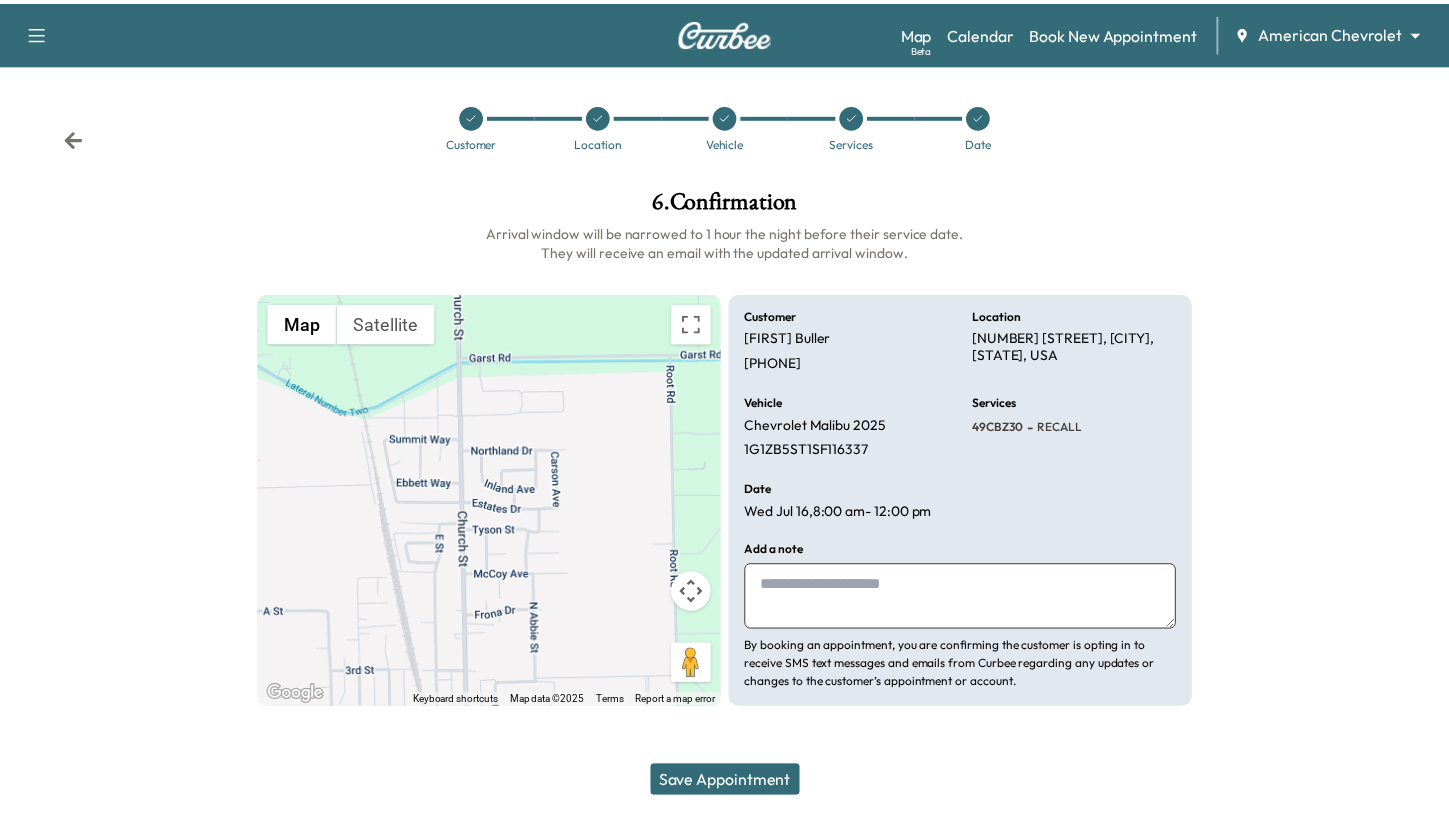 scroll, scrollTop: 0, scrollLeft: 0, axis: both 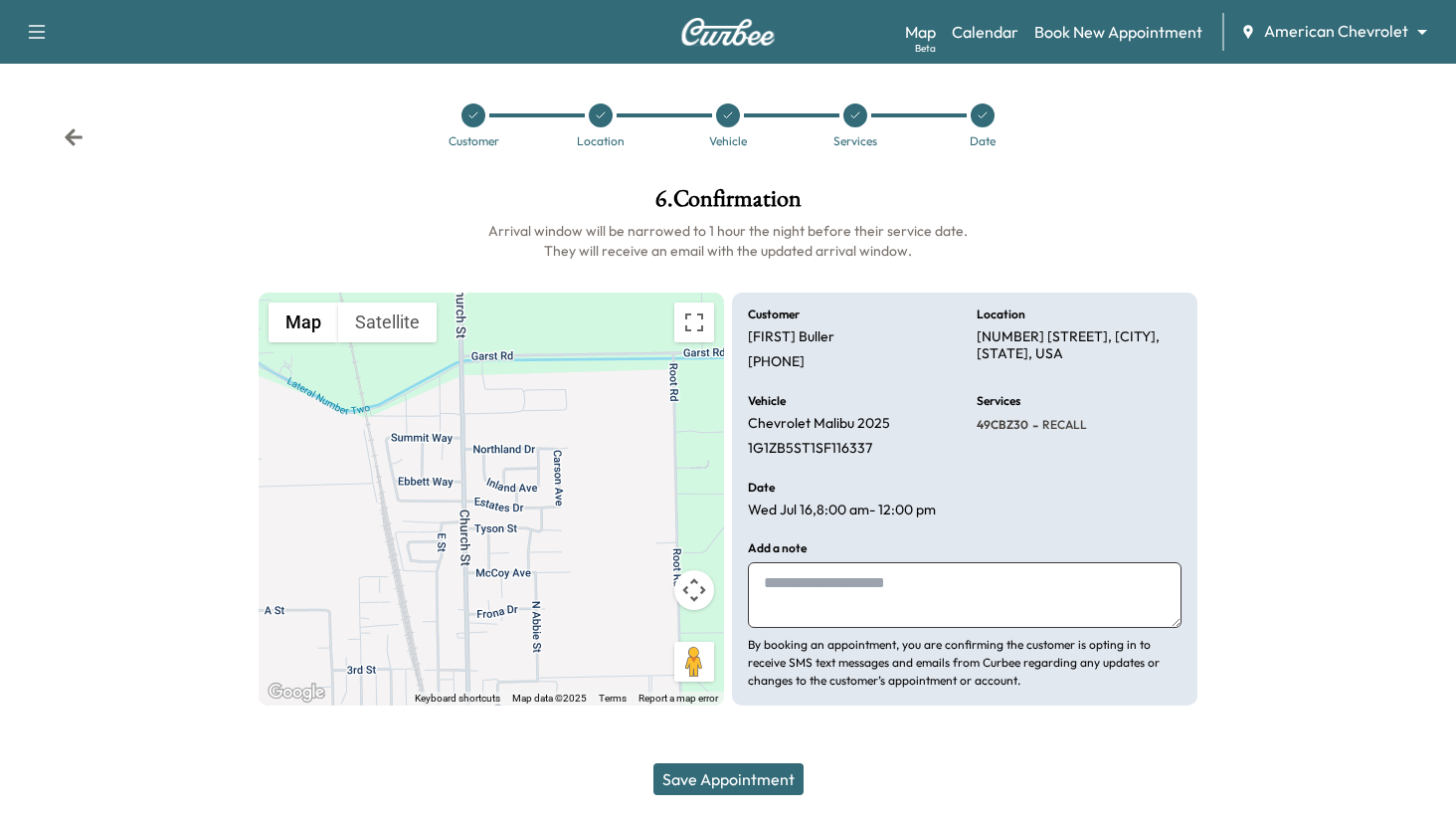 click on "American Chevrolet ******** ​ Customer Location Vehicle Services Date 6 .  Confirmation Arrival window will be narrowed to 1 hour the night before their service date.
They will receive an email with the updated arrival window. ← Move left → Move right ↑ Move up ↓ Move down + Zoom in - Zoom out Home Jump left by 75% End Jump right by 75% Page Up Jump up by 75% Page Down Jump down by 75% To activate drag with keyboard, press Alt + Enter. Once in keyboard drag state, use the arrow keys to move the marker. To complete the drag, press the Enter key. To cancel, press Escape. Map Terrain Satellite Labels Keyboard shortcuts Map Data Map data ©2025 Map data ©2025 200 m  Click to toggle between metric and imperial units Terms Report a map error Customer [FIRST]   [LAST] [PHONE] Location [NUMBER] [STREET], [CITY], [STATE], USA Vehicle Chevrolet   Malibu   2025 1G1ZB5ST1SF116337 Services 49CBZ30 - RECALL  Date Wed Jul 16 ,  8:00 am  -" at bounding box center (728, 409) 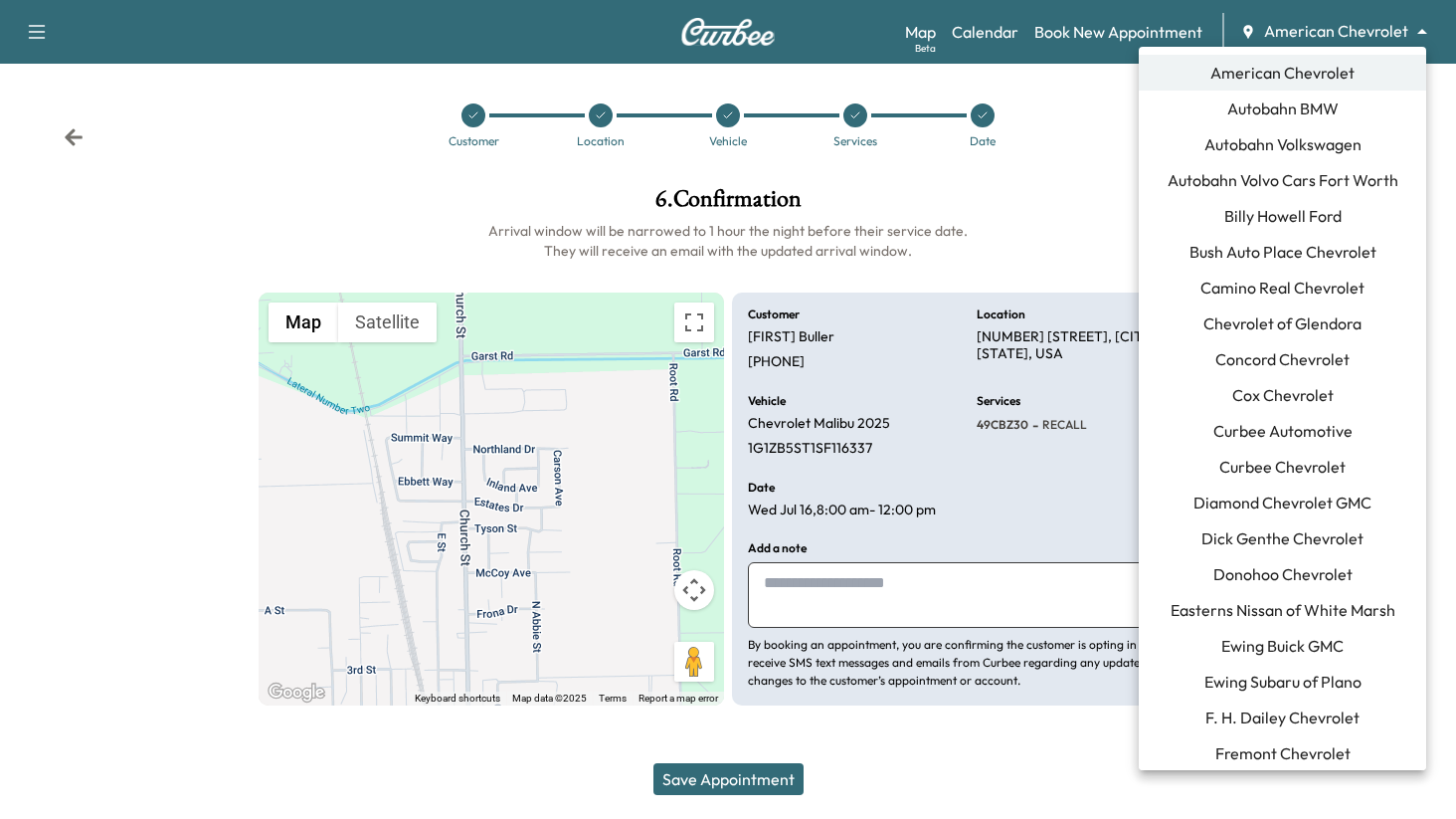 click on "Curbee Chevrolet" at bounding box center (1282, 467) 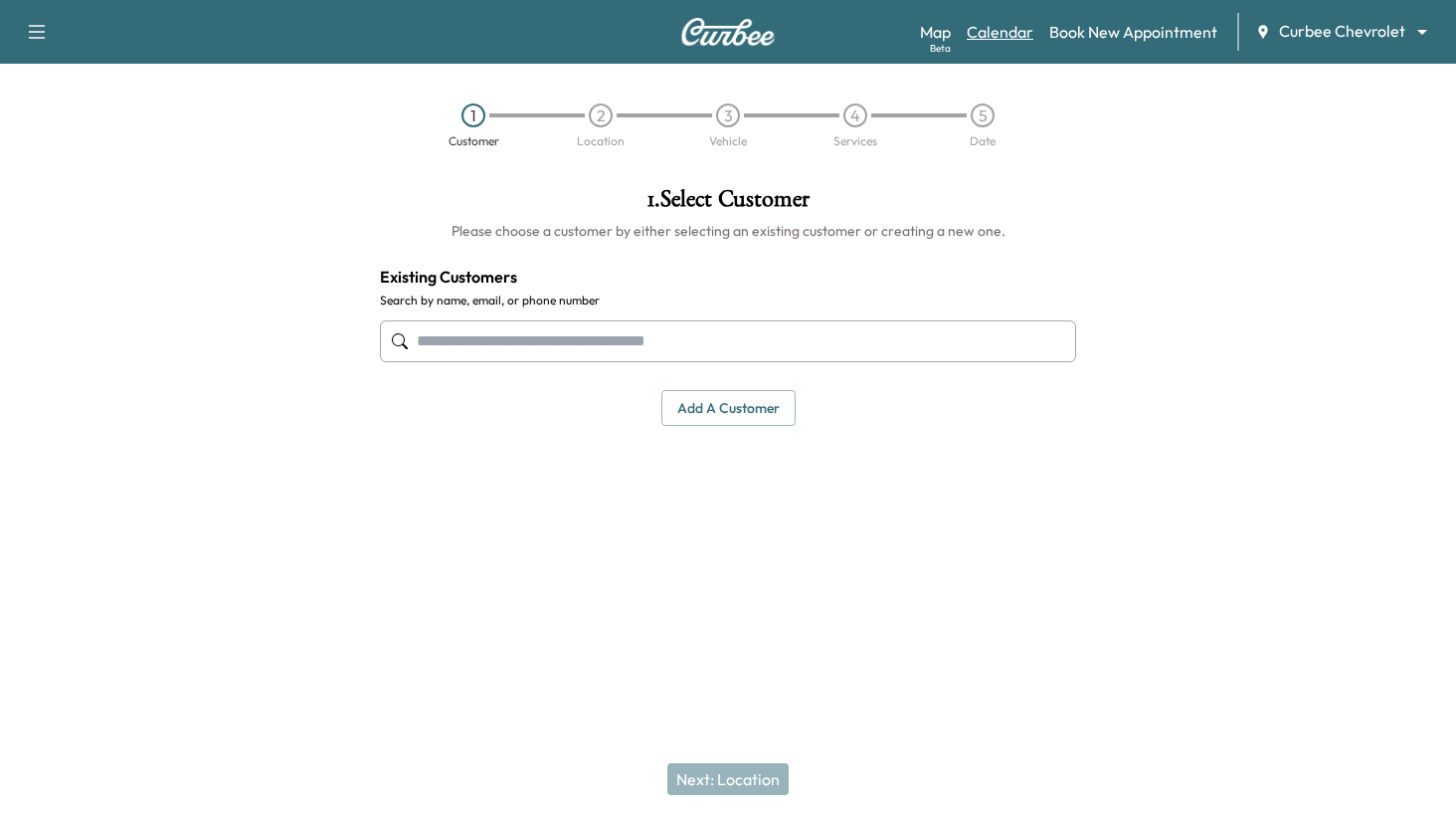 click on "Calendar" at bounding box center (1000, 32) 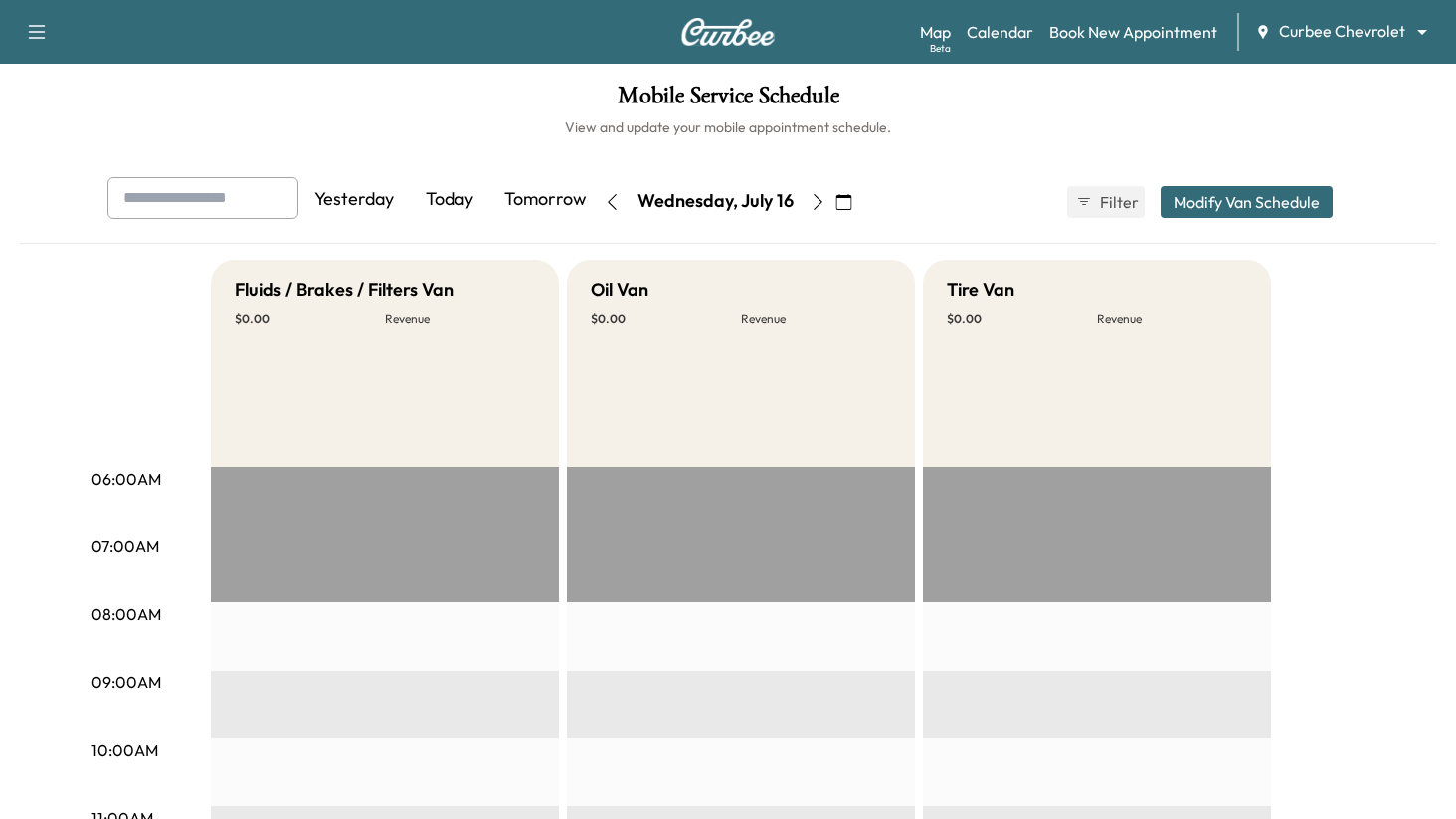 click on "Support Log Out Map Beta Calendar Book New Appointment Curbee Chevrolet ******** ​ Mobile Service Schedule View and update your mobile appointment schedule. Yesterday Today Tomorrow Wednesday, July 16 July 2025 S M T W T F S   29   30   1   2   3   4   5   6   7   8   9   10   11   12   13   14   15   16   17   18   19   20   21   22   23   24   25   26   27   28   29   30   31   1 Cancel Done Filter Modify Van Schedule Modify Van Schedule Van Schedule for  Wednesday, July 16, 2025 *  Schedule modified Shift Start Shift End Tire Van 8:00 am * Start 4:00 pm ** Start Inactive Oil Van 8:00 am * Start 4:00 pm ** Start Inactive Fluids / Brakes / Filters Van 8:00 am * Start 4:00 pm ** Start Inactive Cancel Save & Close 06:00AM 07:00AM 08:00AM 09:00AM 10:00AM 11:00AM 12:00PM 01:00PM 02:00PM 03:00PM 04:00PM 05:00PM 06:00PM 07:00PM 08:00PM 09:00PM 10:00PM Fluids / Brakes / Filters Van $ 0.00 Revenue EST Start   Oil Van $ 0.00 Revenue EST Start   Tire Van $ 0.00 Revenue EST Start" at bounding box center [728, 409] 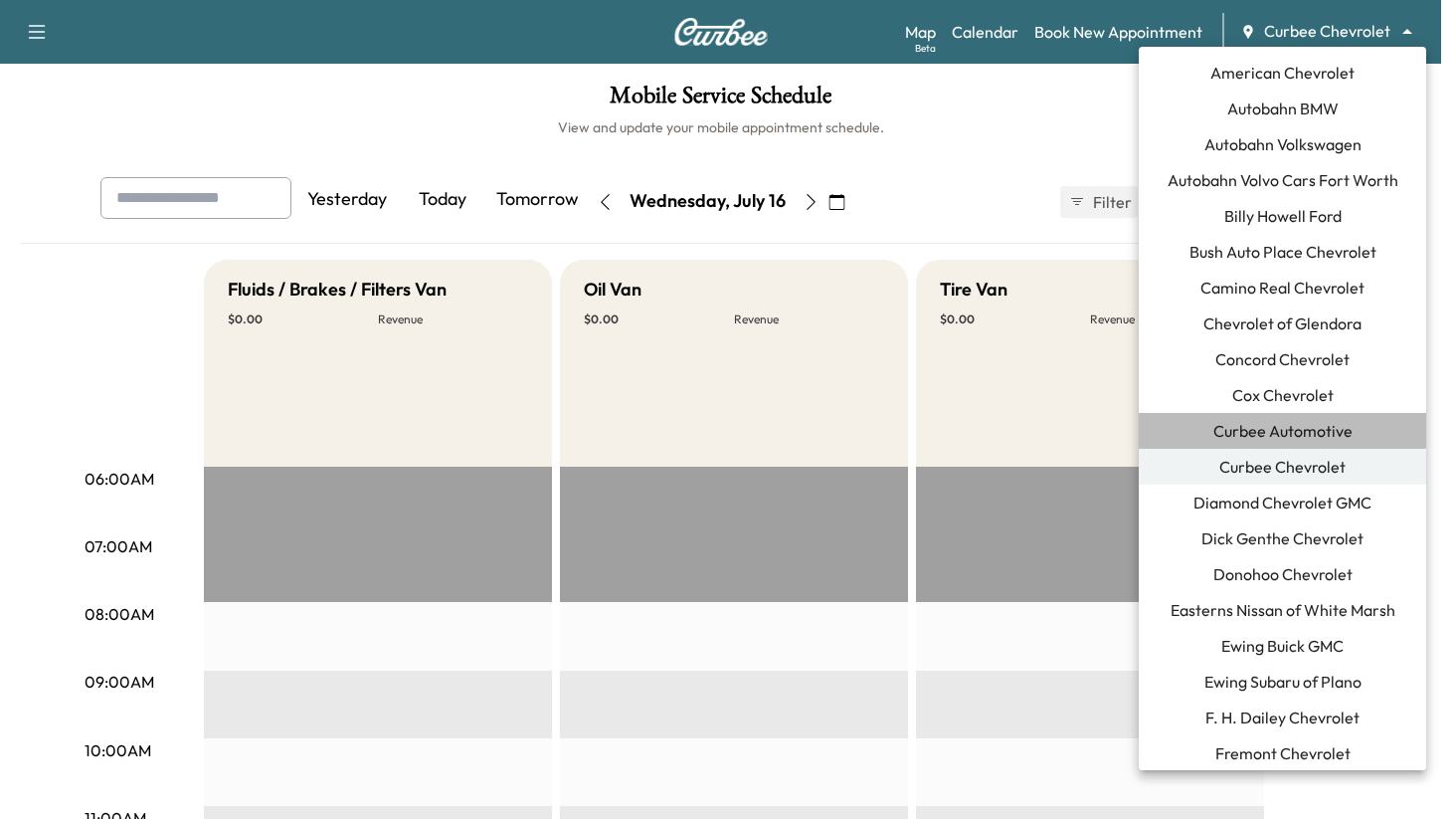 click on "Curbee Automotive" at bounding box center [1283, 431] 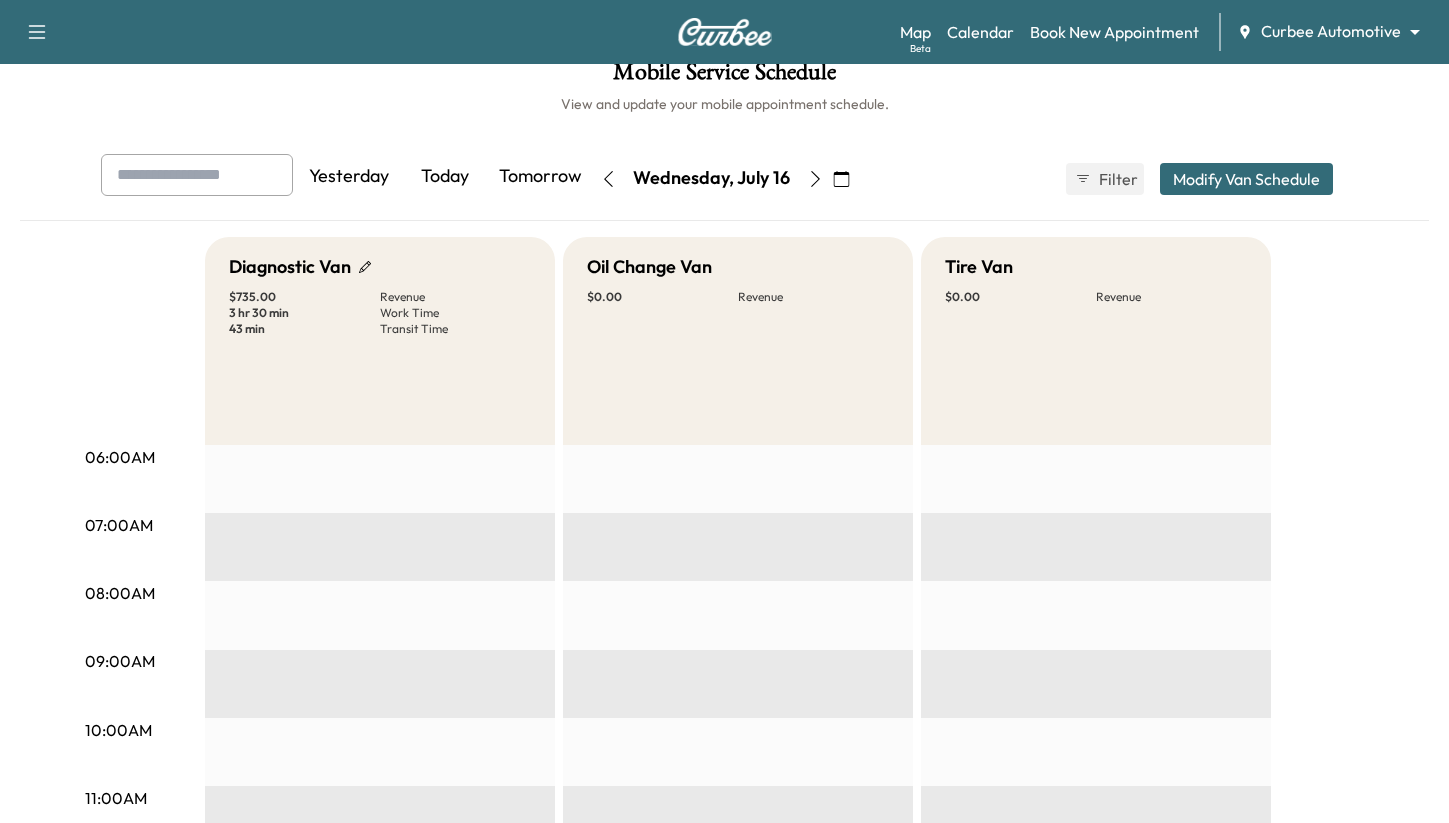 scroll, scrollTop: 0, scrollLeft: 0, axis: both 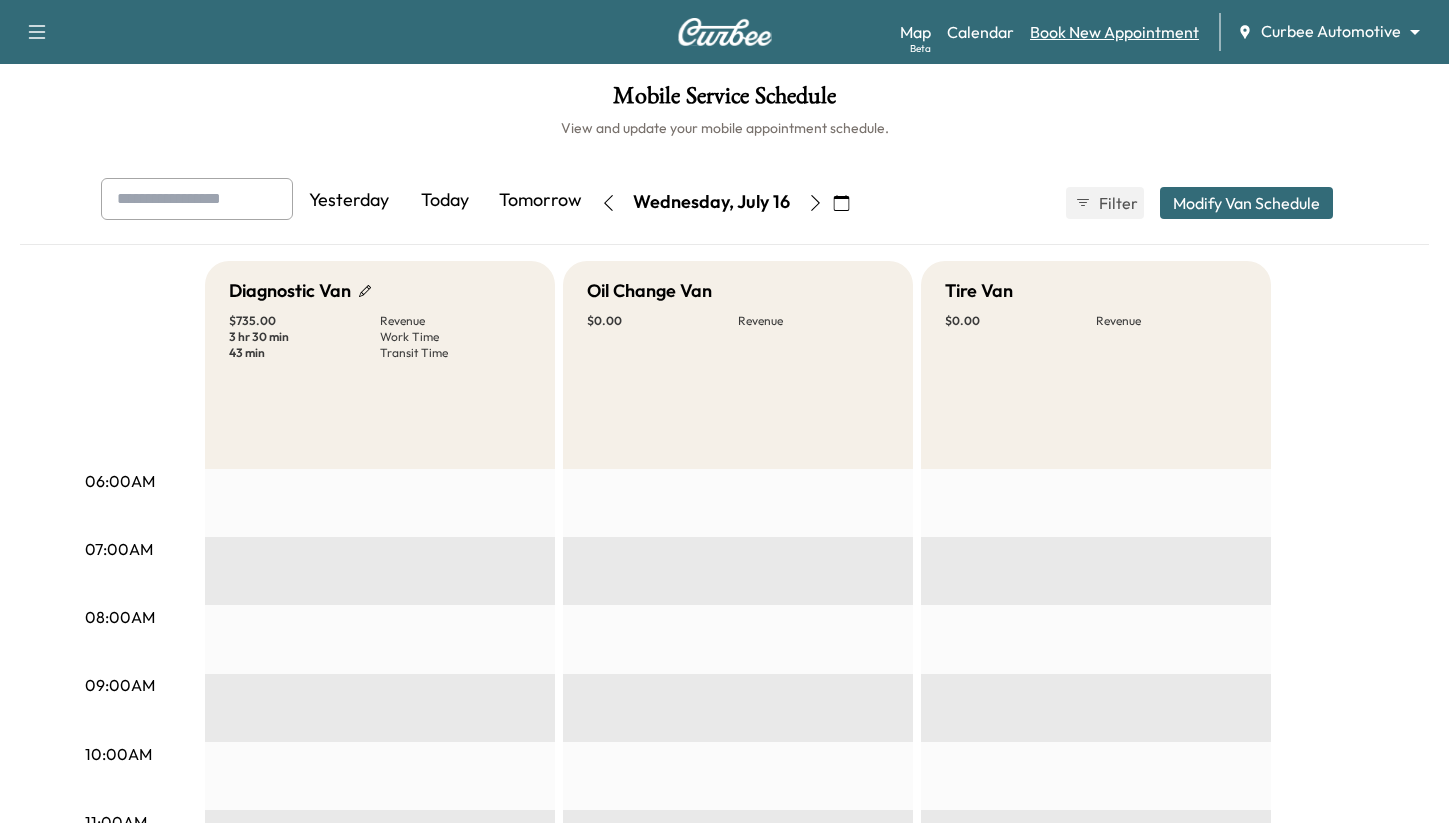 click on "Book New Appointment" at bounding box center [1114, 32] 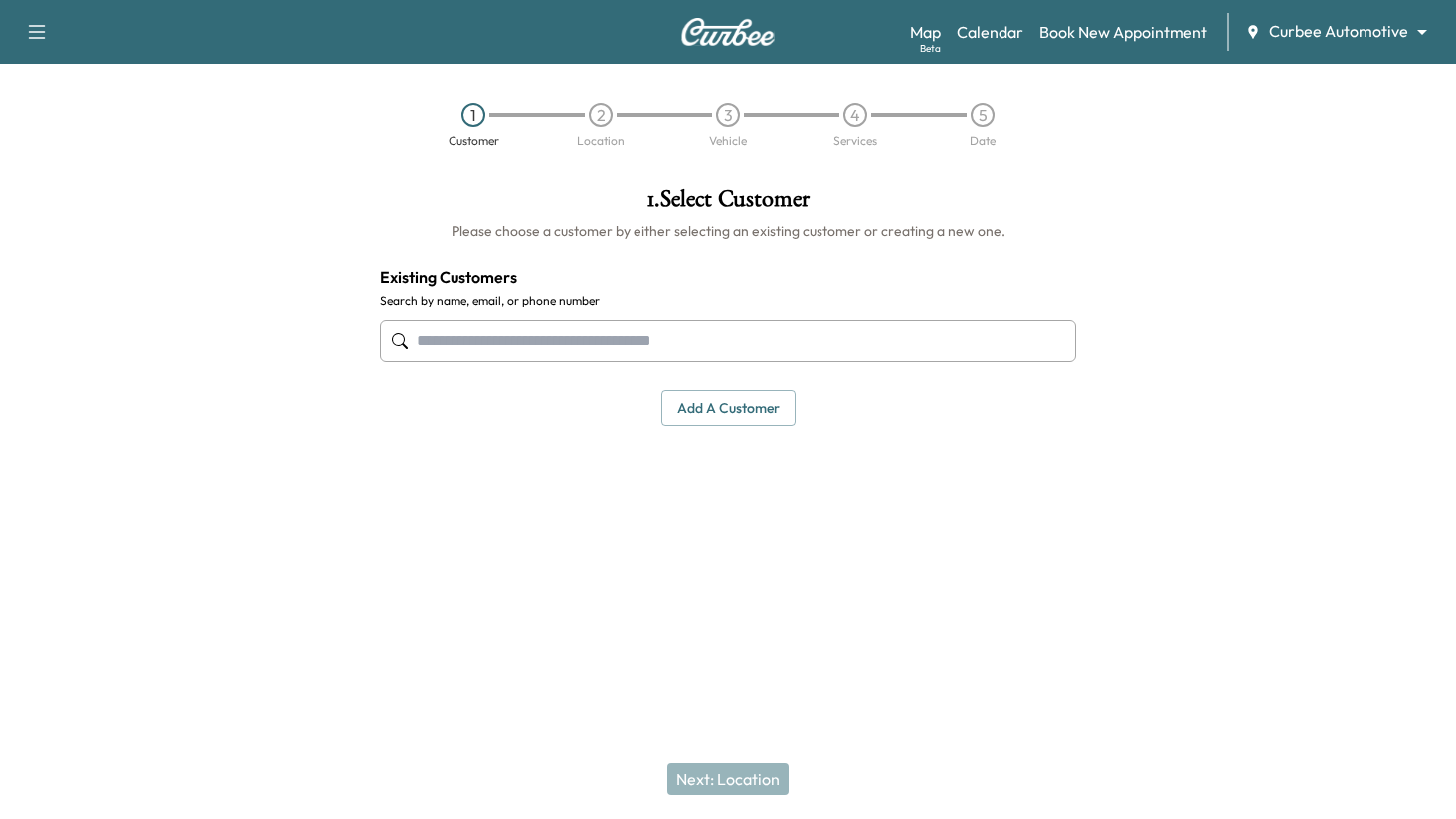 click at bounding box center [728, 341] 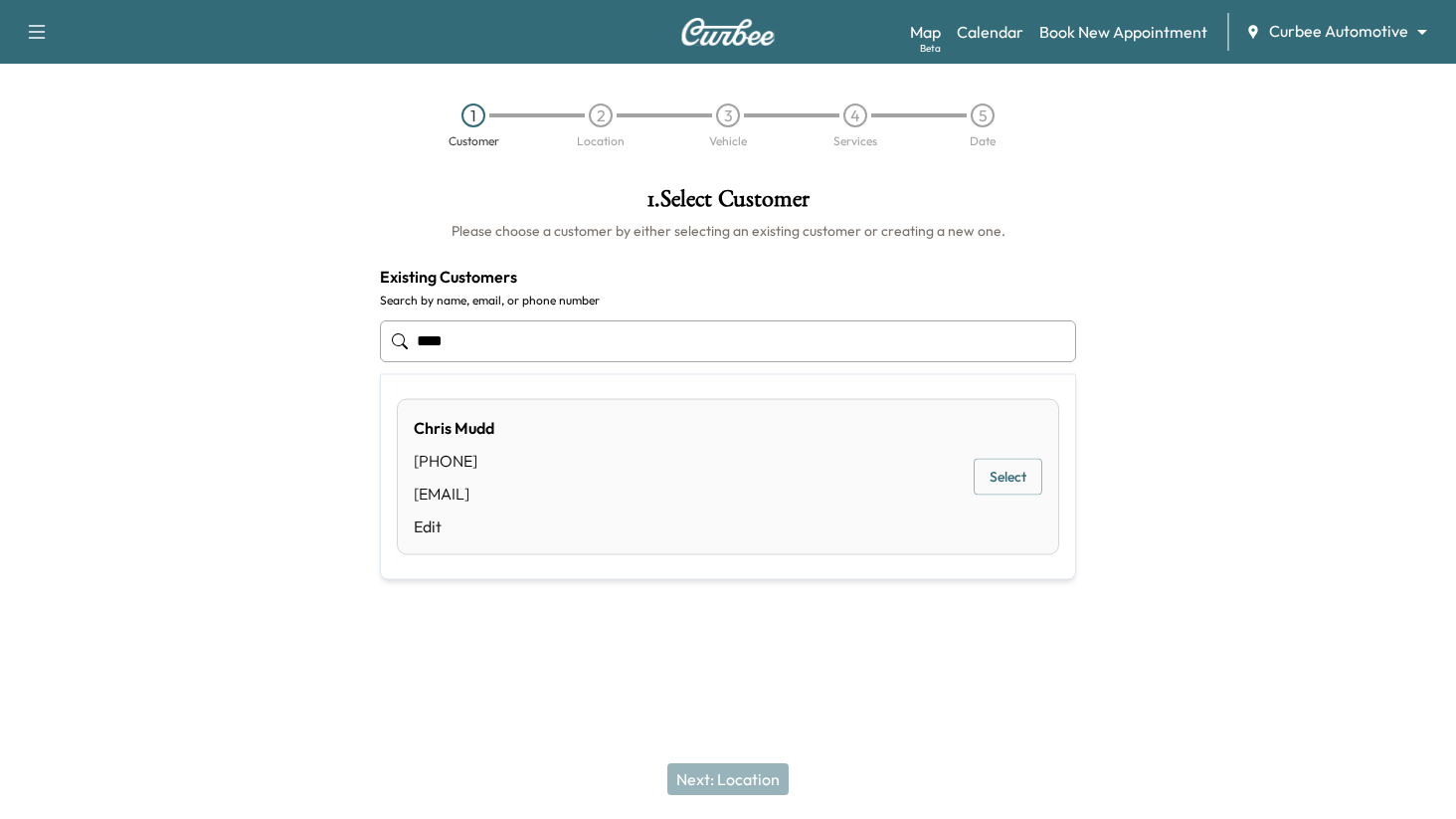 click on "Select" at bounding box center [1007, 477] 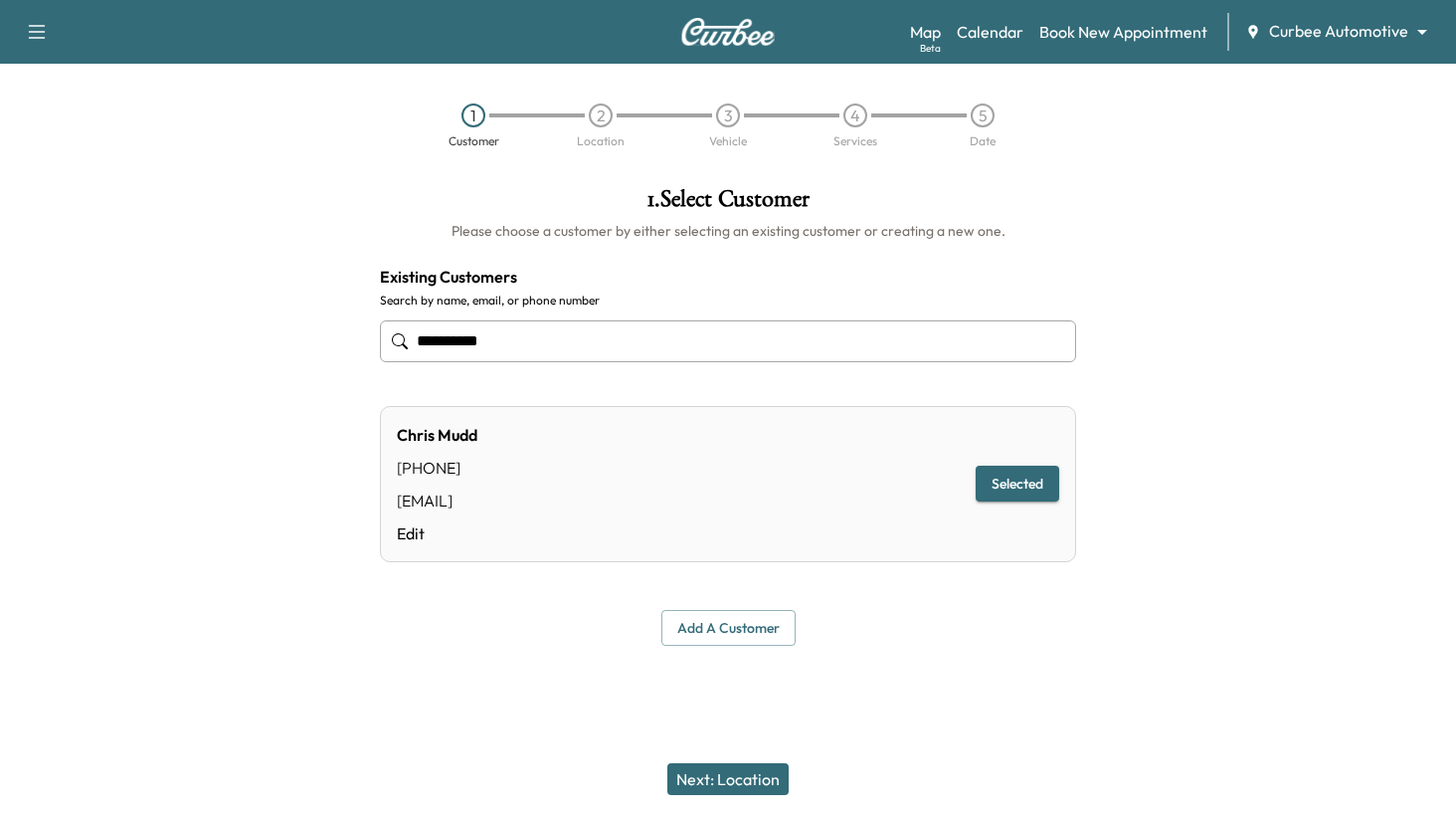 type on "**********" 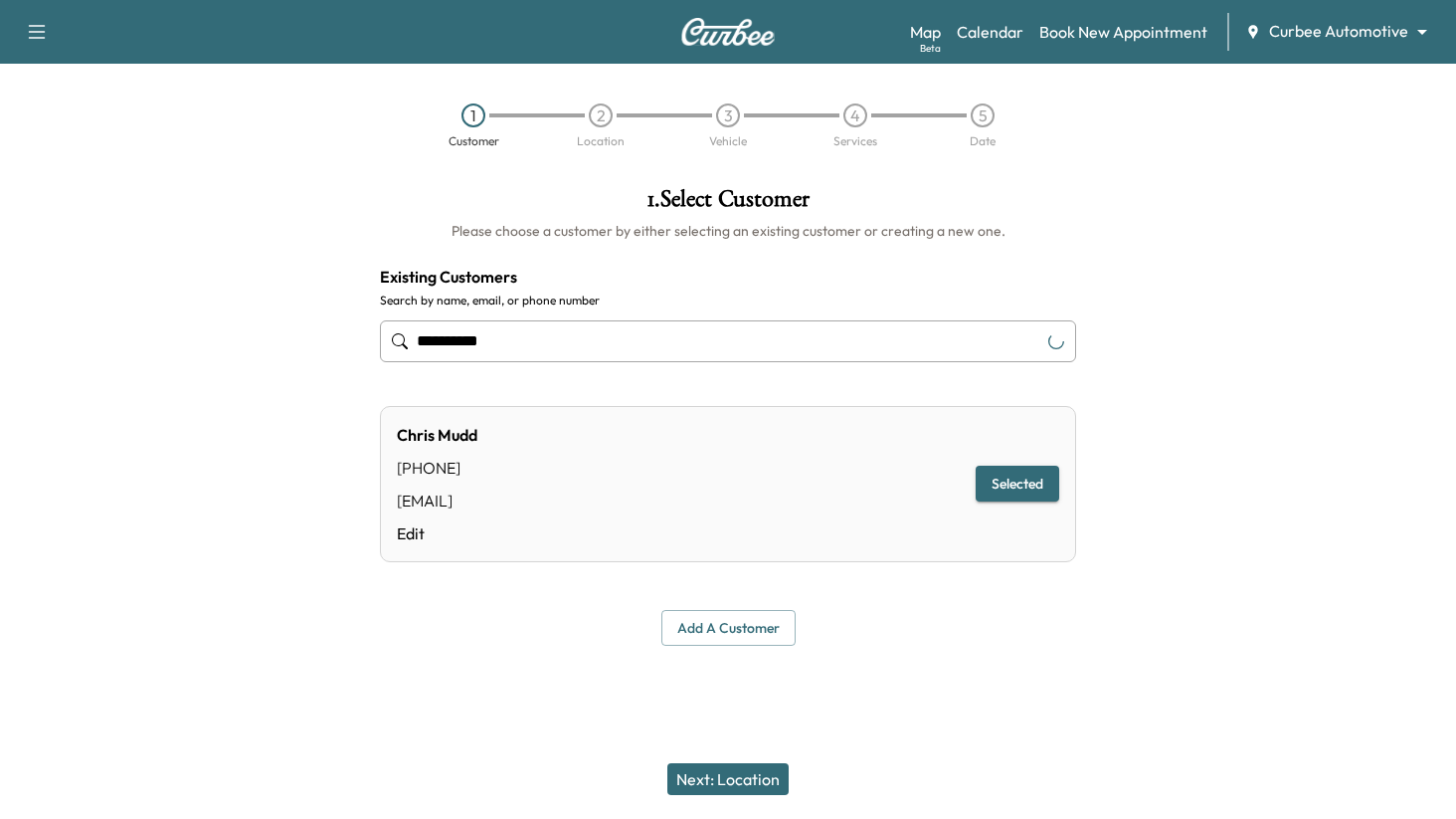 click on "1 Customer 2 Location 3 Vehicle 4 Services 5 Date" at bounding box center (728, 125) 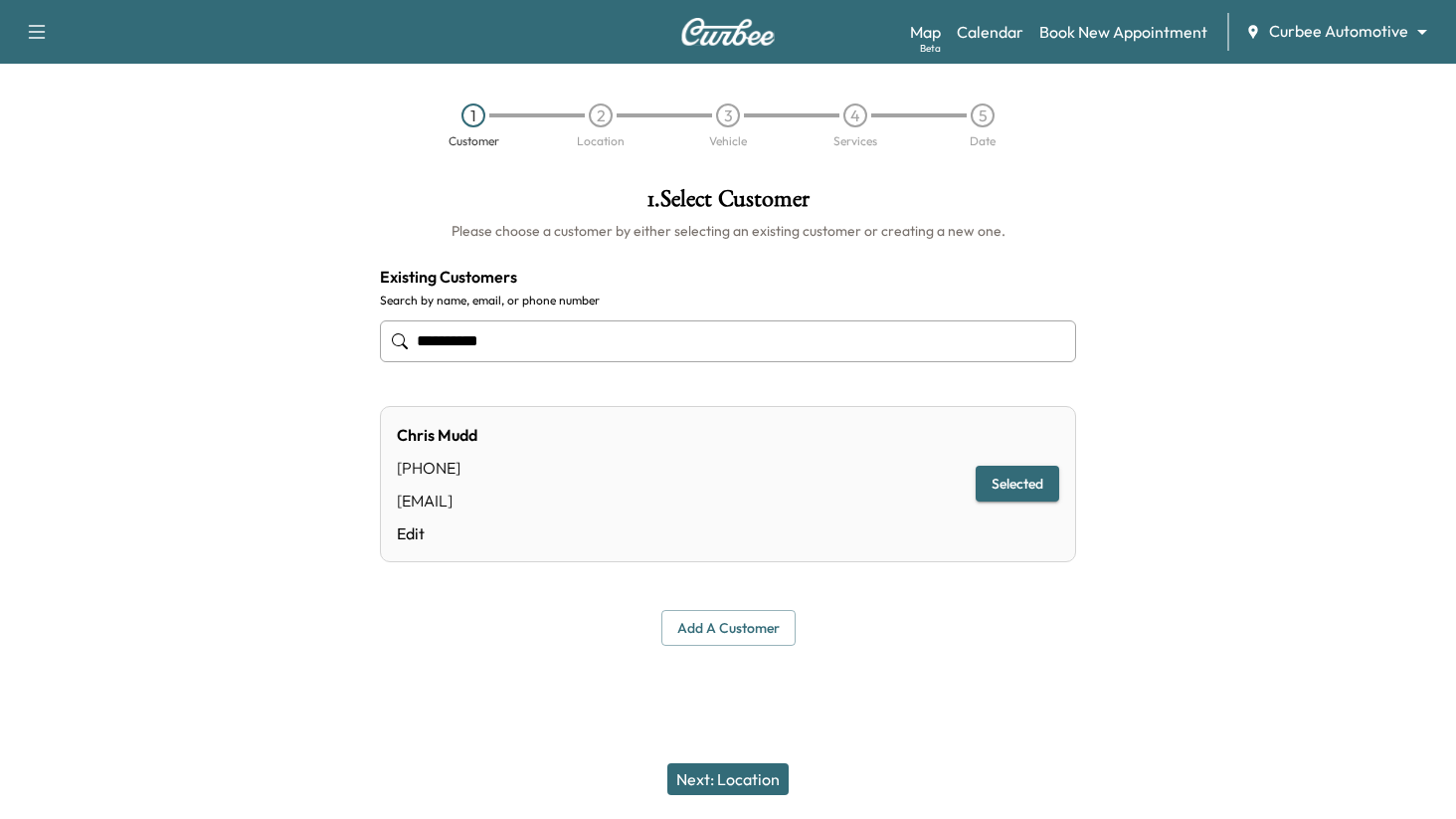 click at bounding box center (1274, 416) 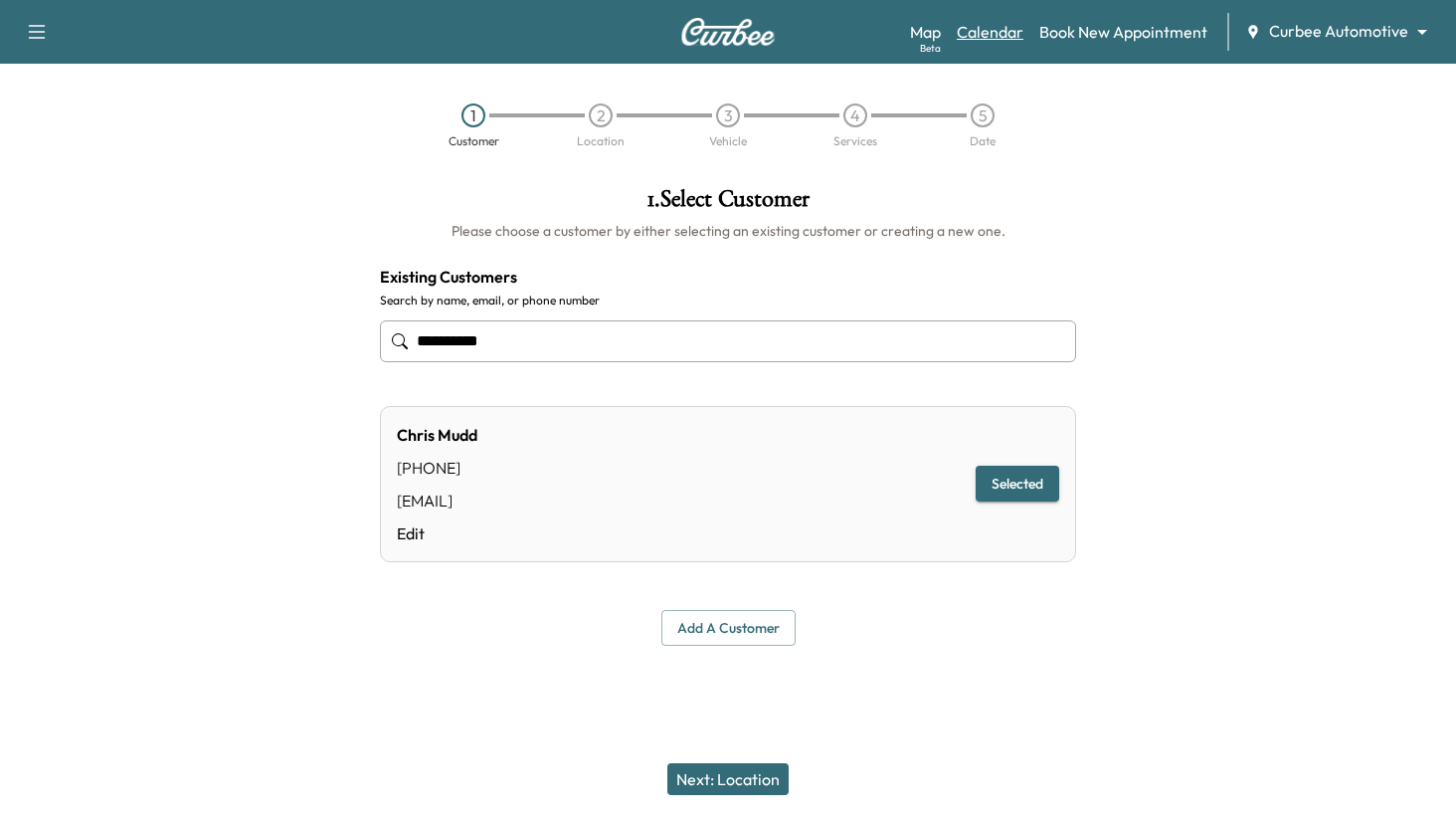 click on "Calendar" at bounding box center [990, 32] 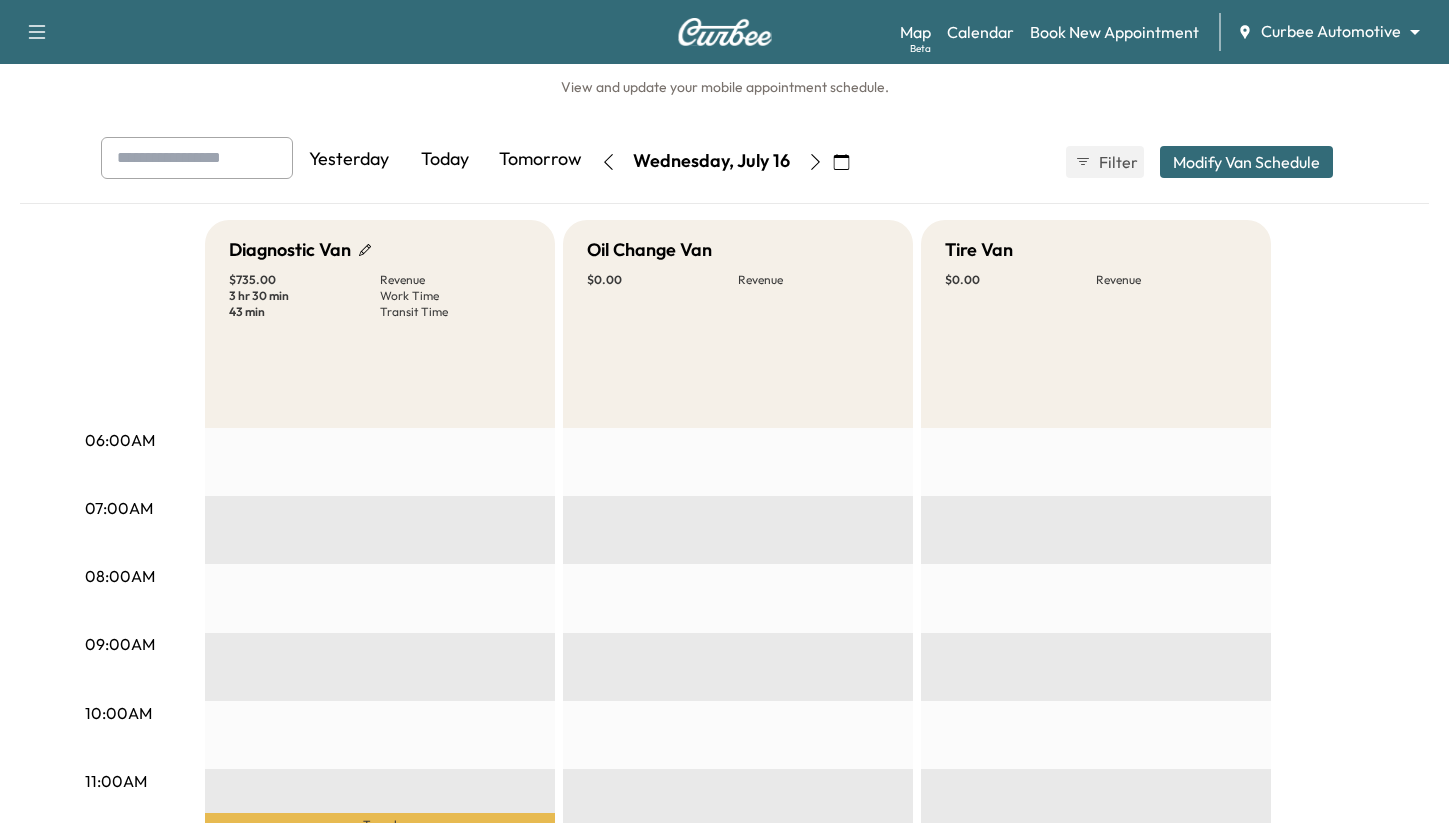 scroll, scrollTop: 0, scrollLeft: 0, axis: both 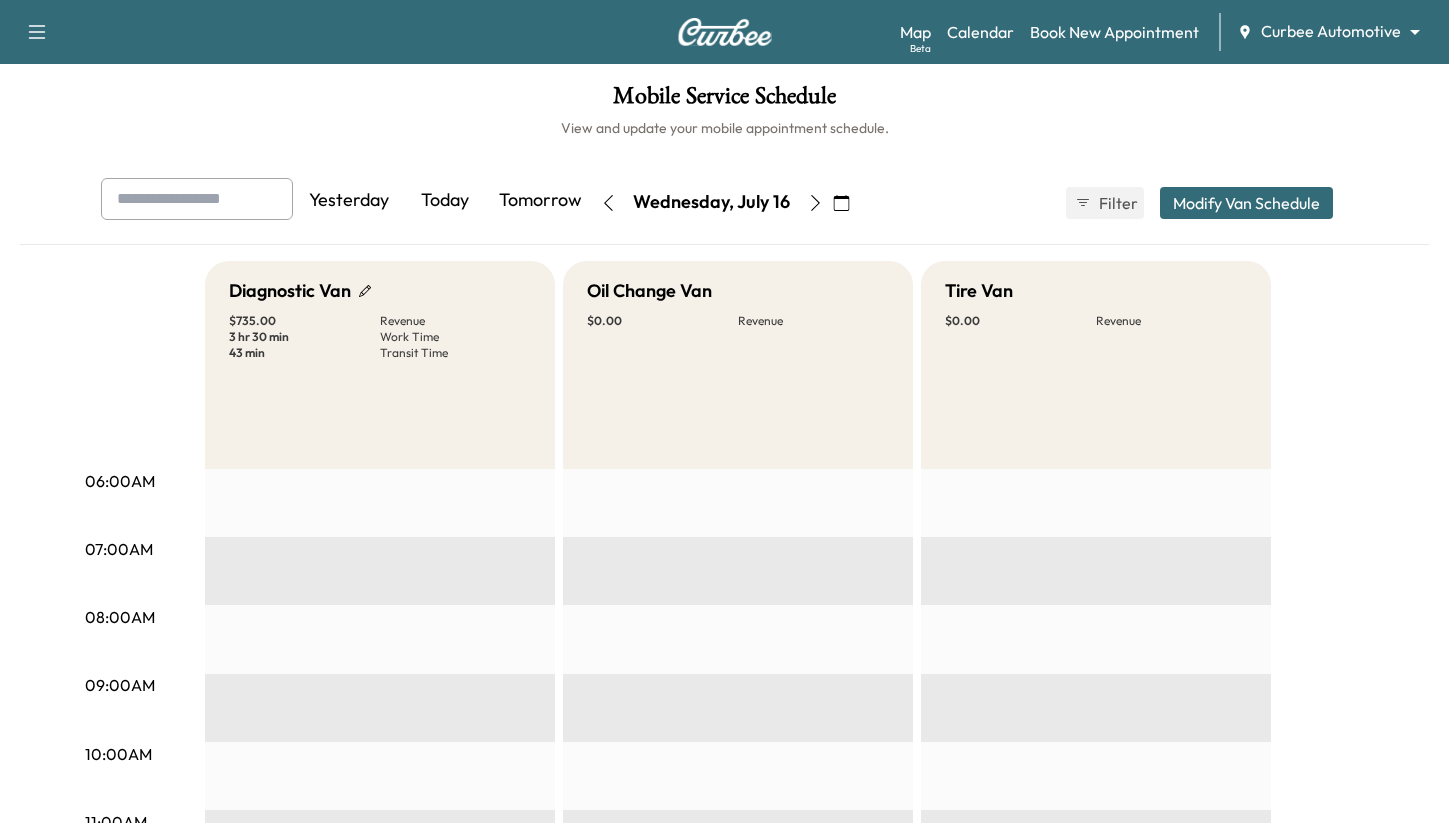 click on "Mobile Service Schedule" at bounding box center [724, 101] 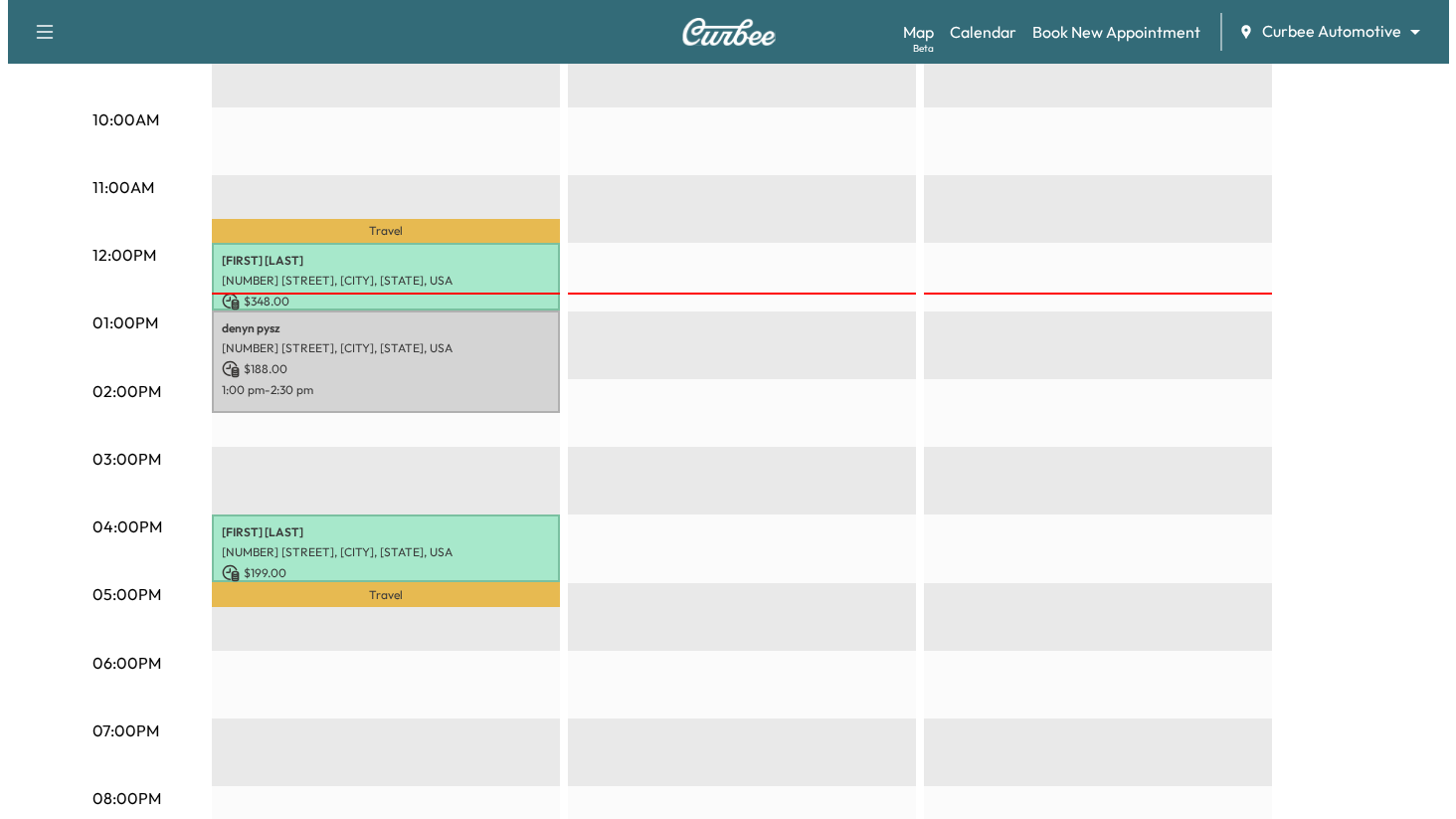 scroll, scrollTop: 632, scrollLeft: 0, axis: vertical 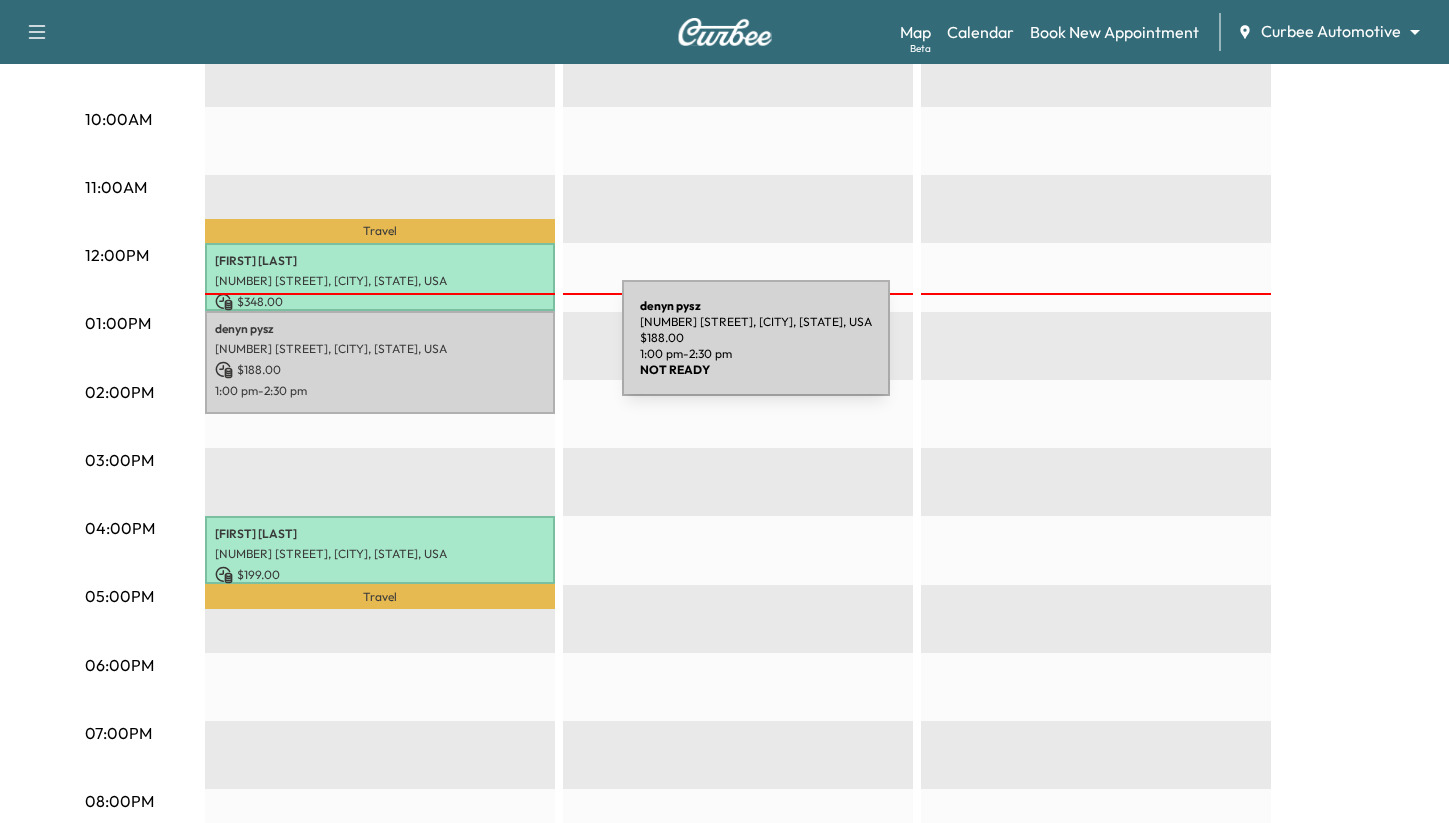 click on "[NUMBER] [STREET], [CITY], [STATE], USA" at bounding box center (380, 349) 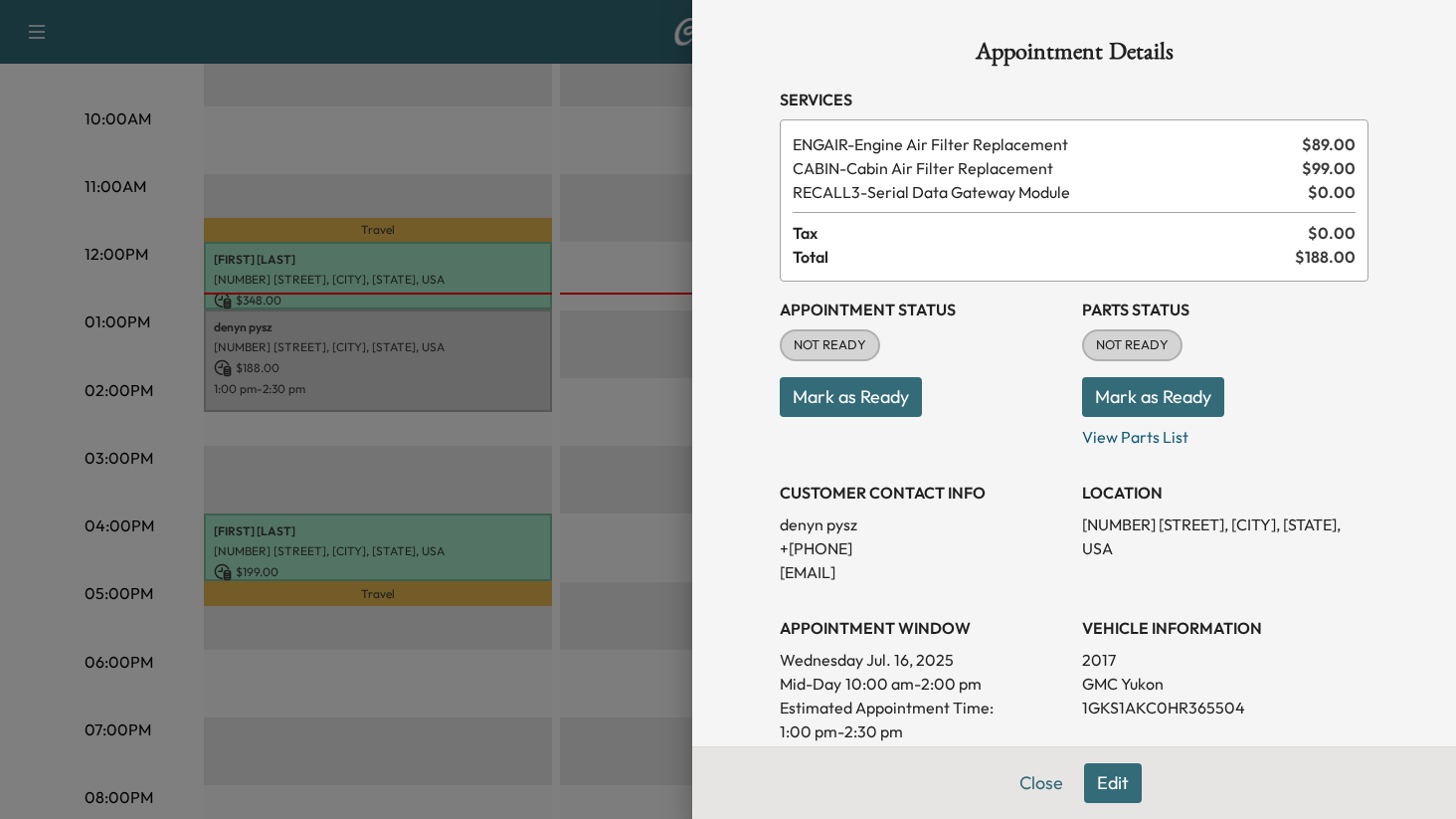 click at bounding box center (728, 409) 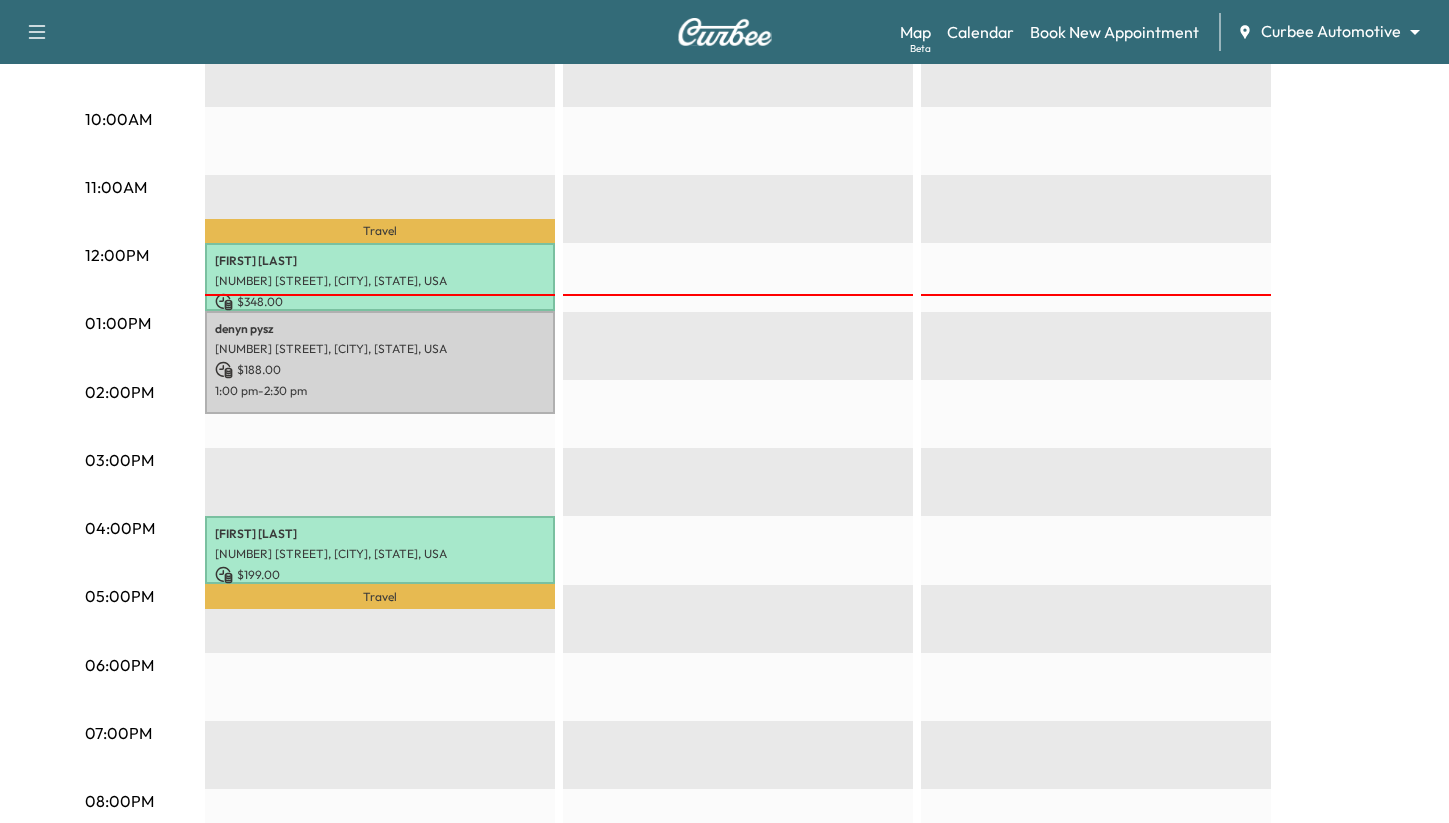 click on "EST Start" at bounding box center [738, 380] 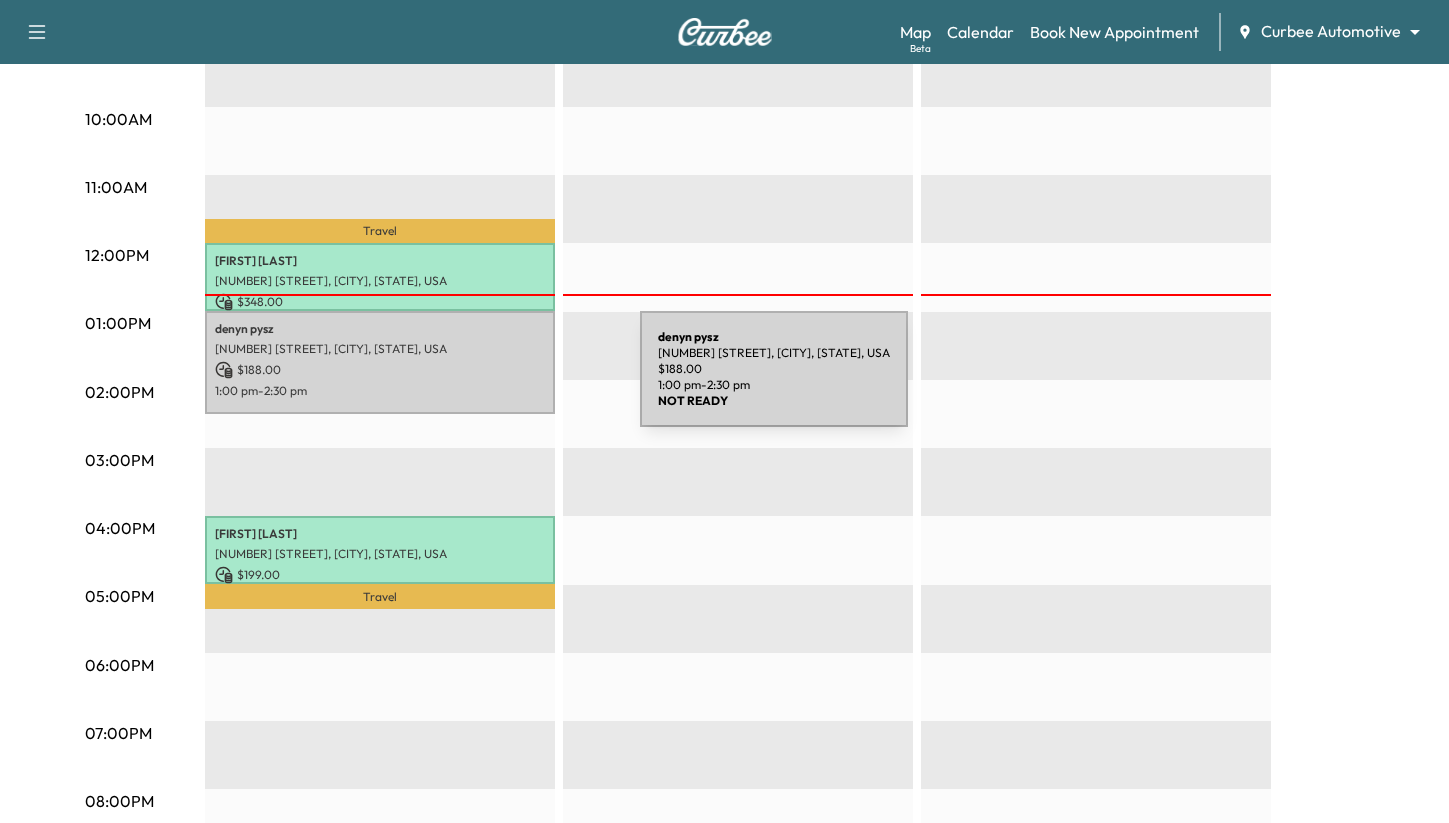 click on "[FIRST]   [LAST] [NUMBER] [STREET], [CITY], [STATE], USA   $ 188.00 1:00 pm  -  2:30 pm" at bounding box center (380, 362) 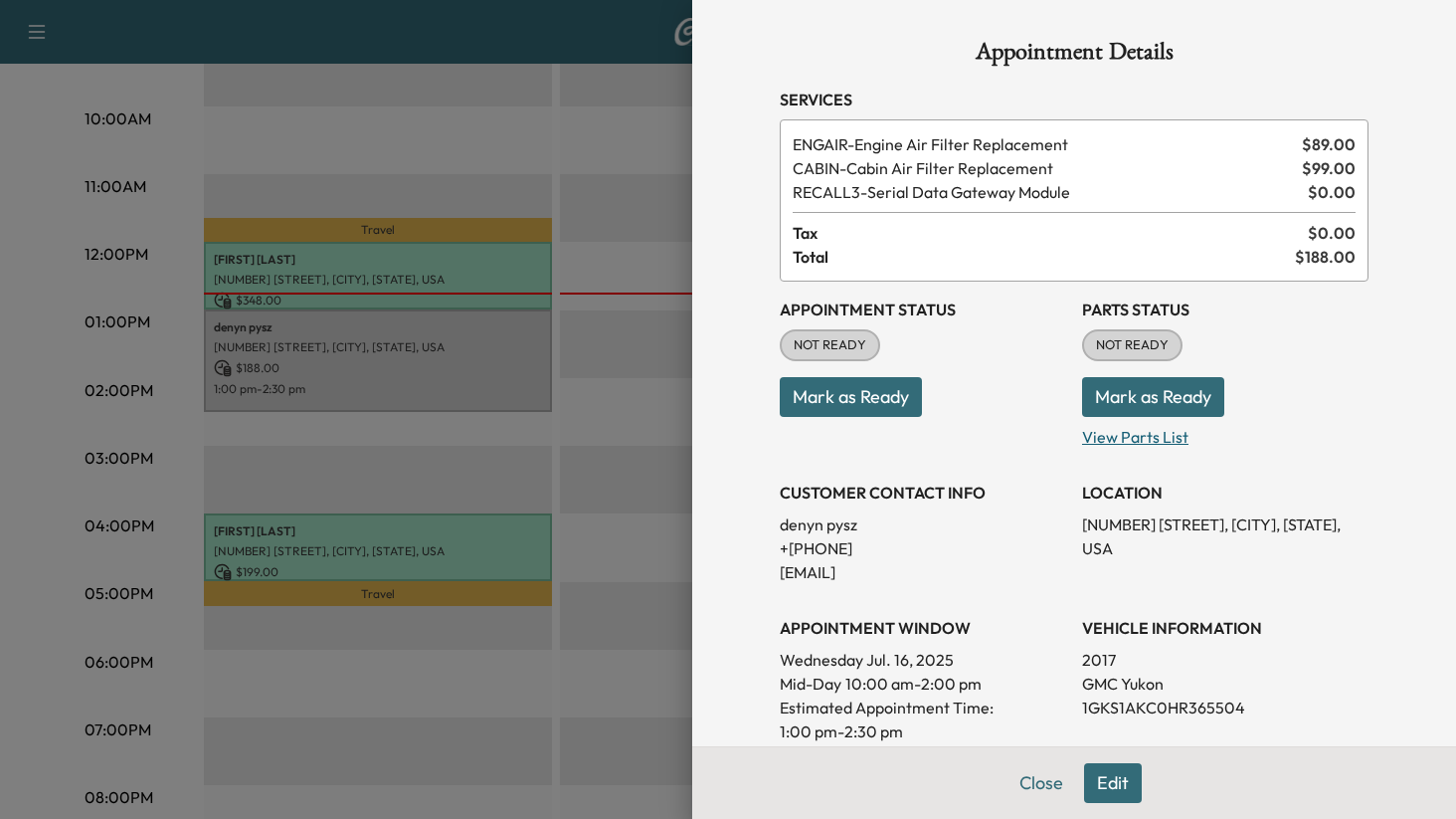 click on "View Parts List" at bounding box center [1225, 433] 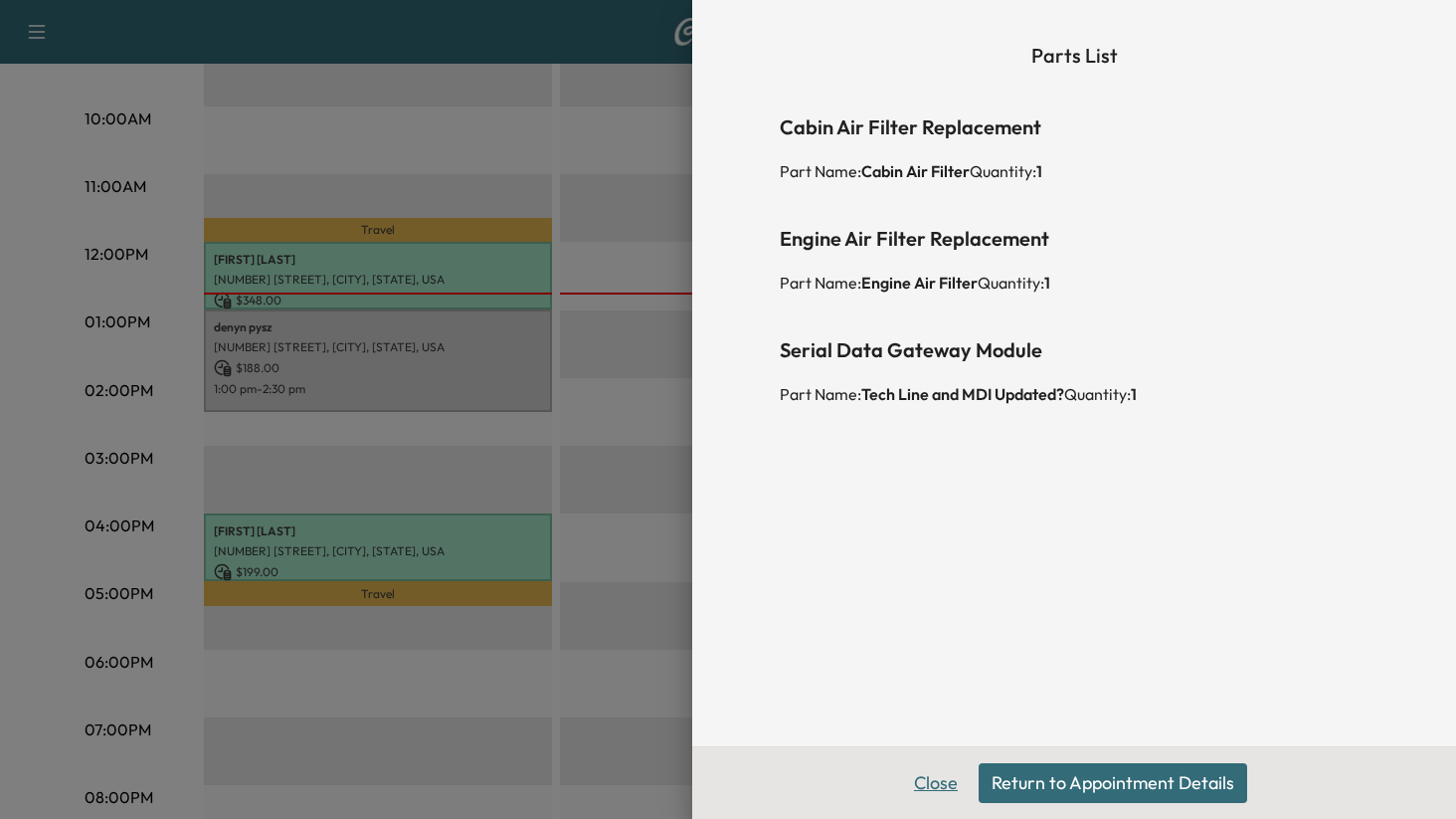 click on "Close" at bounding box center [936, 783] 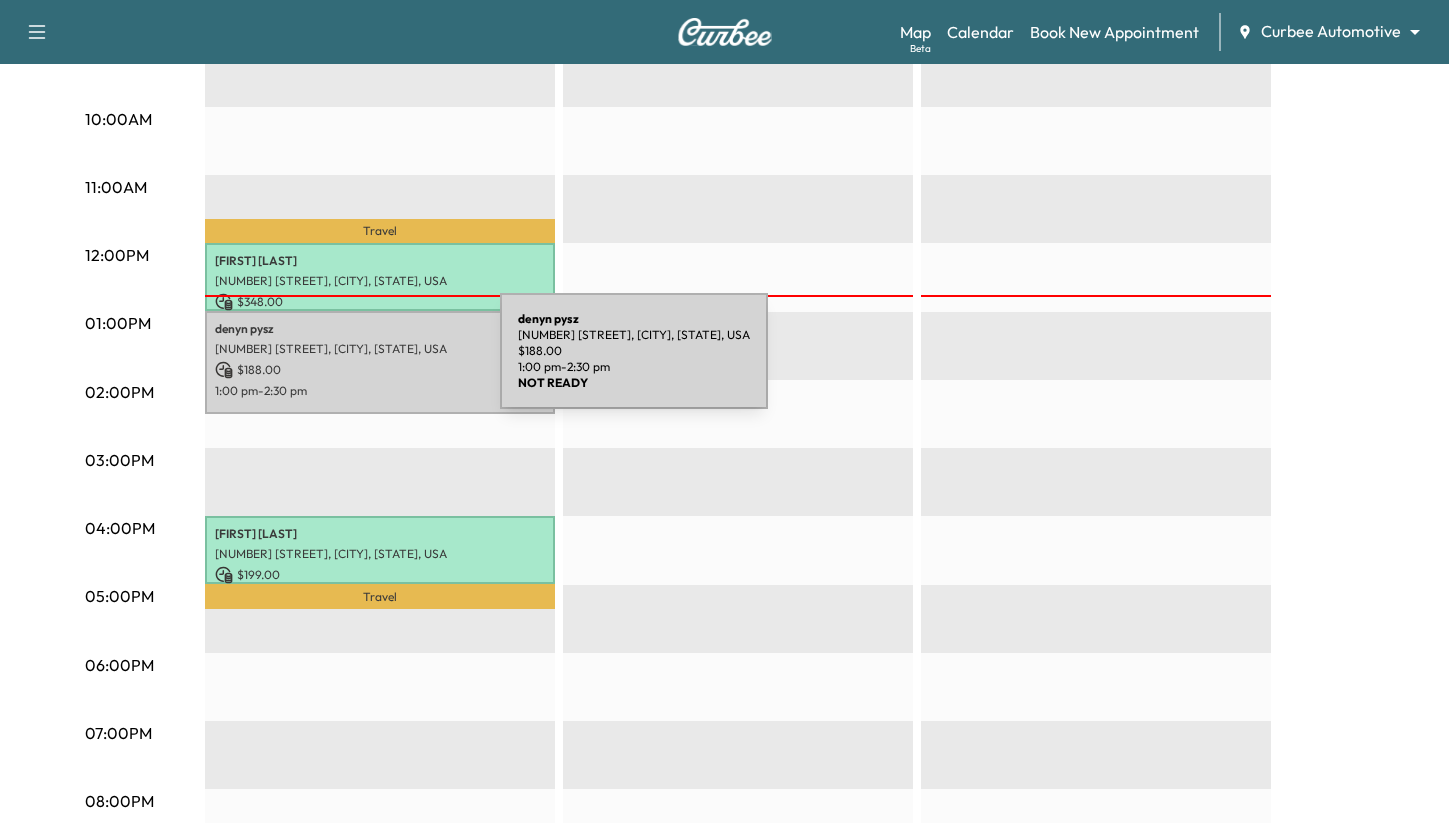 click on "$ 188.00" at bounding box center (380, 370) 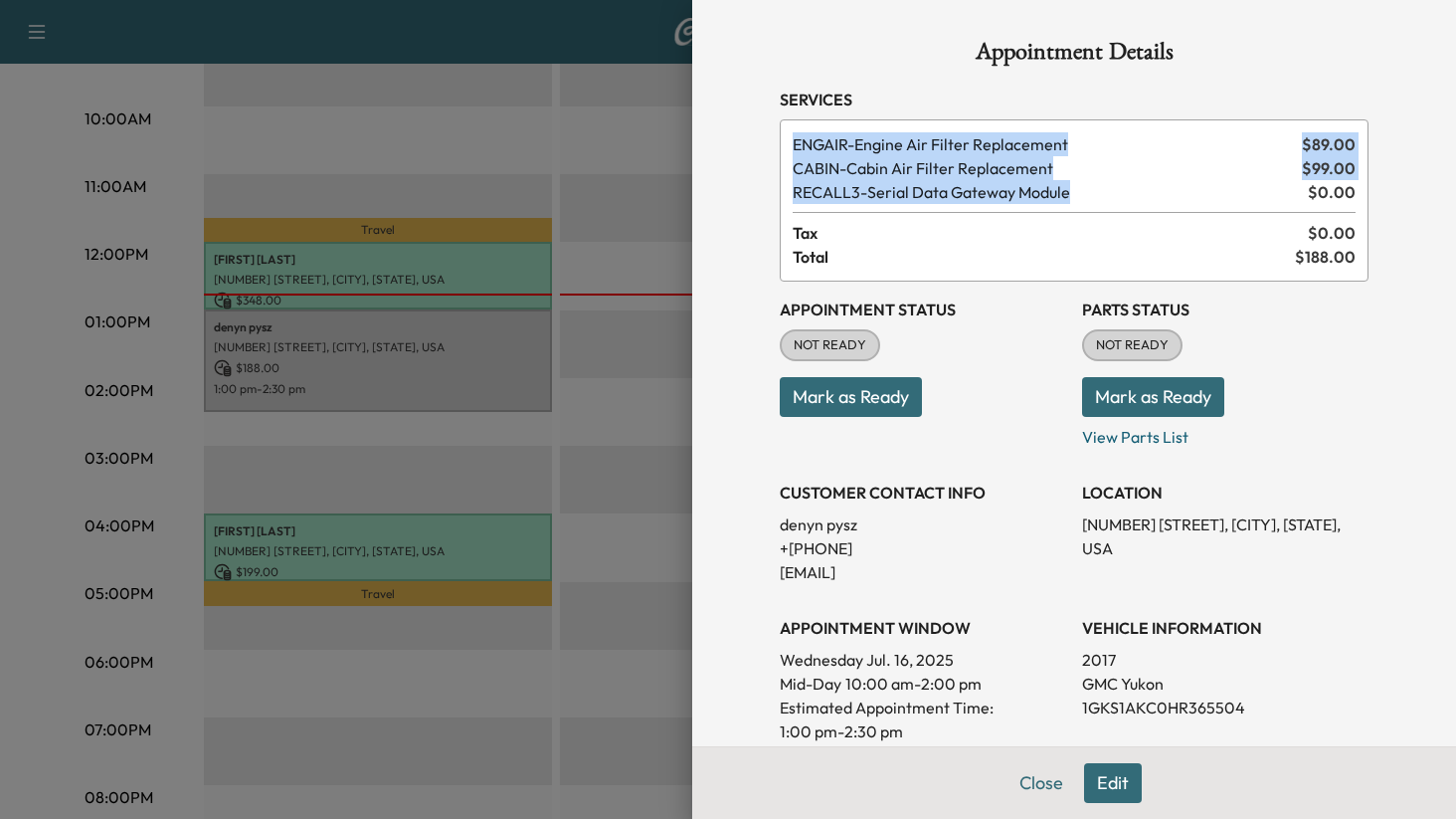 drag, startPoint x: 777, startPoint y: 142, endPoint x: 1069, endPoint y: 187, distance: 295.44712 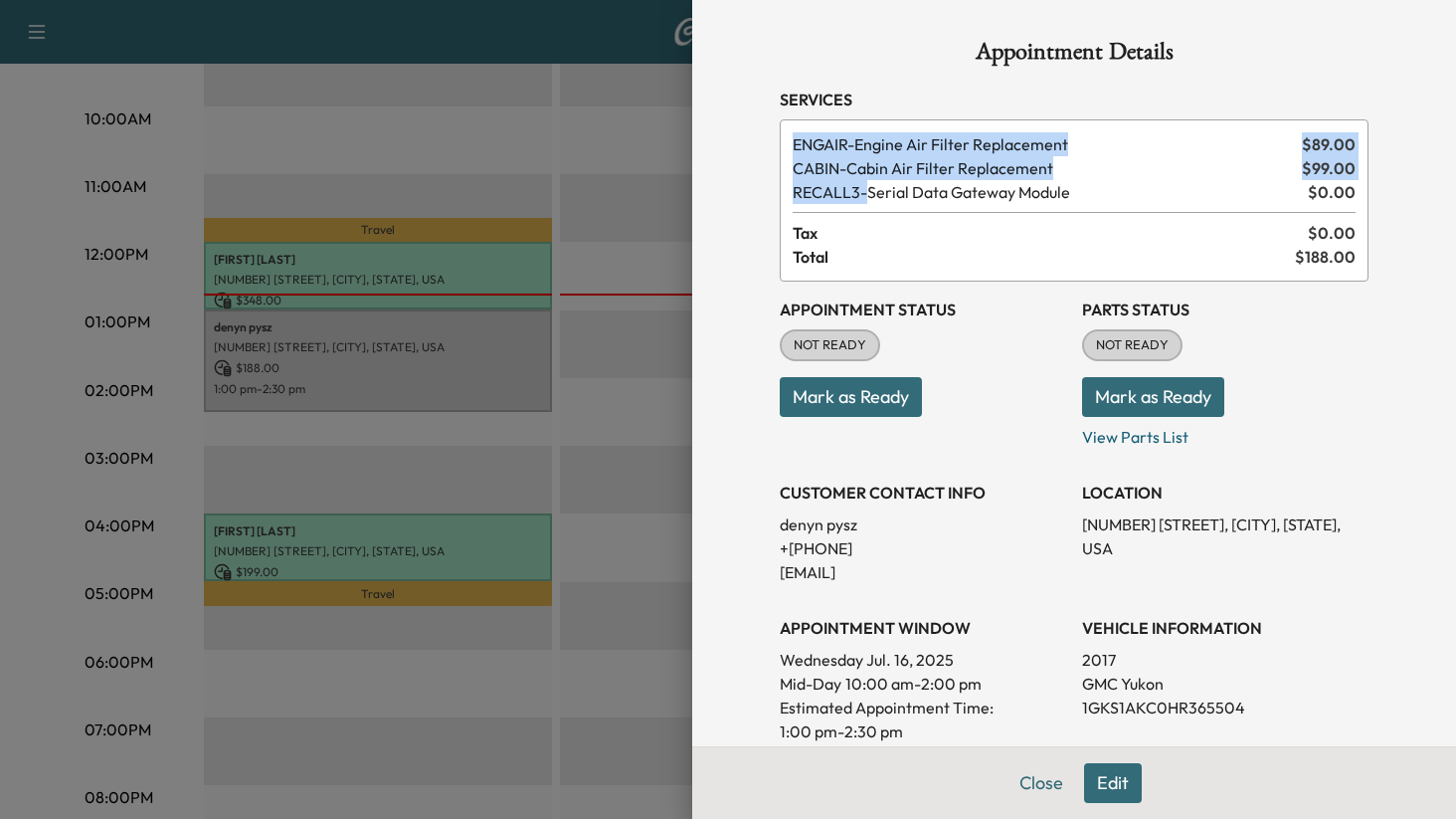drag, startPoint x: 775, startPoint y: 139, endPoint x: 849, endPoint y: 187, distance: 88.20431 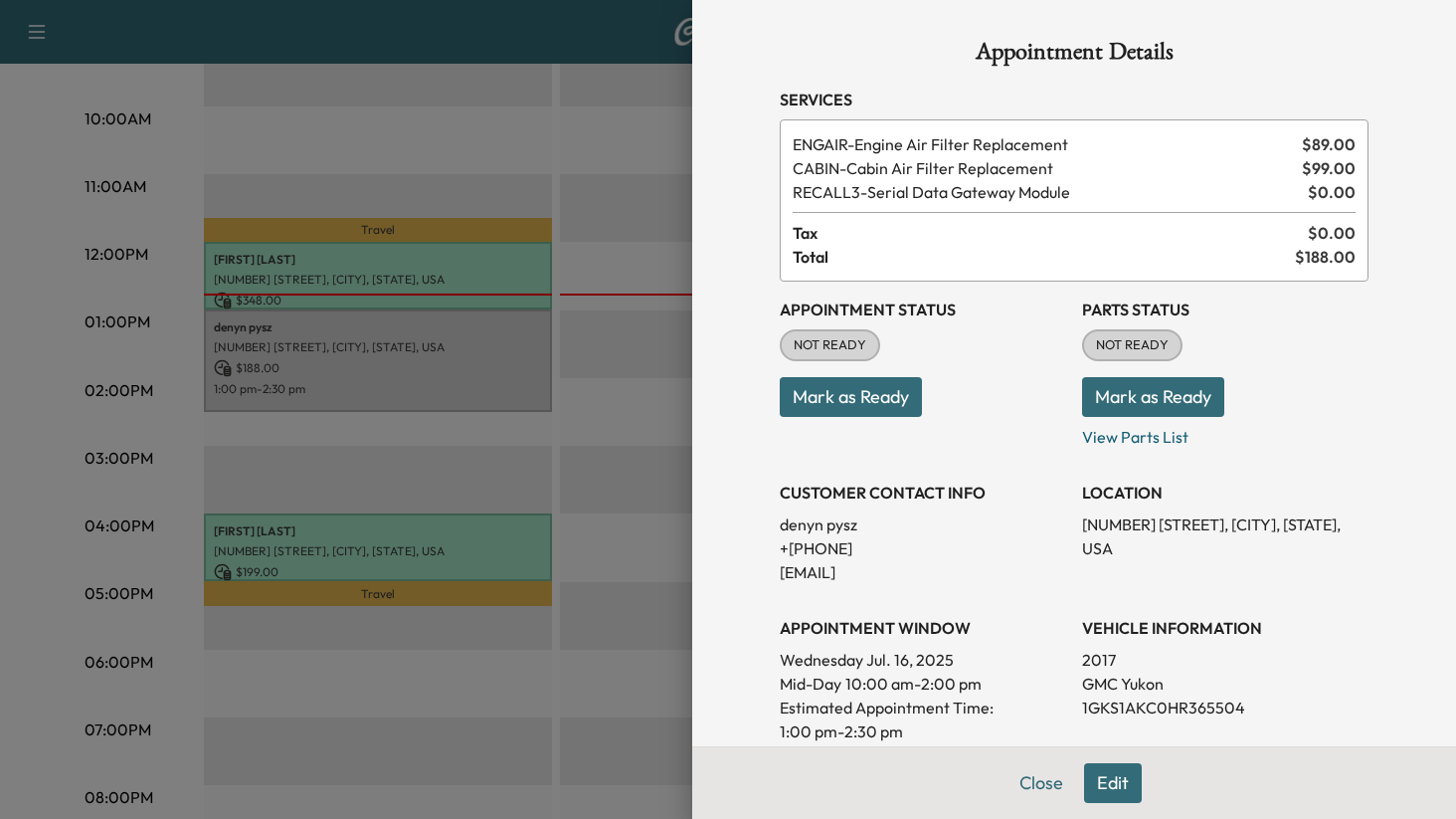 click on "CABIN  -  Cabin Air Filter Replacement" at bounding box center [1043, 168] 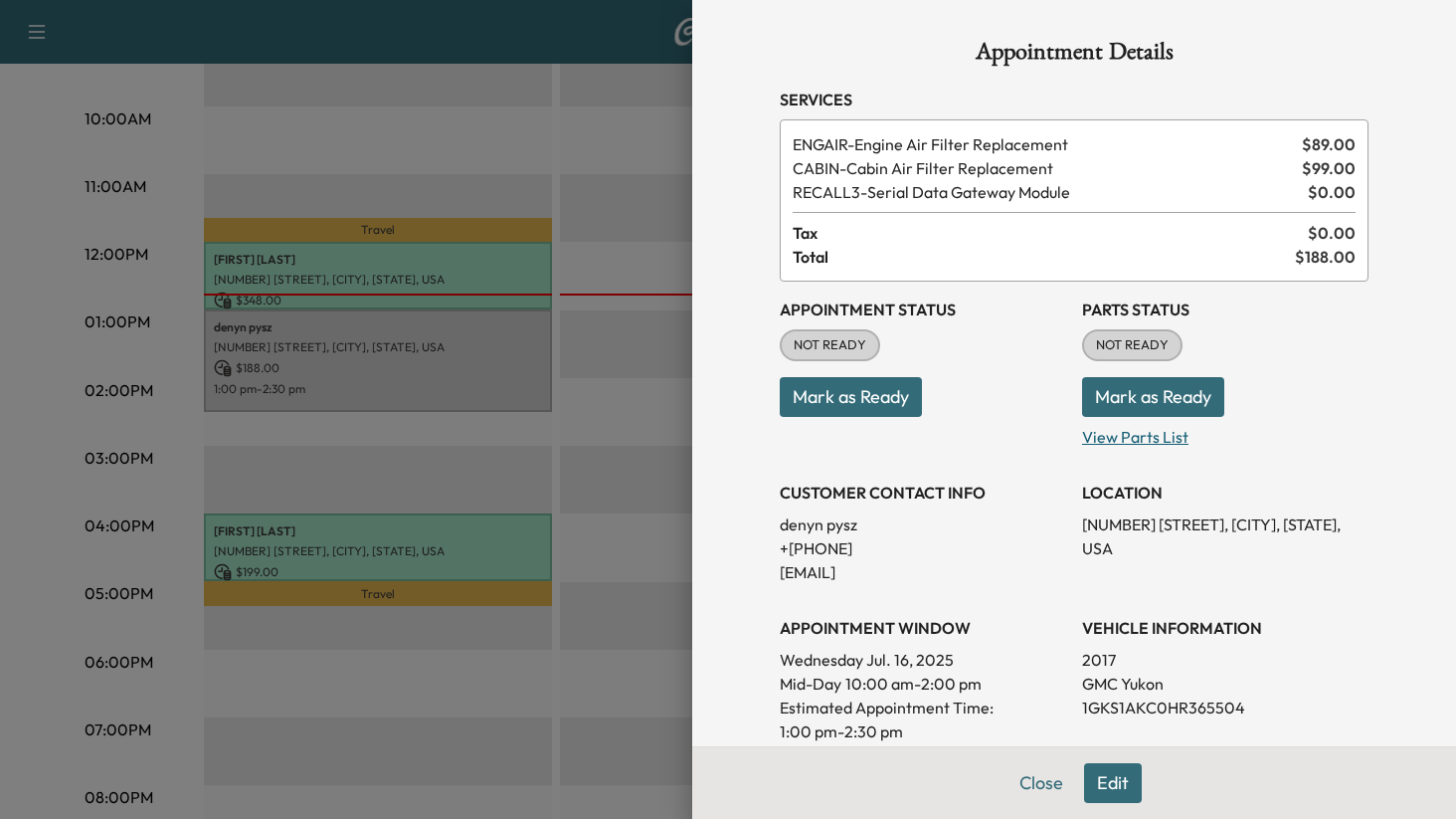click on "View Parts List" at bounding box center [1225, 433] 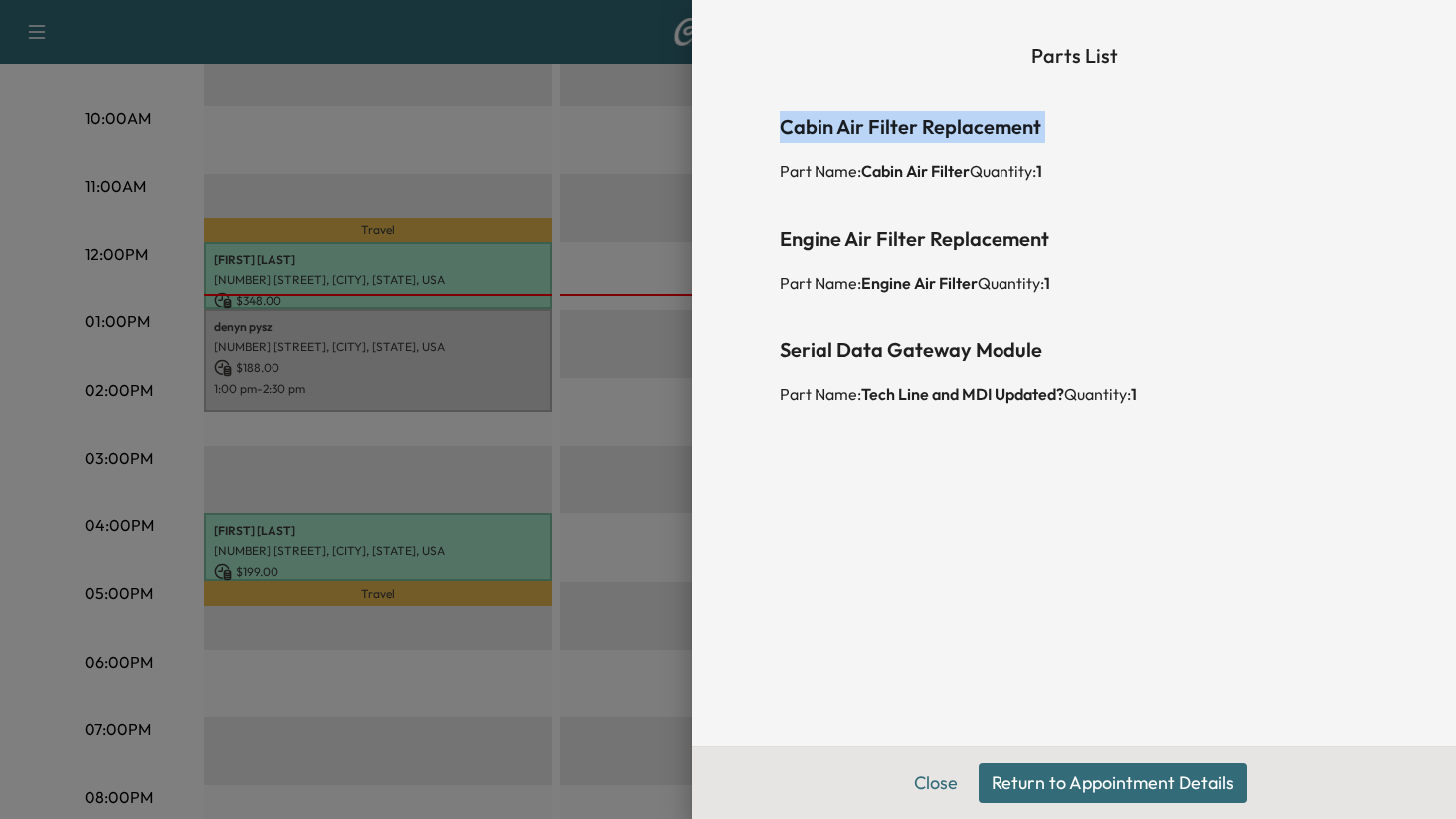 drag, startPoint x: 785, startPoint y: 125, endPoint x: 908, endPoint y: 143, distance: 124.310096 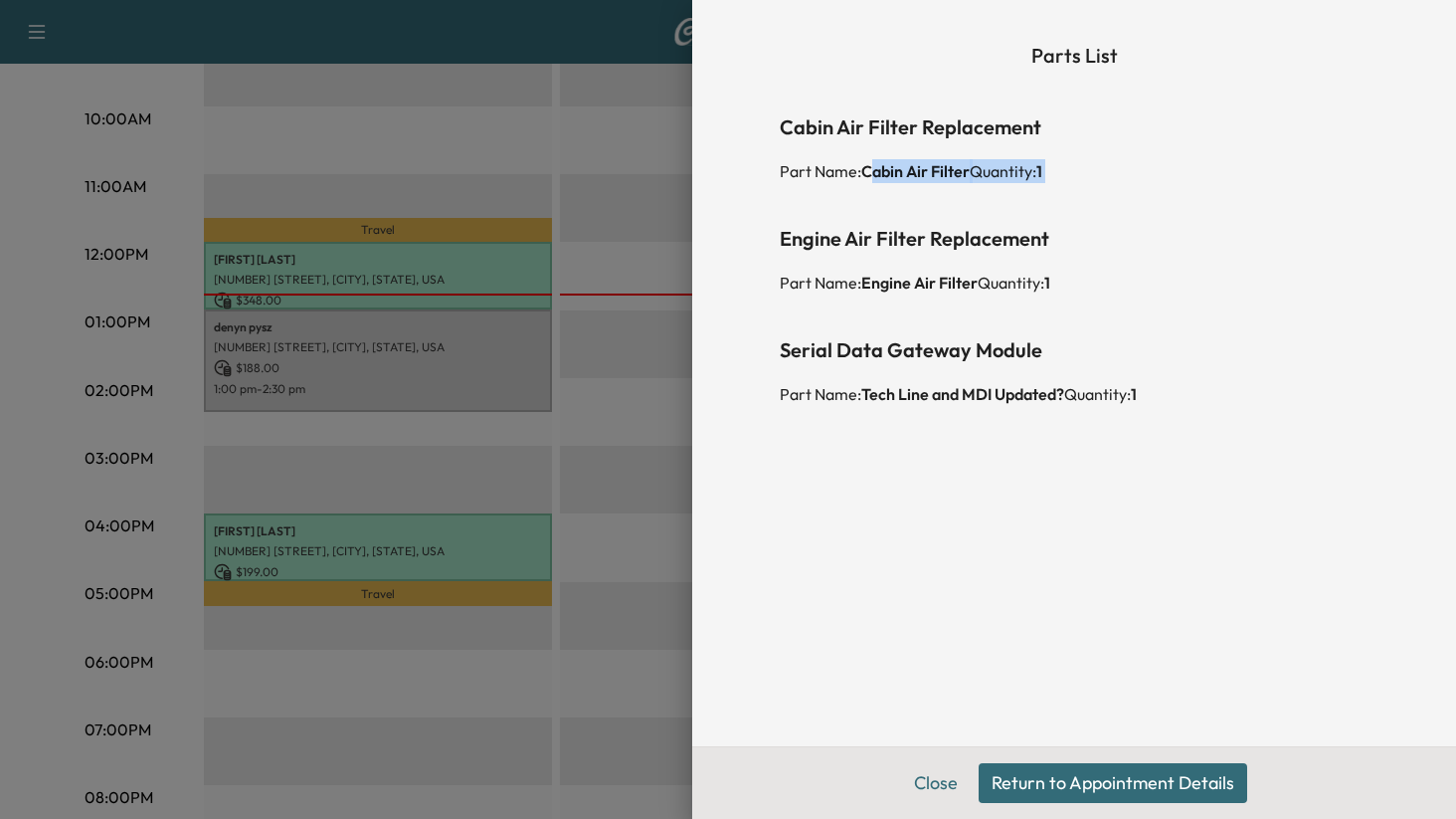 drag, startPoint x: 874, startPoint y: 171, endPoint x: 1032, endPoint y: 184, distance: 158.53391 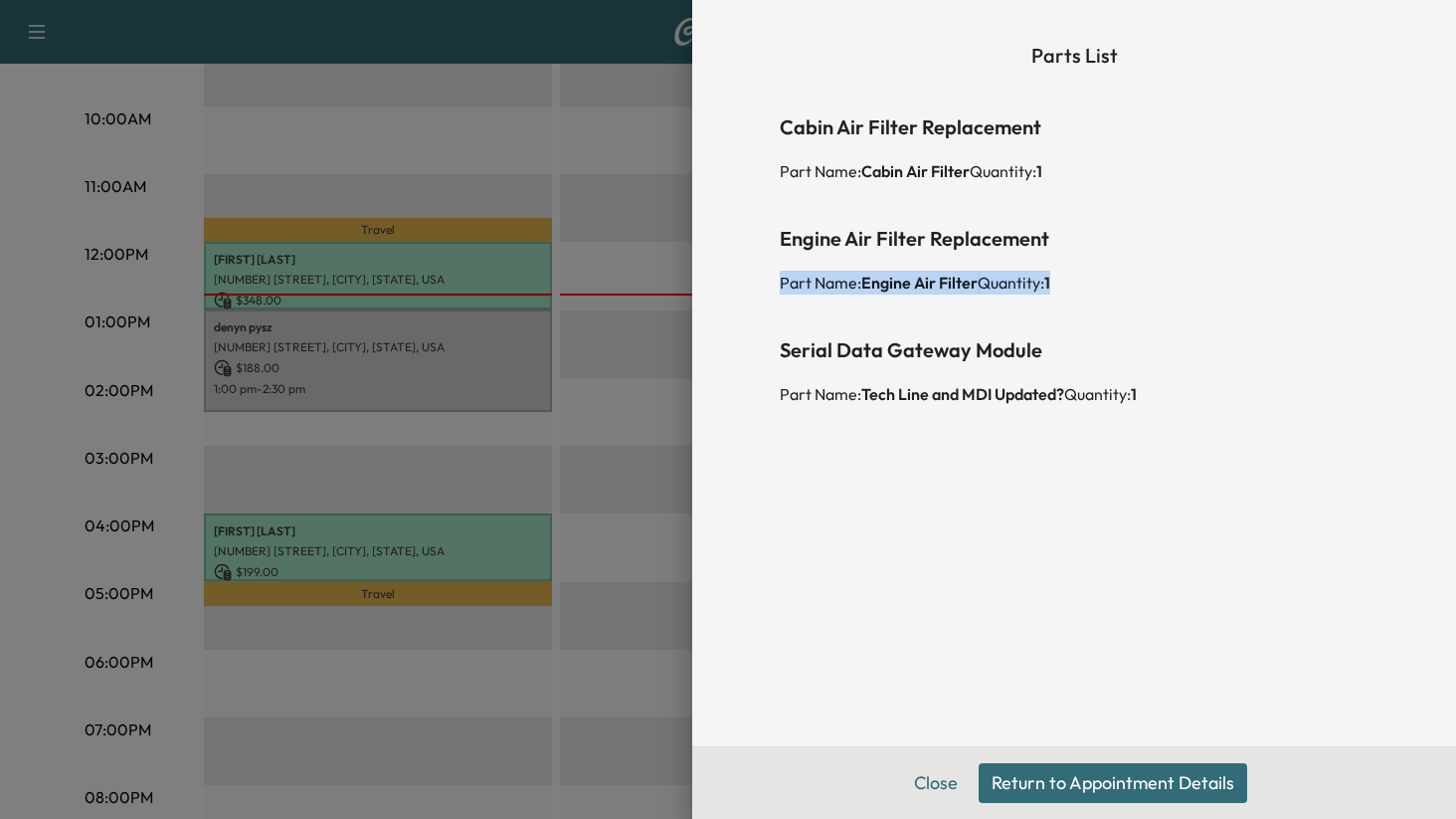 drag, startPoint x: 957, startPoint y: 269, endPoint x: 1072, endPoint y: 276, distance: 115.21285 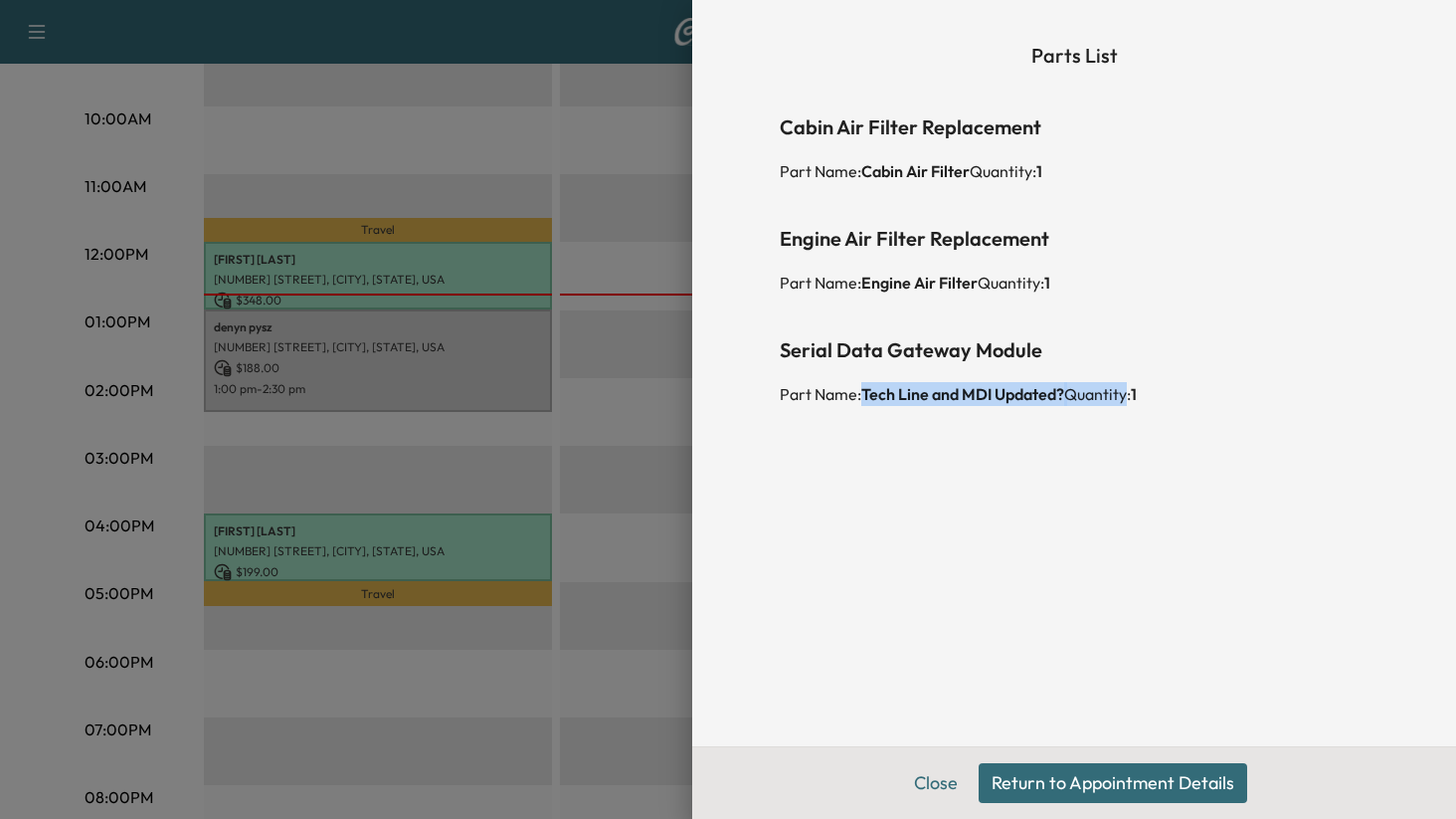 drag, startPoint x: 863, startPoint y: 397, endPoint x: 1130, endPoint y: 397, distance: 267 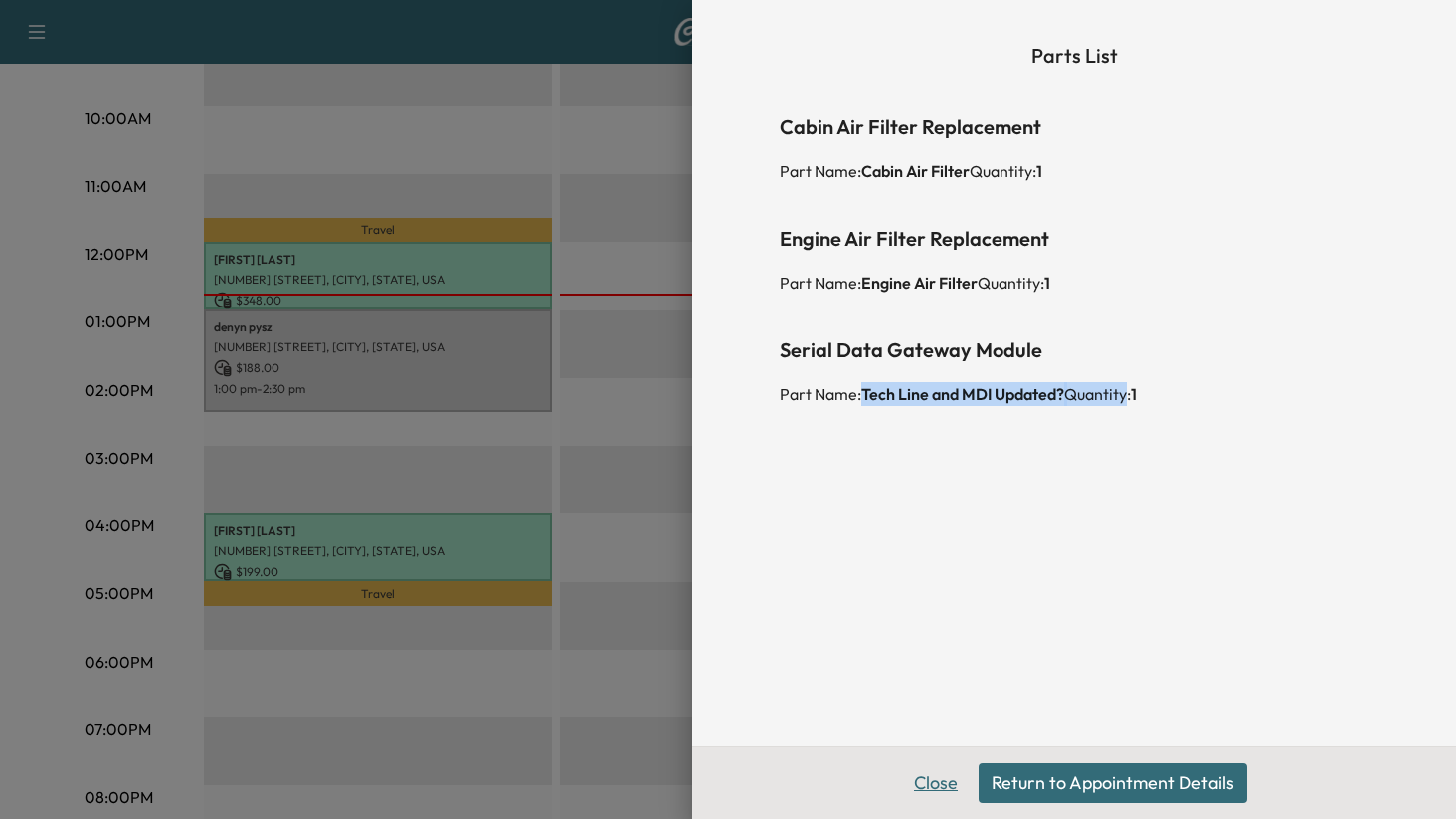 click on "Close" at bounding box center (936, 783) 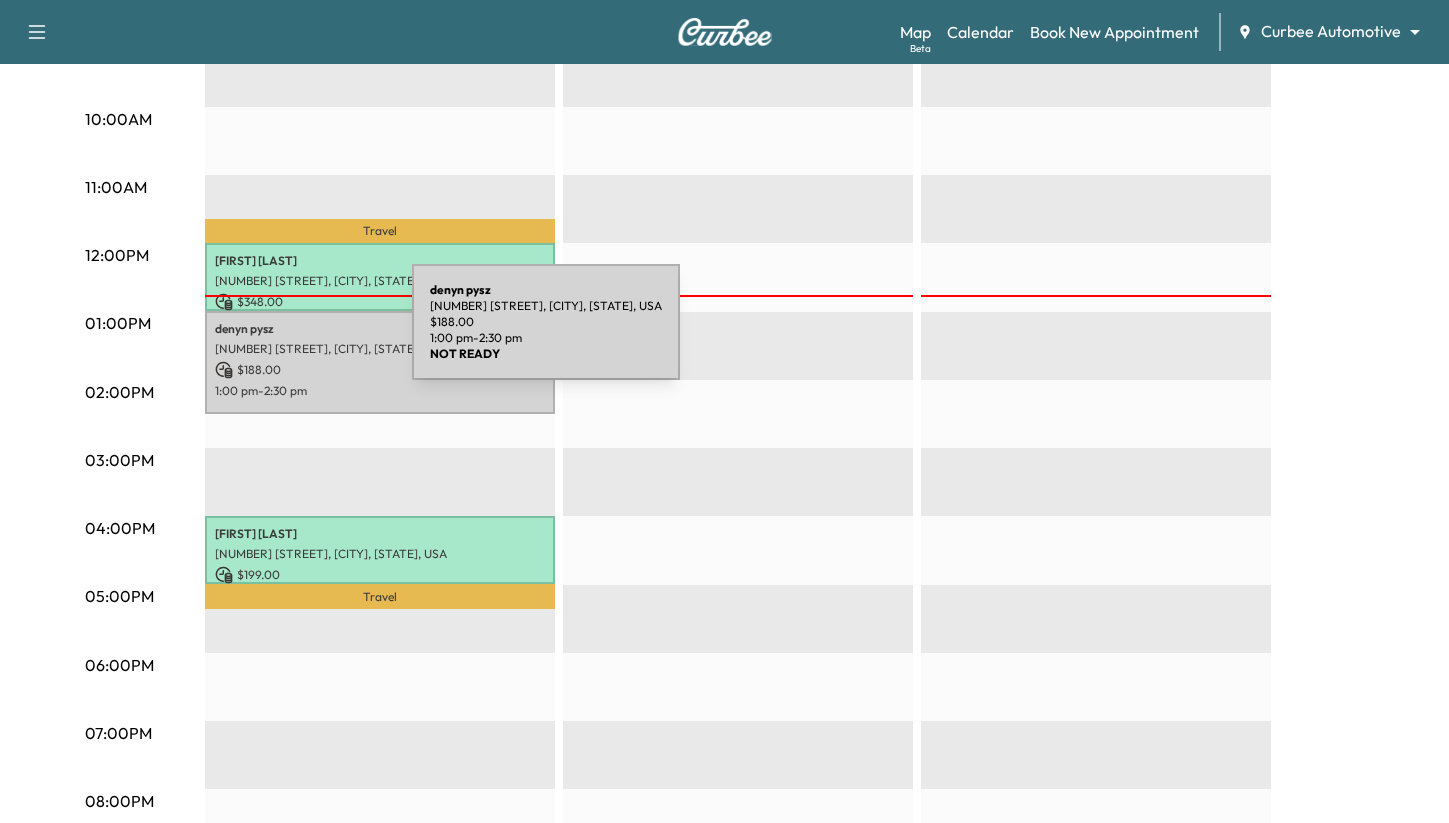 click on "[FIRST]   [LAST]" at bounding box center (380, 329) 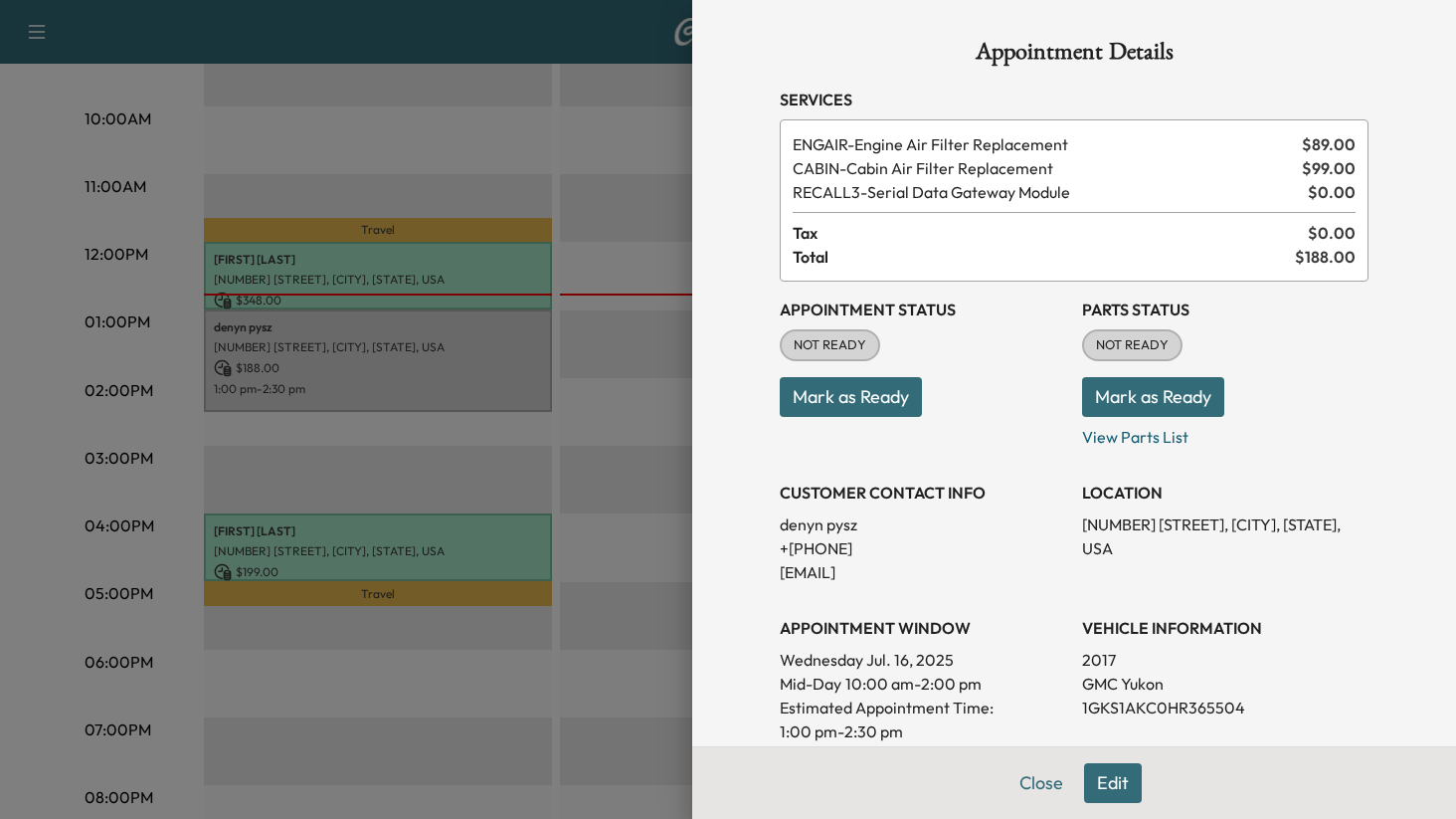 click on "Mark as Ready" at bounding box center [1153, 397] 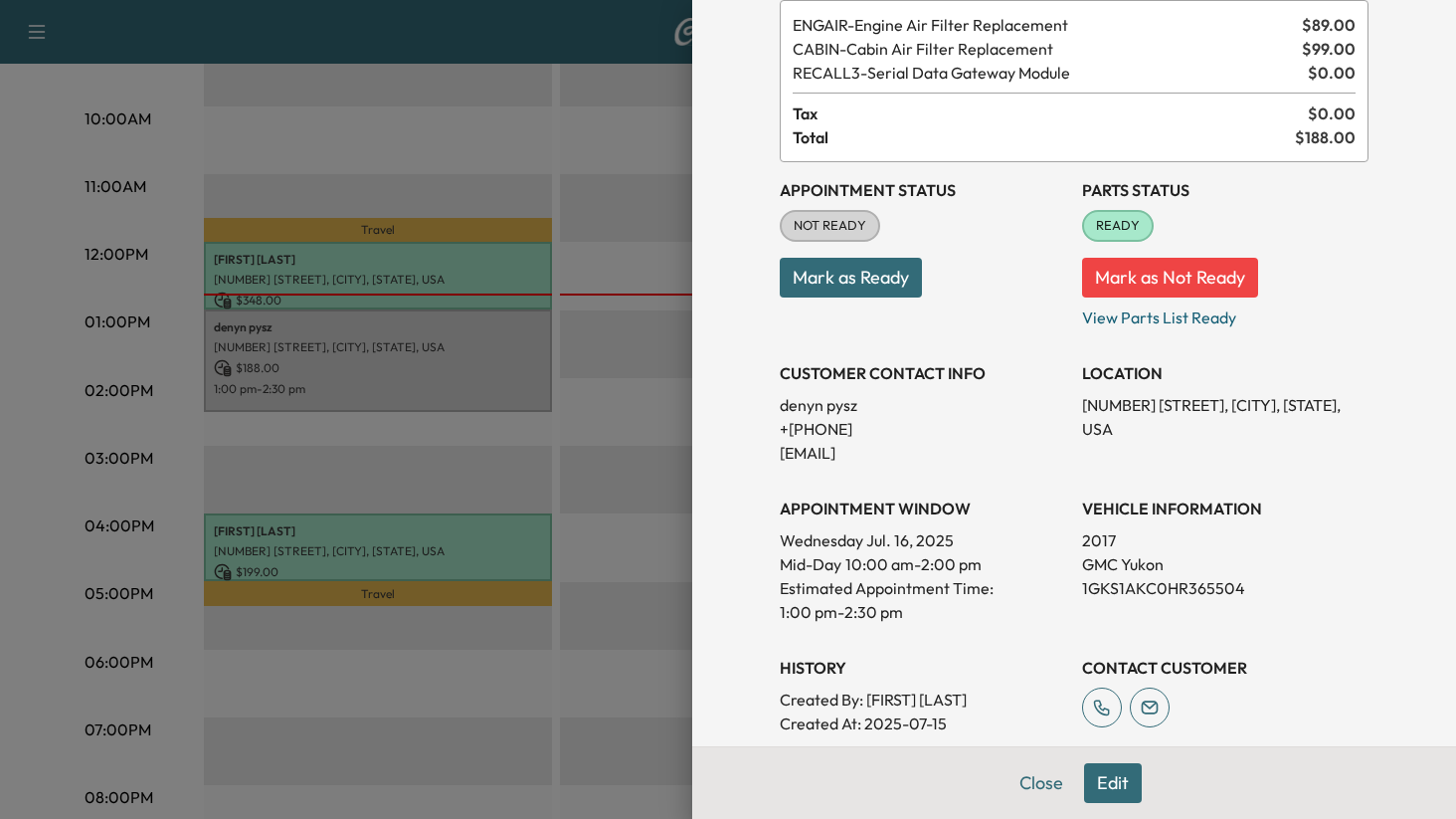 scroll, scrollTop: 0, scrollLeft: 0, axis: both 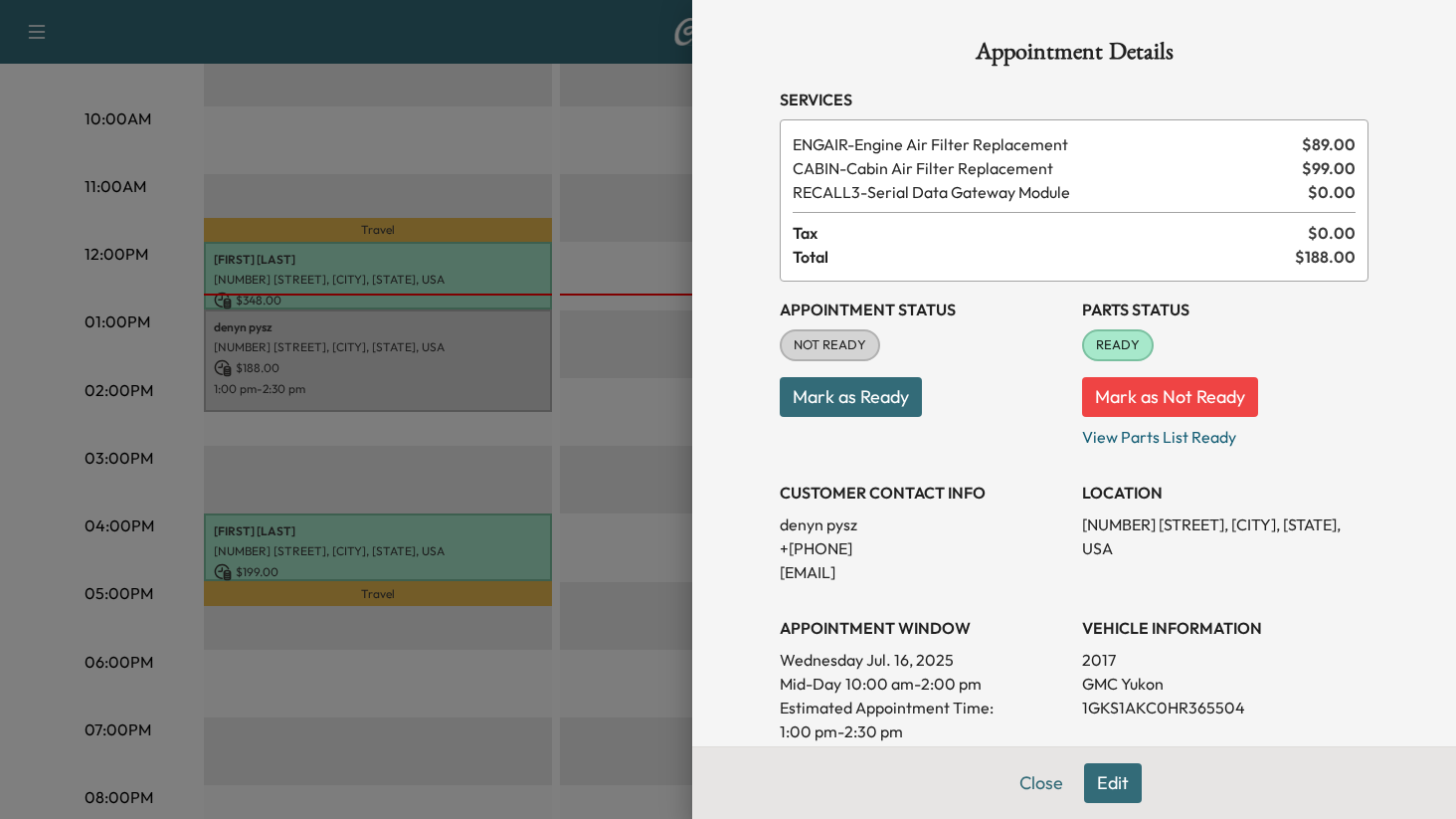 click on "Mark as Ready" at bounding box center [850, 397] 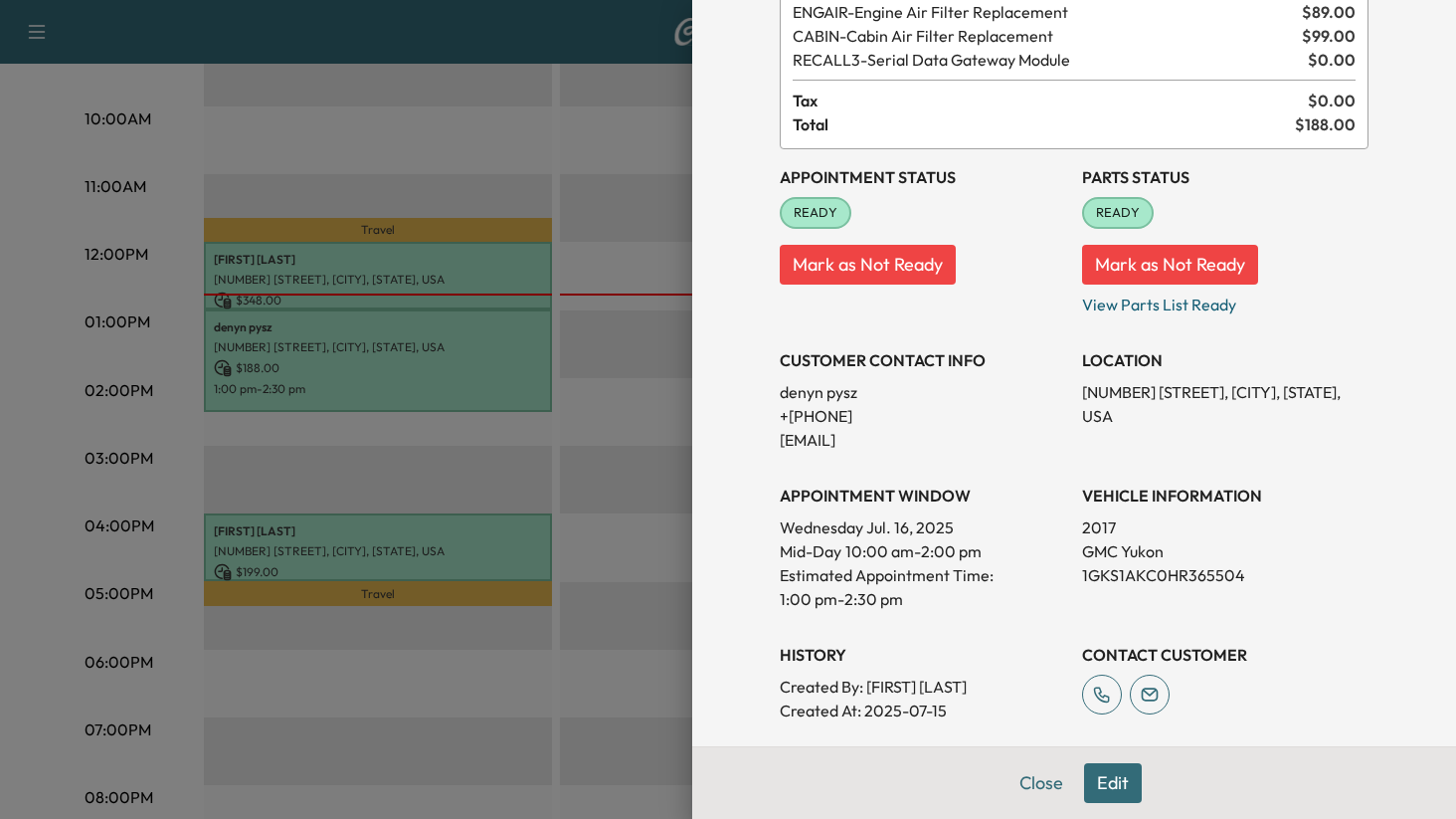 scroll, scrollTop: 12, scrollLeft: 0, axis: vertical 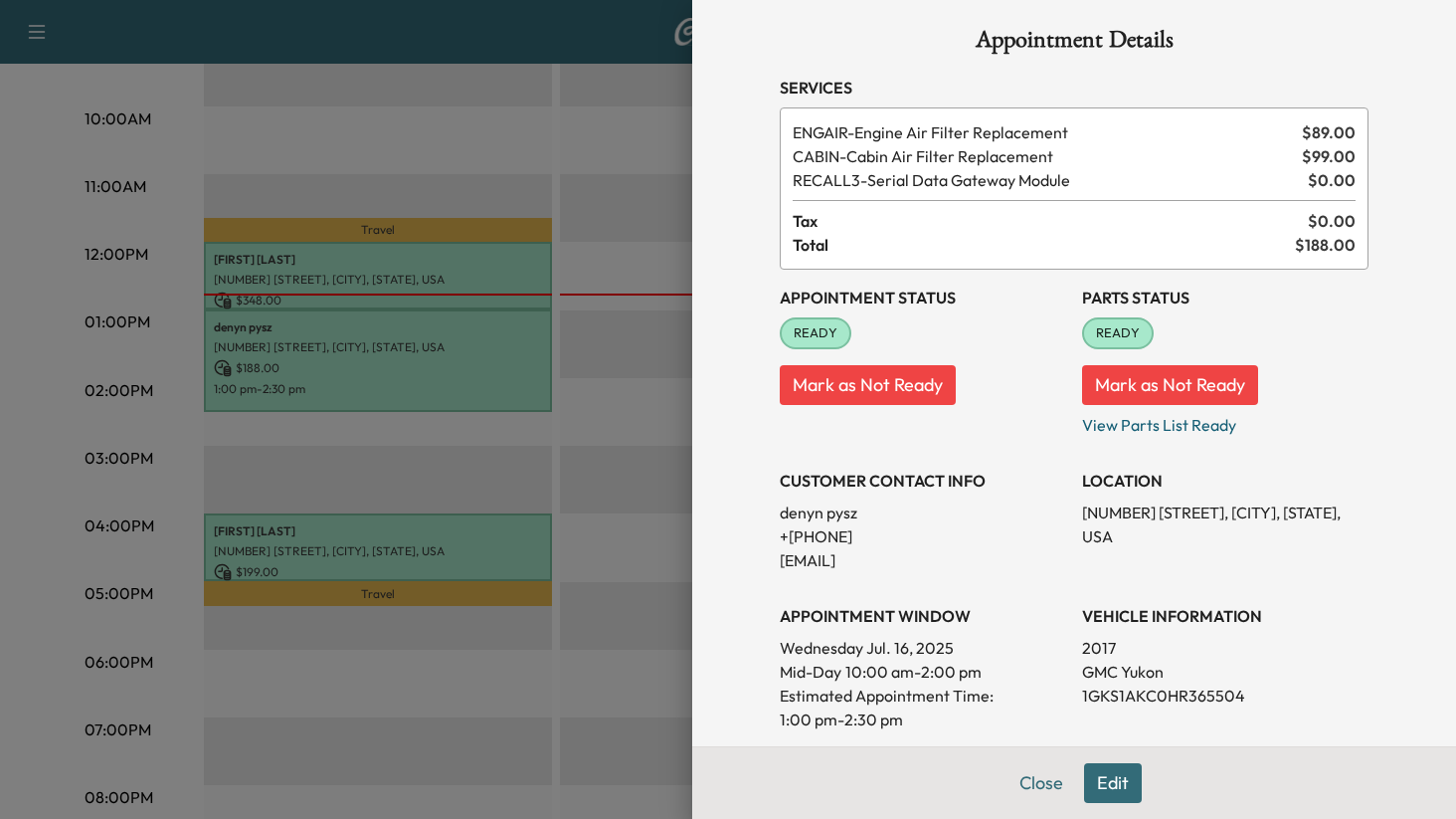 click on "Edit" at bounding box center (1113, 783) 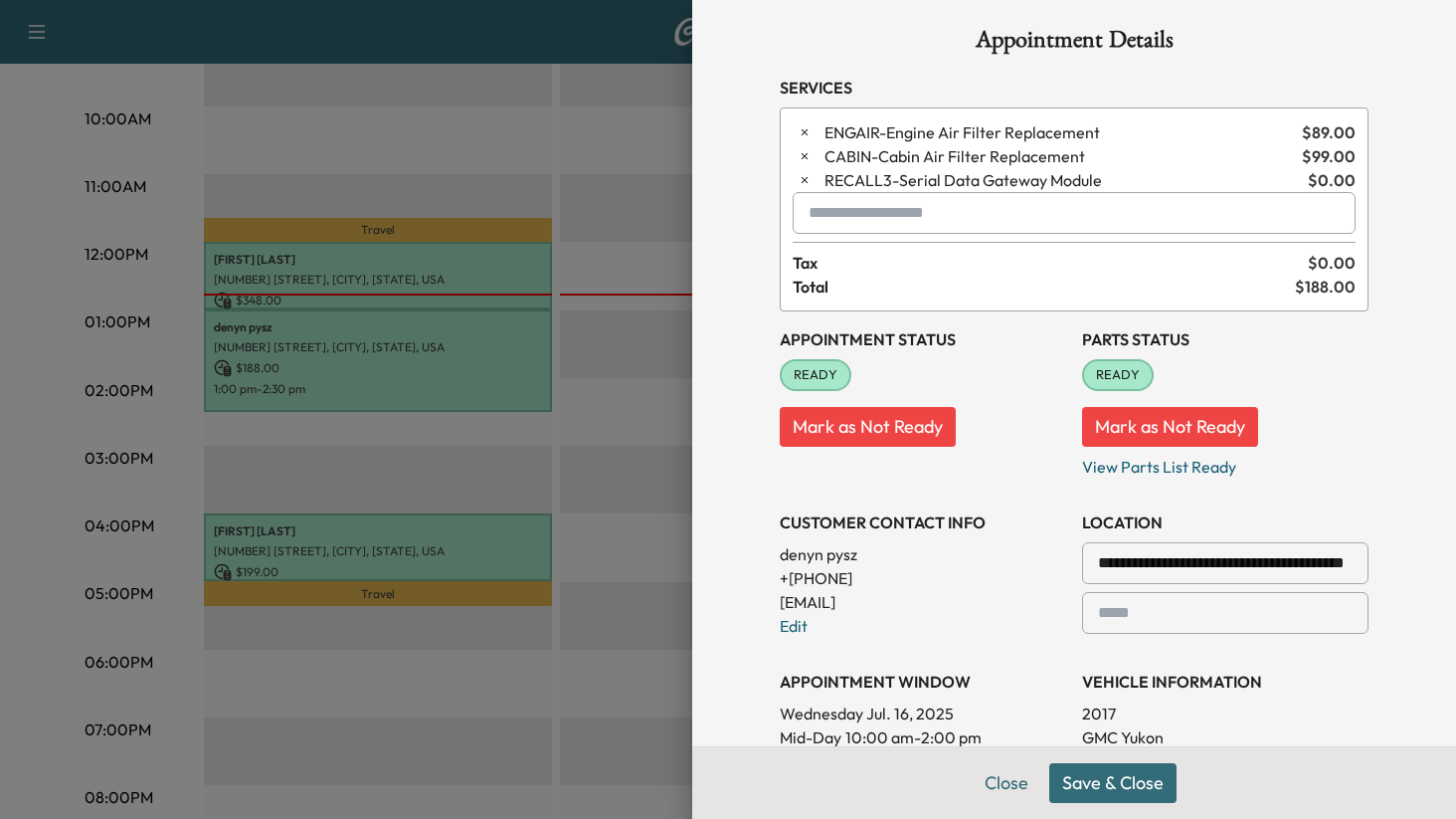 click at bounding box center (1074, 213) 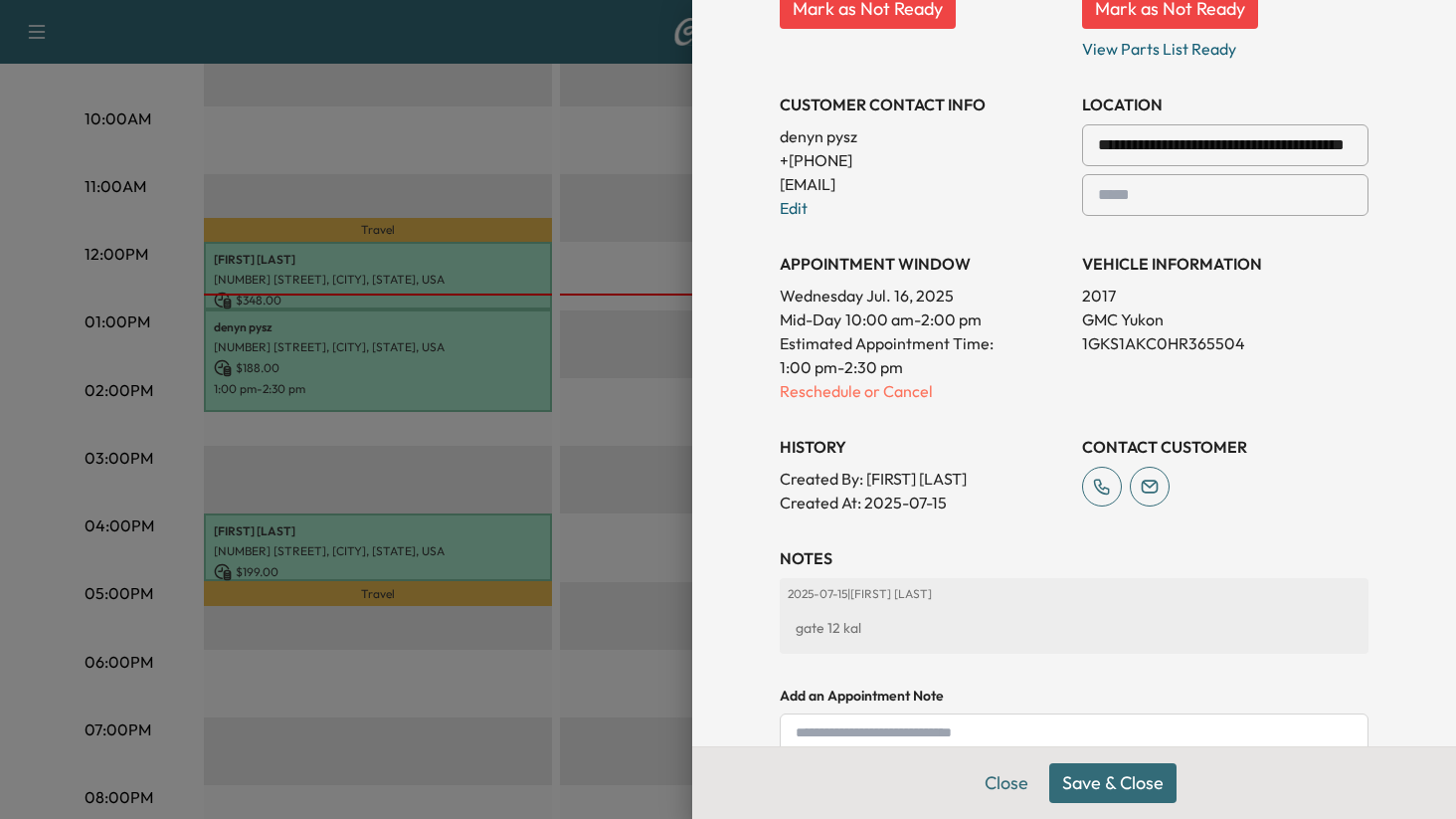 scroll, scrollTop: 475, scrollLeft: 0, axis: vertical 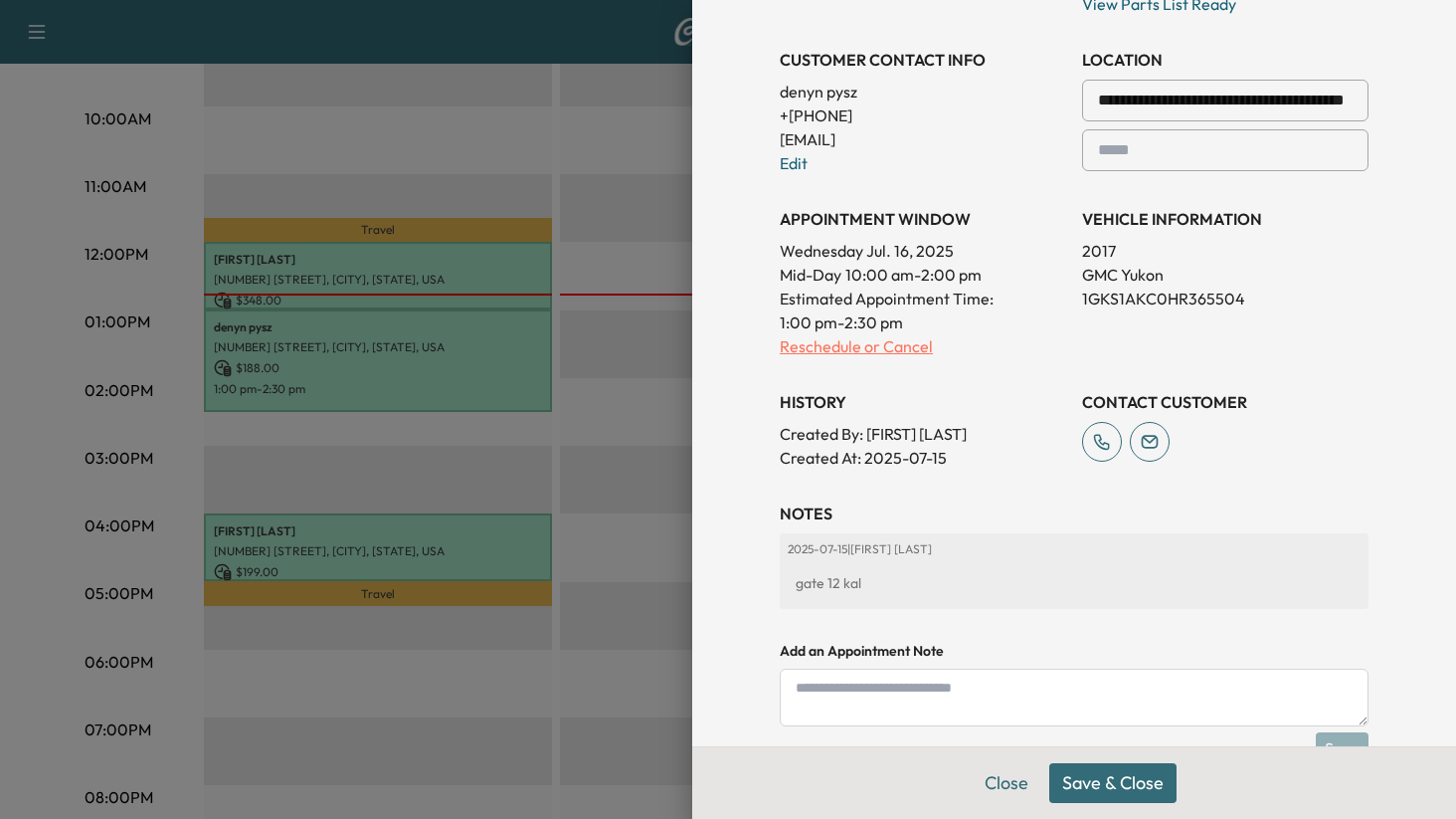 click on "Reschedule or Cancel" at bounding box center [923, 346] 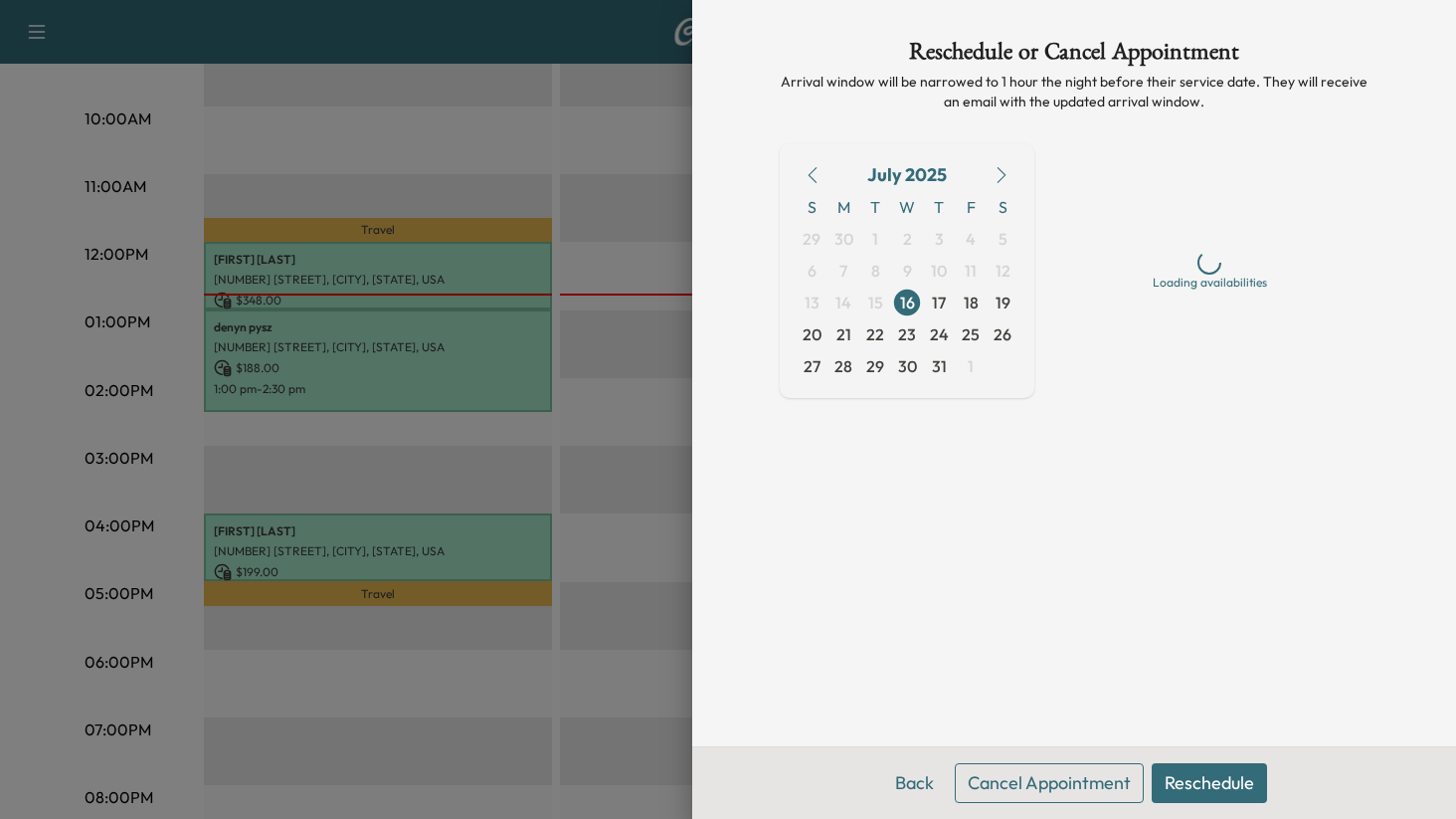 scroll, scrollTop: 0, scrollLeft: 0, axis: both 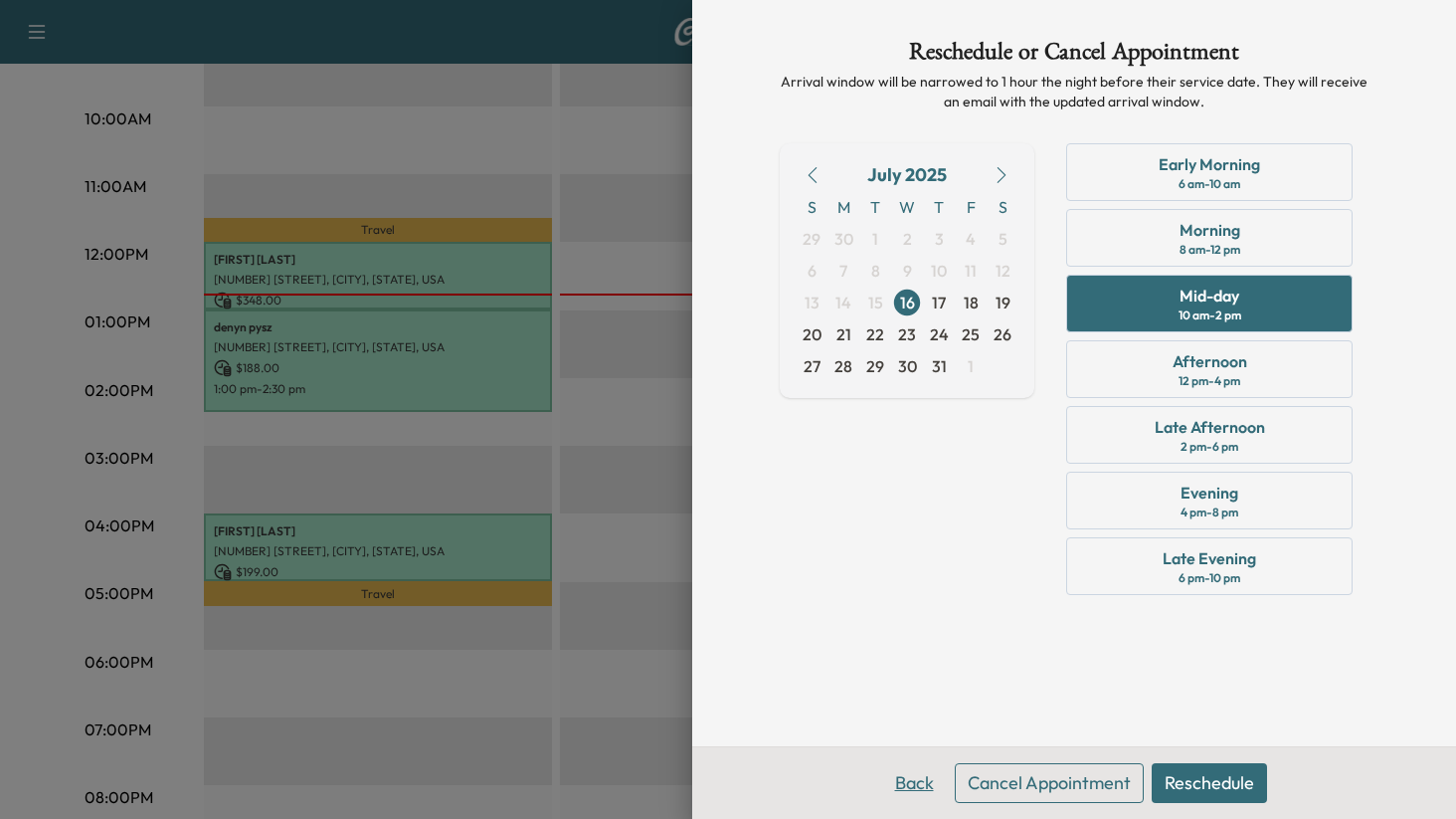 click on "Back" at bounding box center (914, 783) 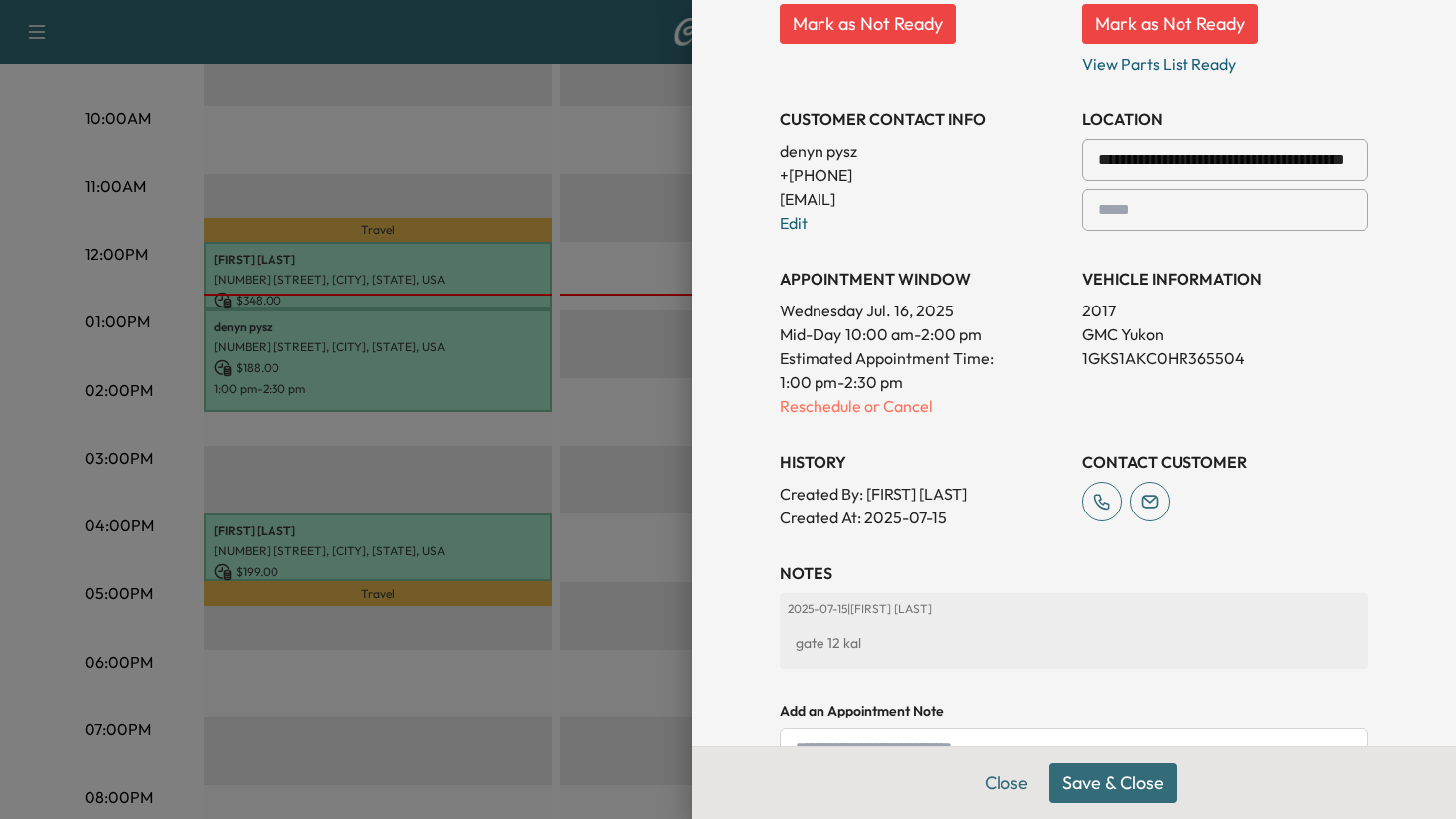scroll, scrollTop: 432, scrollLeft: 0, axis: vertical 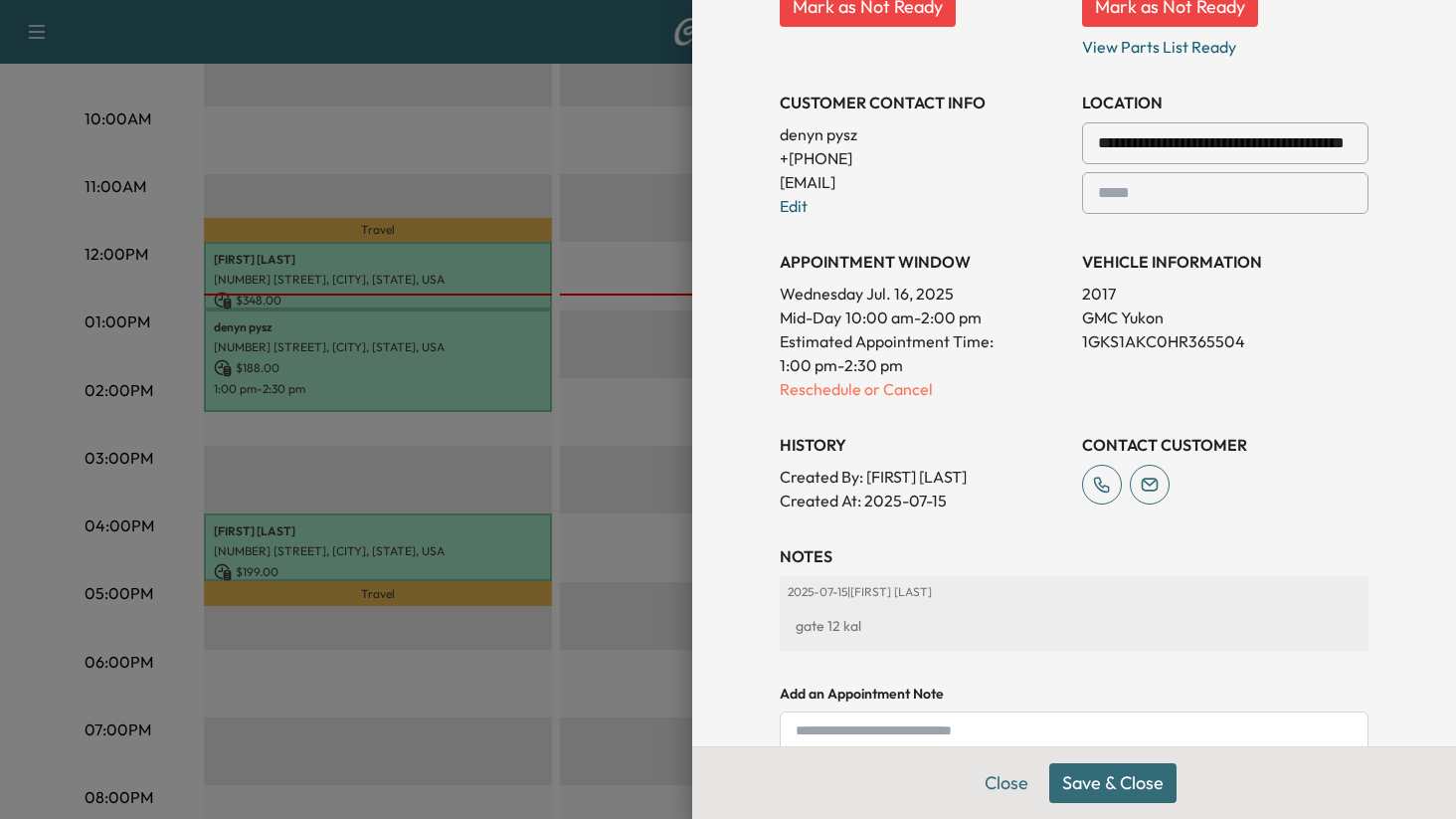click on "**********" at bounding box center (1225, 143) 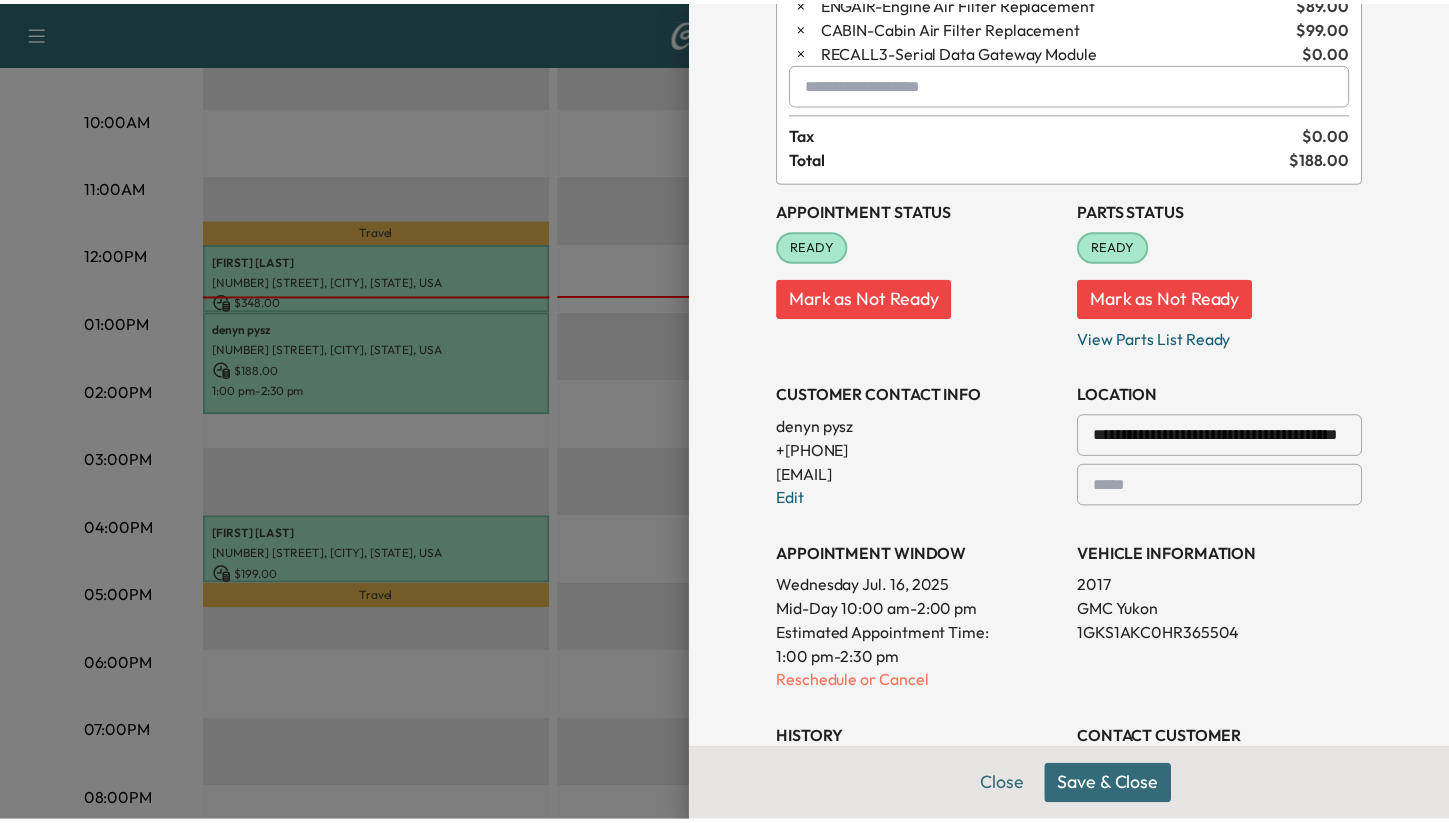 scroll, scrollTop: 0, scrollLeft: 0, axis: both 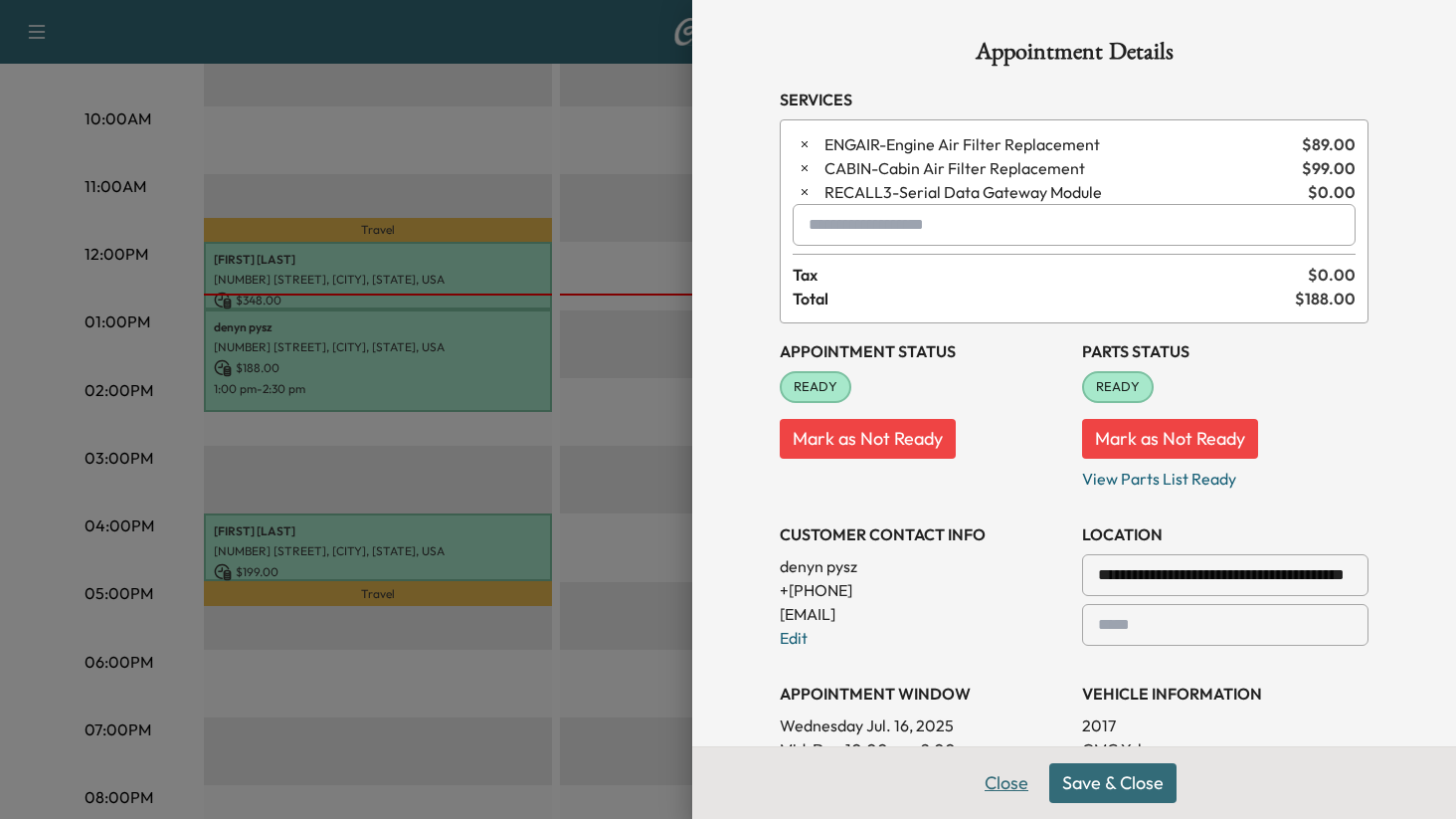 click on "Close" at bounding box center (1006, 783) 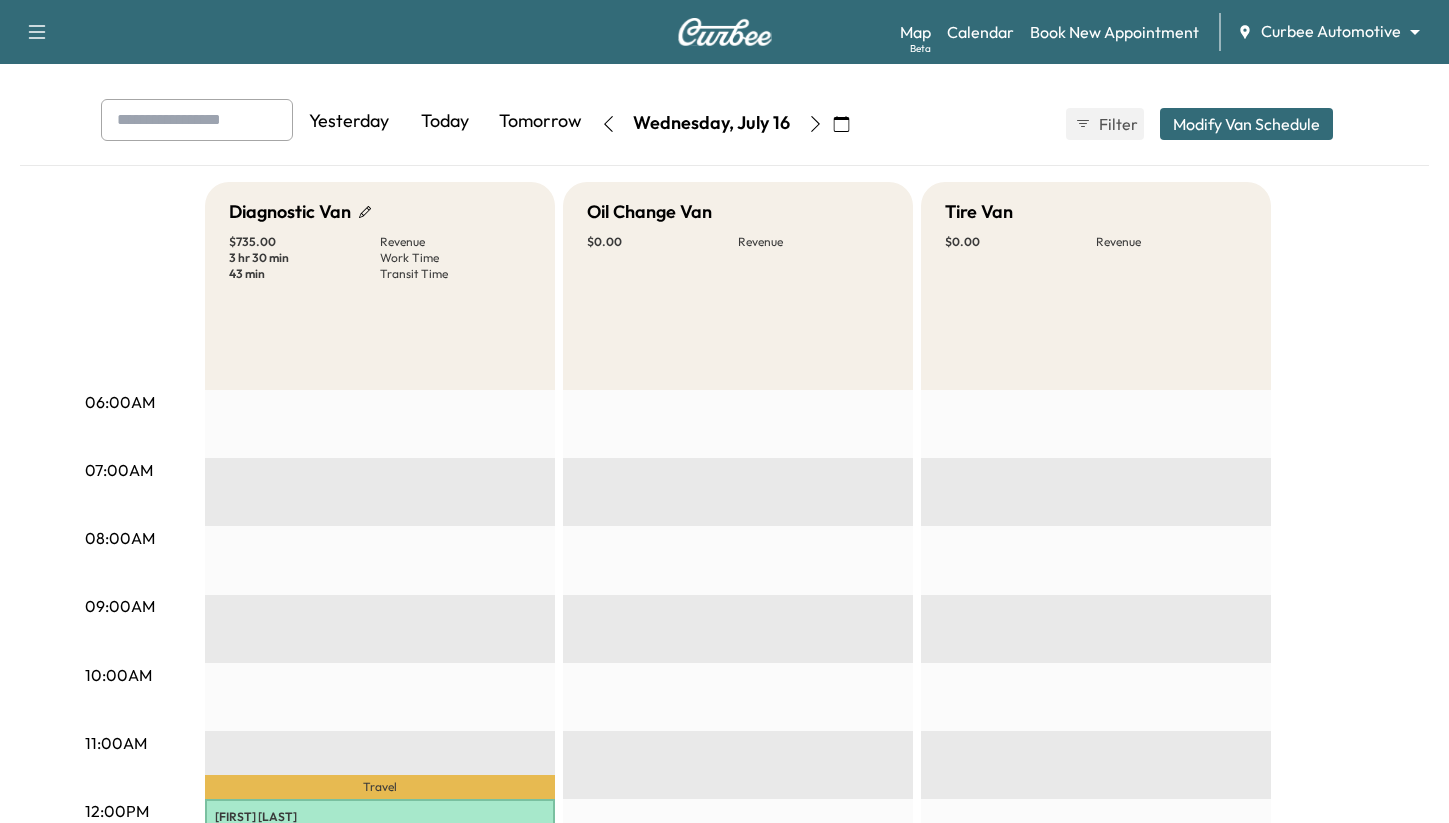 scroll, scrollTop: 0, scrollLeft: 0, axis: both 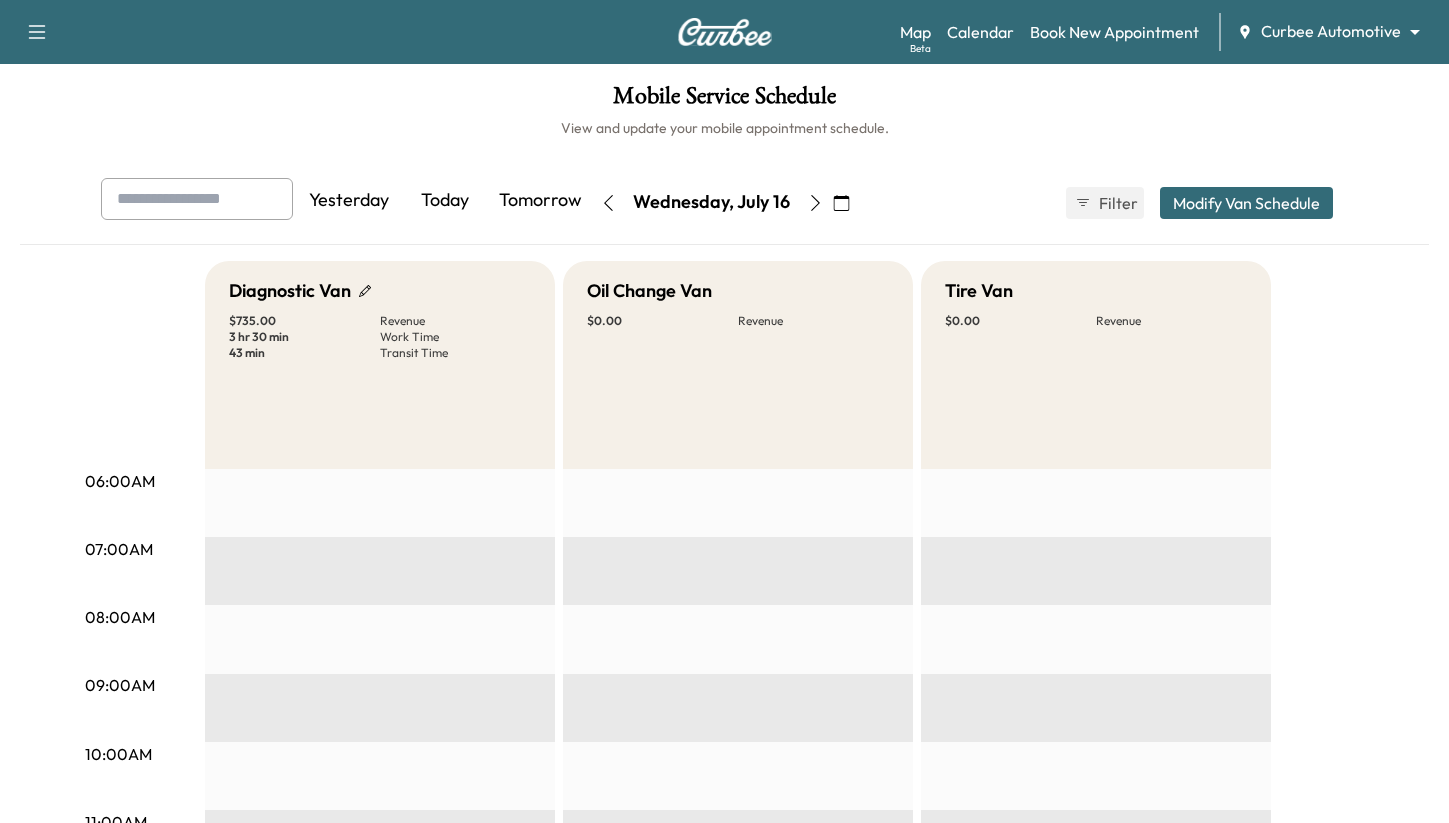 click on "Curbee Chevrolet ******** ​ Mobile Service Schedule View and update your mobile appointment schedule. Yesterday Today Tomorrow Wednesday, July 16 July 2025 S M T W T F S   29   30   1   2   3   4   5   6   7   8   9   10   11   12   13   14   15   16   17   18   19   20   21   22   23   24   25   26   27   28   29   30   31   1 Cancel Done Filter Modify Van Schedule Modify Van Schedule Van Schedule for  Wednesday, July 16, 2025 *  Schedule modified Shift Start Shift End Oil Change Van 6:00 am * Start 10:00 pm ** Start Inactive Diagnostic Van 6:00 am * Start 10:00 pm ** Start Inactive Tire Van 6:00 am * Start 10:00 pm ** Start Inactive Cancel Save & Close 06:00AM 07:00AM 08:00AM 09:00AM 10:00AM 11:00AM 12:00PM 01:00PM 02:00PM 03:00PM 04:00PM 05:00PM 06:00PM 07:00PM 08:00PM 09:00PM 10:00PM Diagnostic Van $ 735.00 Revenue 3 hr 30 min Work Time 43 min Transit Time Travel [FIRST]   [LAST] [NUMBER] [STREET], [CITY], [STATE], USA   $ 348.00 12:00 pm  -      $ [FIRST]   [LAST] [NUMBER] [STREET], [CITY], [STATE], USA   $ 188.00 1:00 pm  -      $" at bounding box center [724, 822] 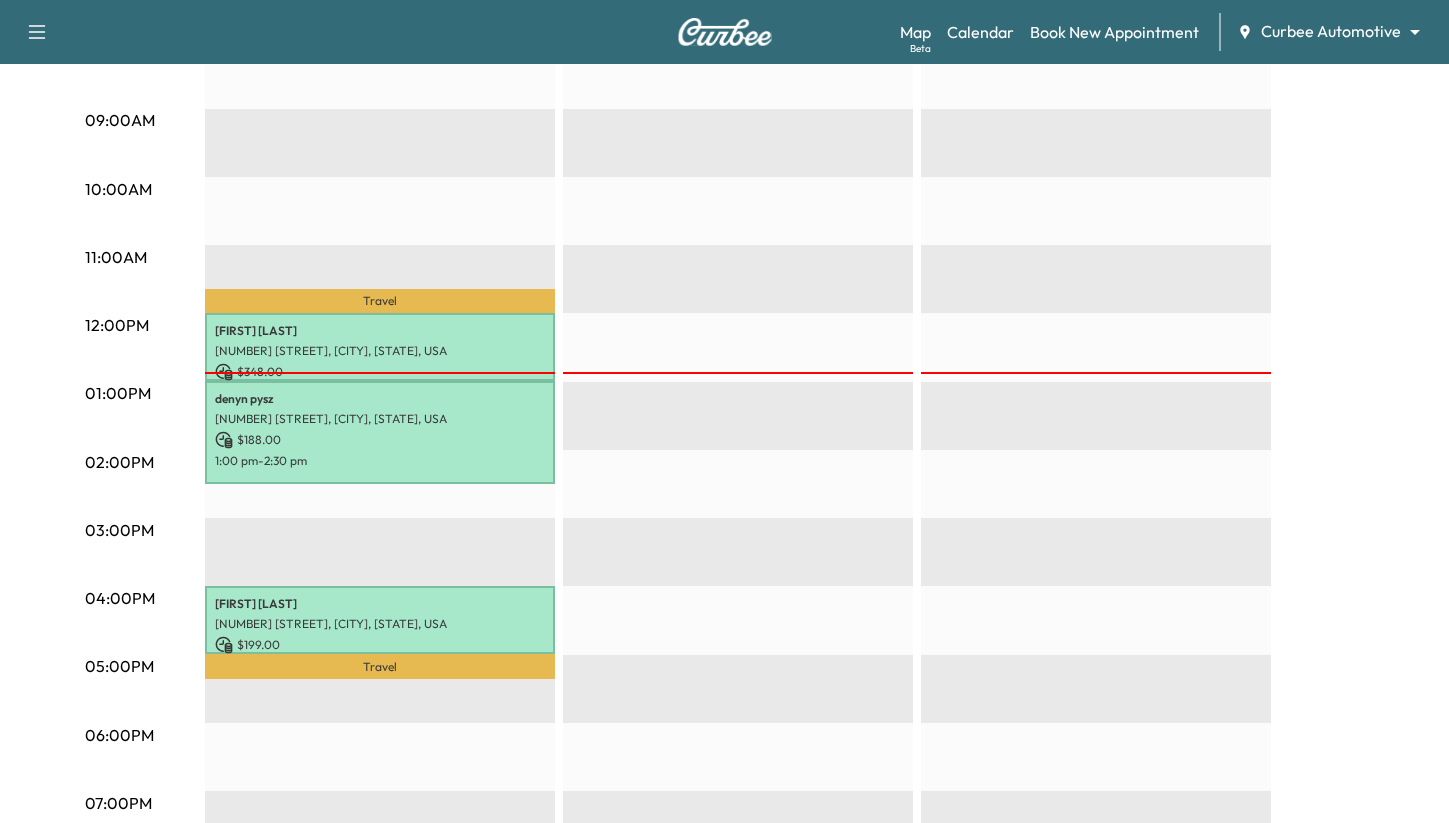 scroll, scrollTop: 570, scrollLeft: 0, axis: vertical 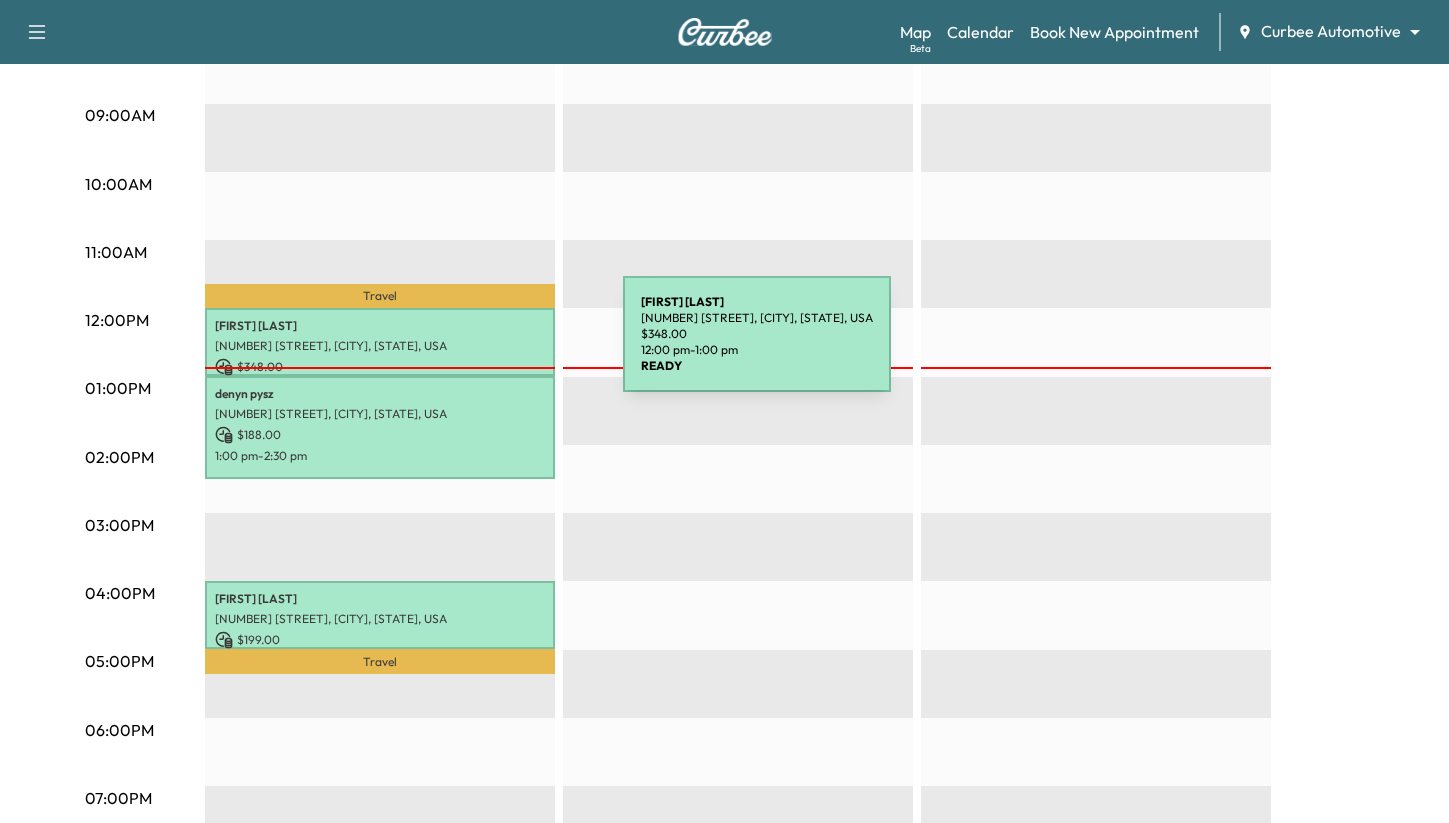 click on "[NUMBER] [STREET], [CITY], [STATE], USA" at bounding box center [380, 346] 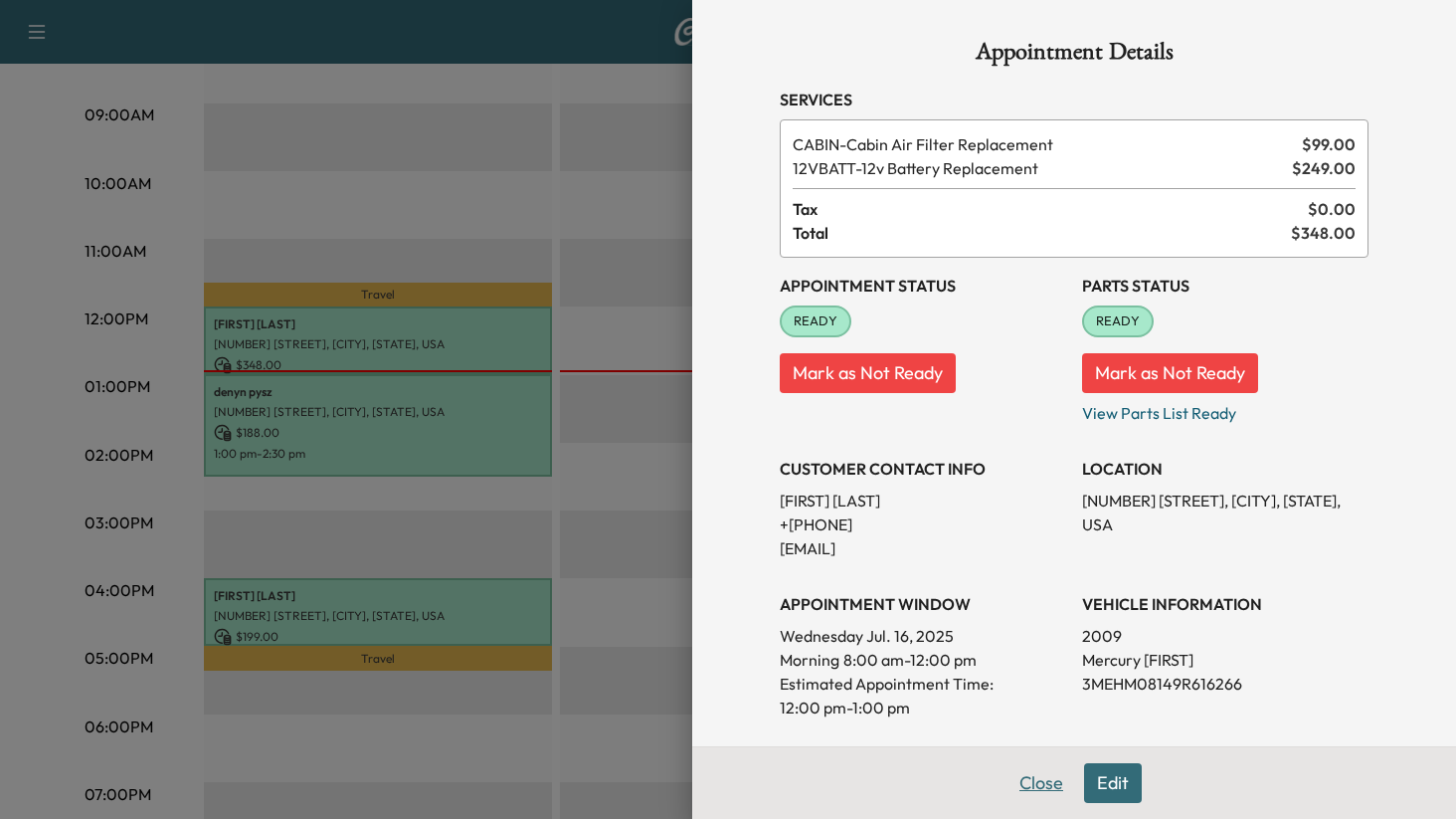 click on "Close" at bounding box center (1041, 783) 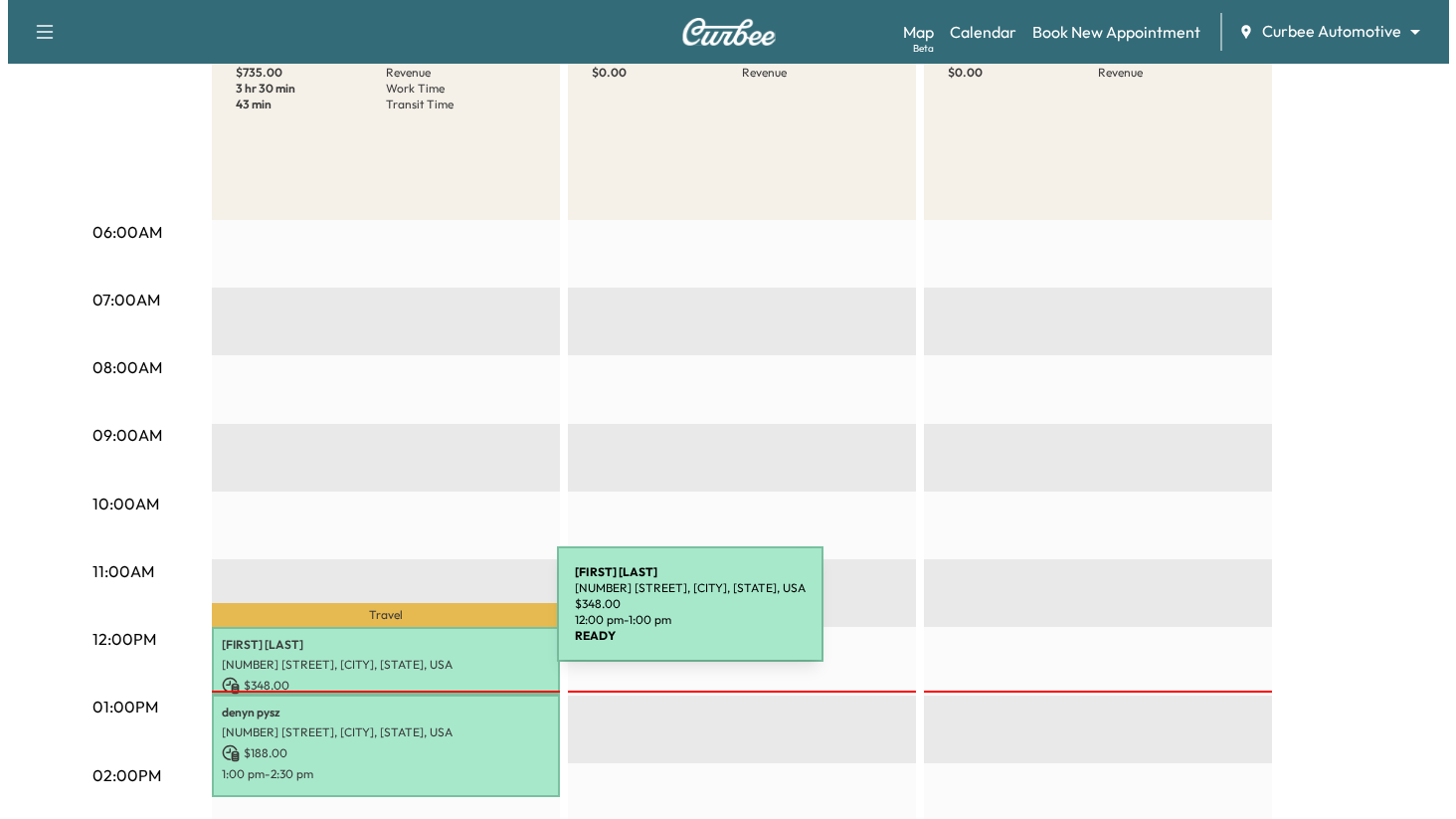 scroll, scrollTop: 0, scrollLeft: 0, axis: both 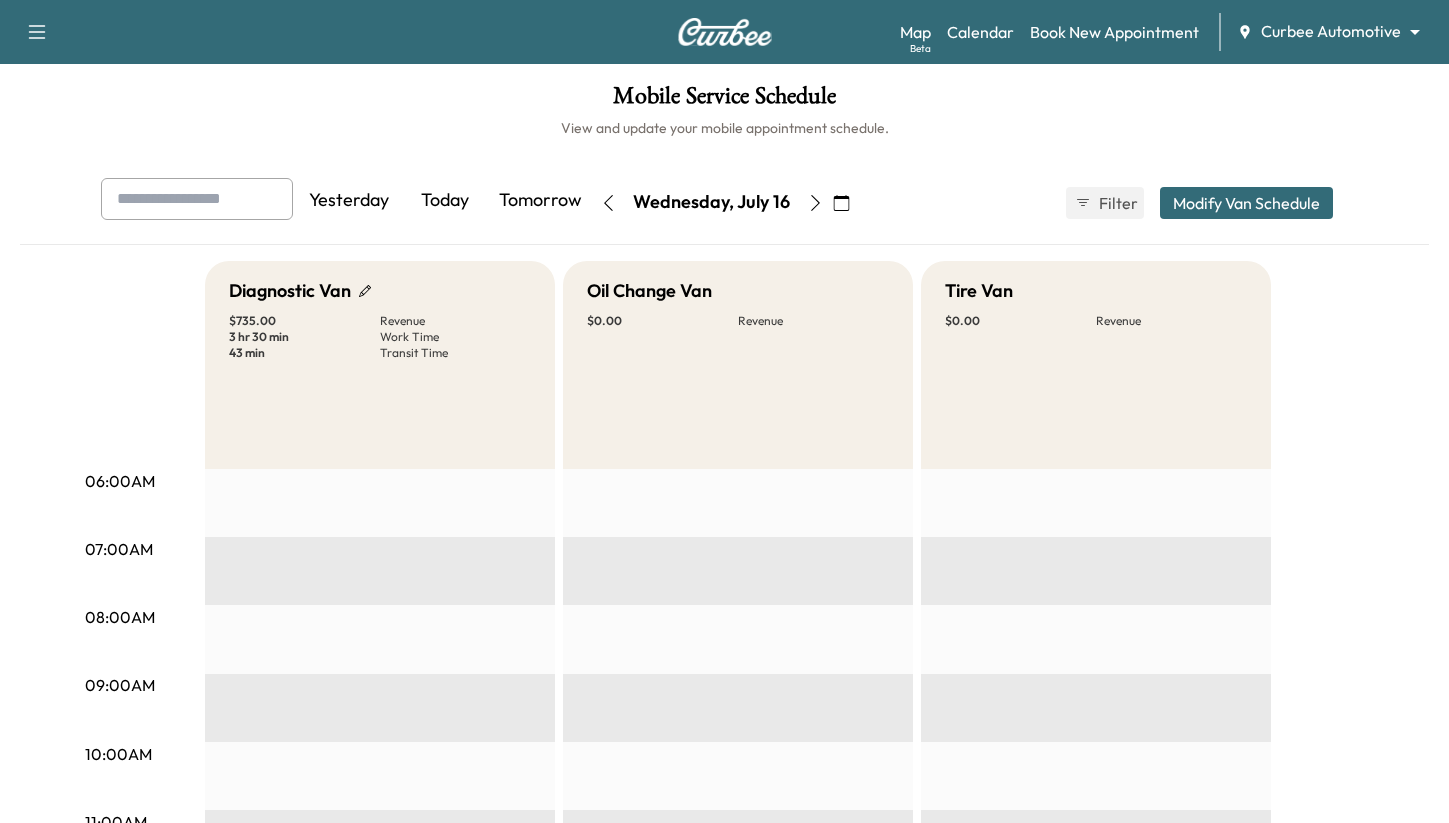 click on "Modify Van Schedule" at bounding box center (1246, 203) 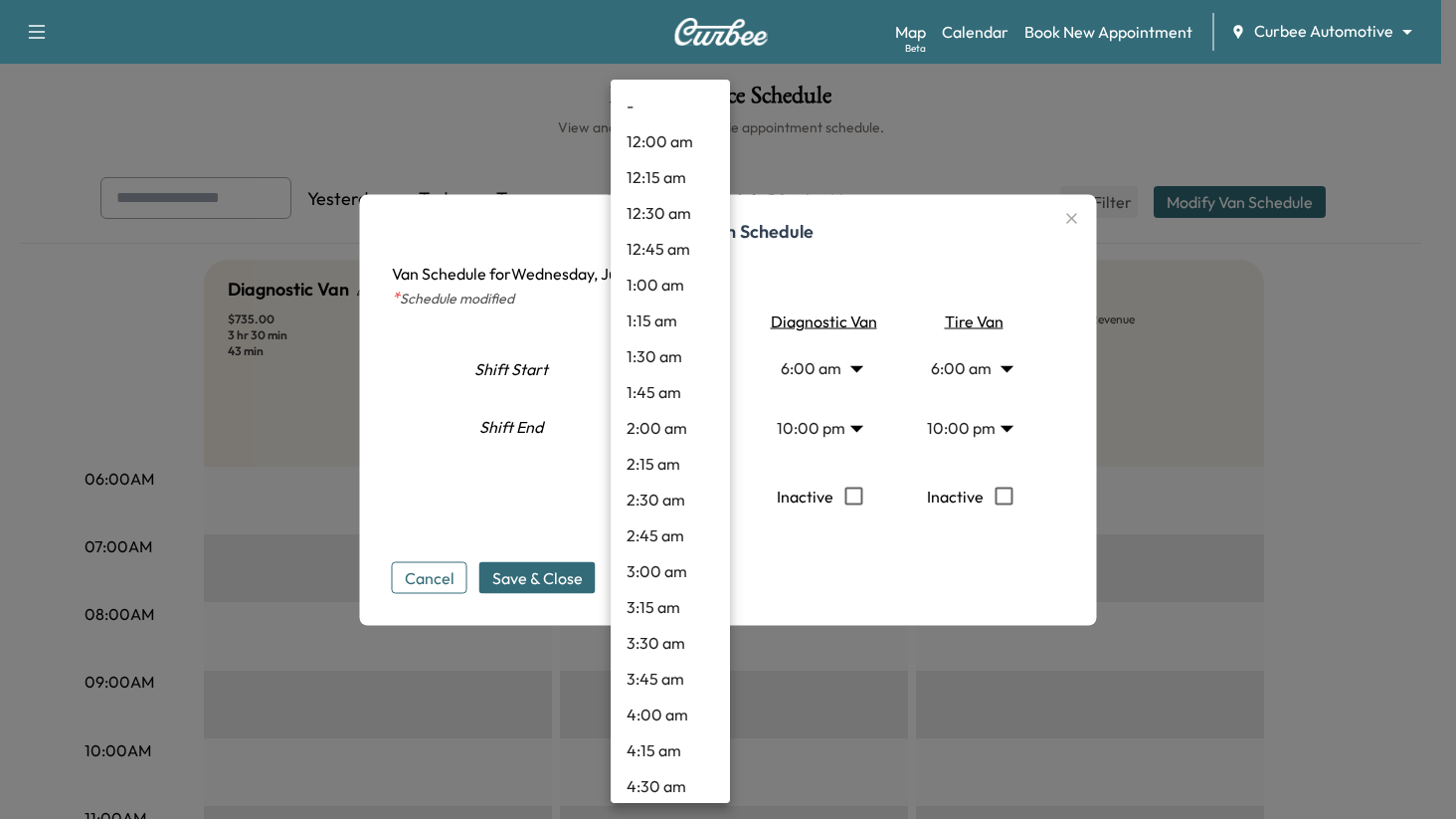 click on "Curbee Automotive ******** ​ Mobile Service Schedule View and update your mobile appointment schedule. Yesterday Today Tomorrow Wednesday, July 16 July 2025 S M T W T F S   29   30   1   2   3   4   5   6   7   8   9   10   11   12   13   14   15   16   17   18   19   20   21   22   23   24   25   26   27   28   29   30   31   1 Cancel Done Filter Modify Van Schedule Modify Van Schedule Van Schedule for  Wednesday, July 16, 2025 *  Schedule modified Shift Start Shift End Oil Change Van 6:00 am * Start 10:00 pm ** Start Inactive Diagnostic Van 6:00 am * Start 10:00 pm ** Start Inactive Tire Van 6:00 am * Start 10:00 pm ** Start Inactive Cancel Save & Close 06:00AM 07:00AM 08:00AM 09:00AM 10:00AM 11:00AM 12:00PM 01:00PM 02:00PM 03:00PM 04:00PM 05:00PM 06:00PM 07:00PM 08:00PM 09:00PM 10:00PM Diagnostic Van $ 735.00 Revenue 3 hr 30 min Work Time 43 min Transit Time Travel [FIRST]   [LAST] [NUMBER] [STREET], [CITY], [STATE], USA   $ 348.00 12:00 pm  -" at bounding box center [728, 409] 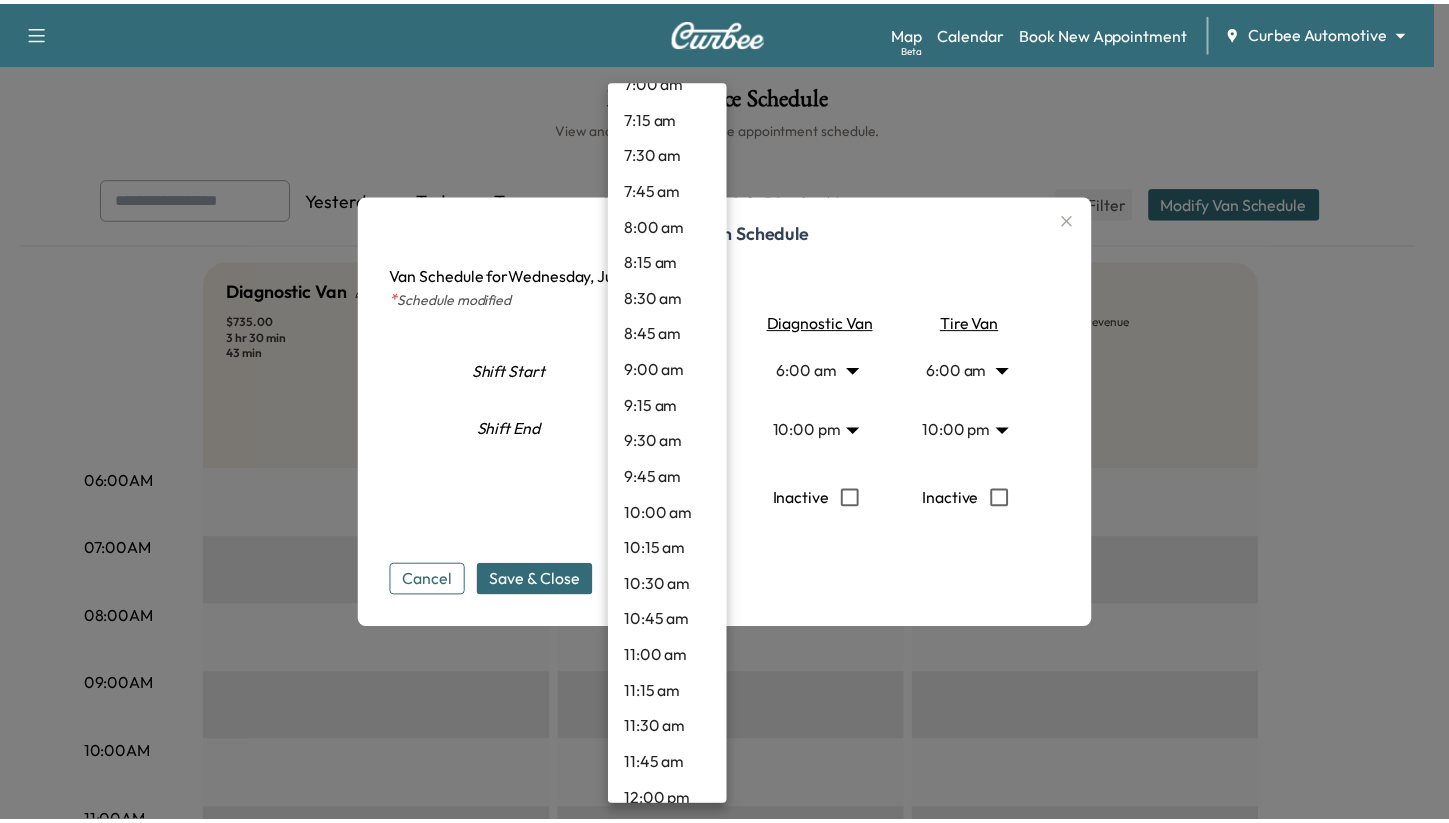 scroll, scrollTop: 1193, scrollLeft: 0, axis: vertical 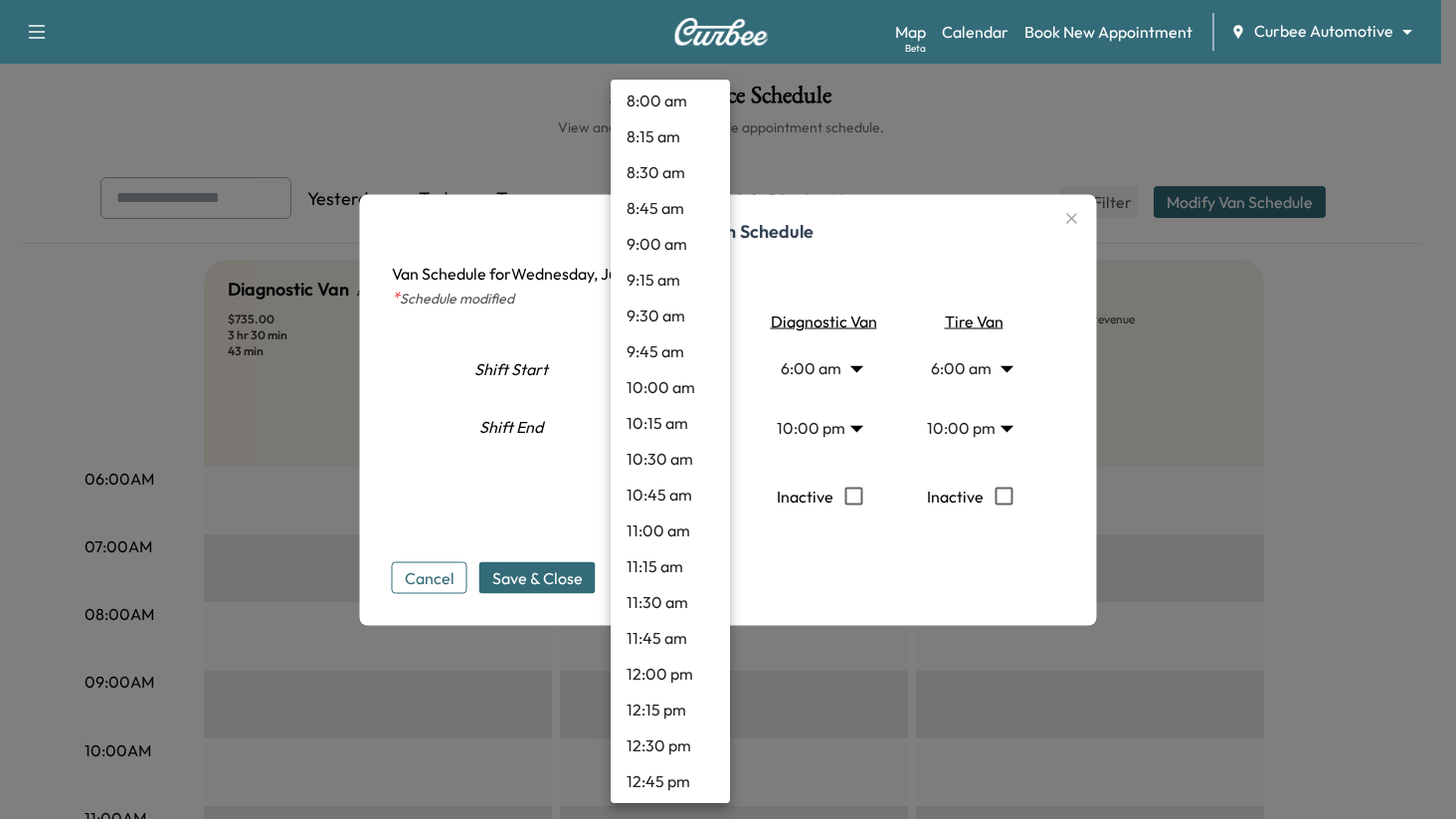 click on "12:00 pm" at bounding box center [670, 674] 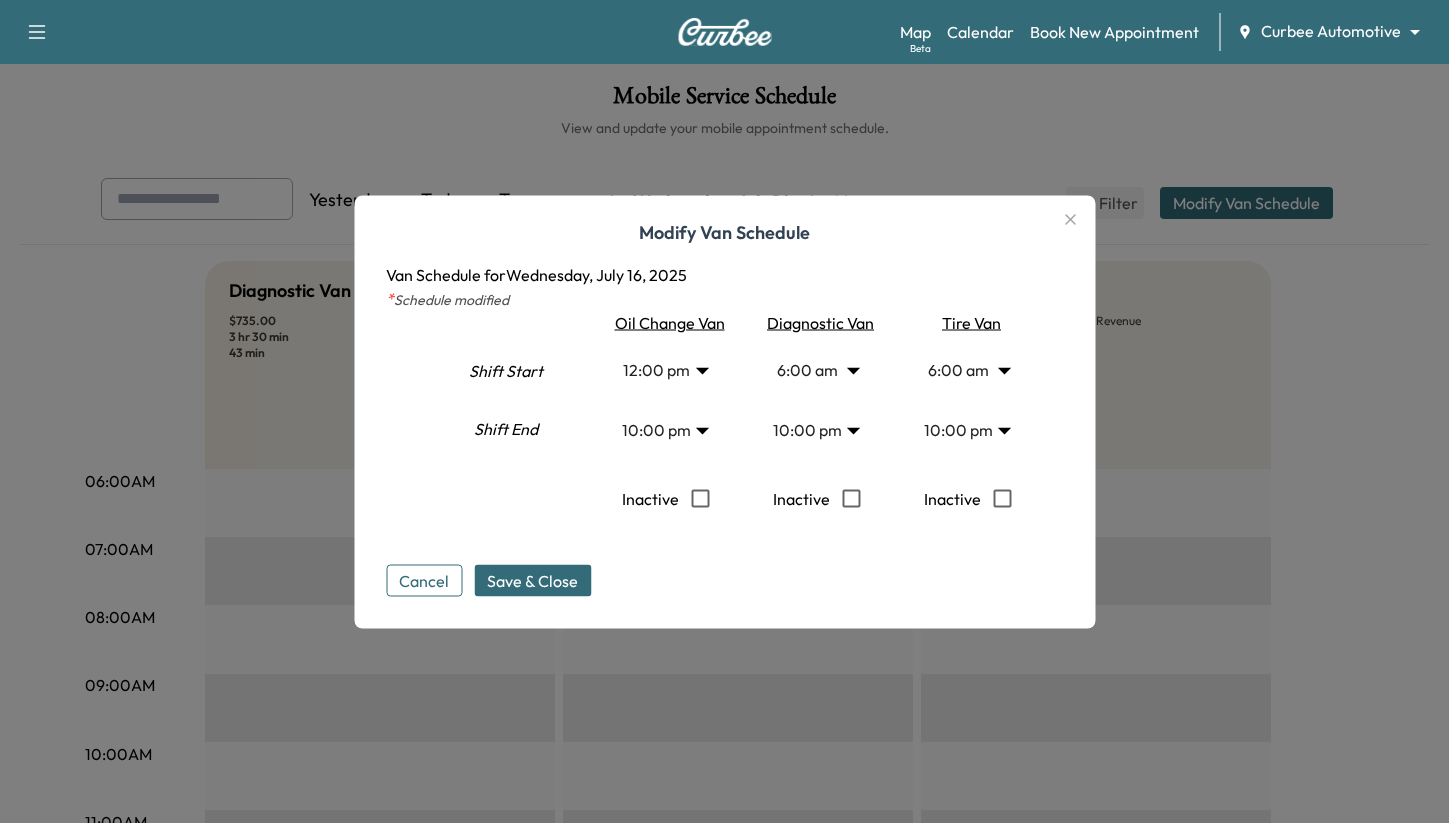 click 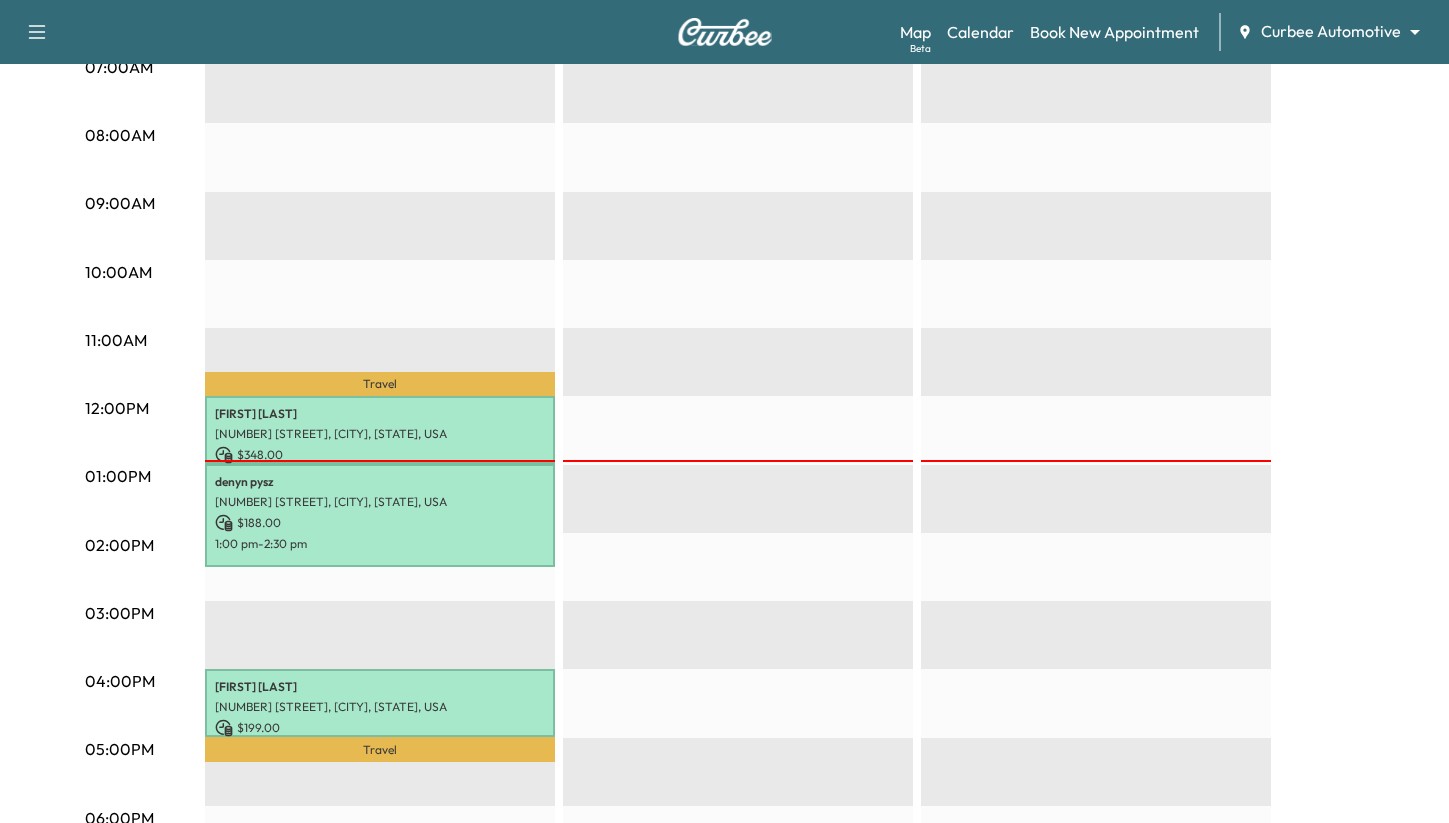 scroll, scrollTop: 511, scrollLeft: 0, axis: vertical 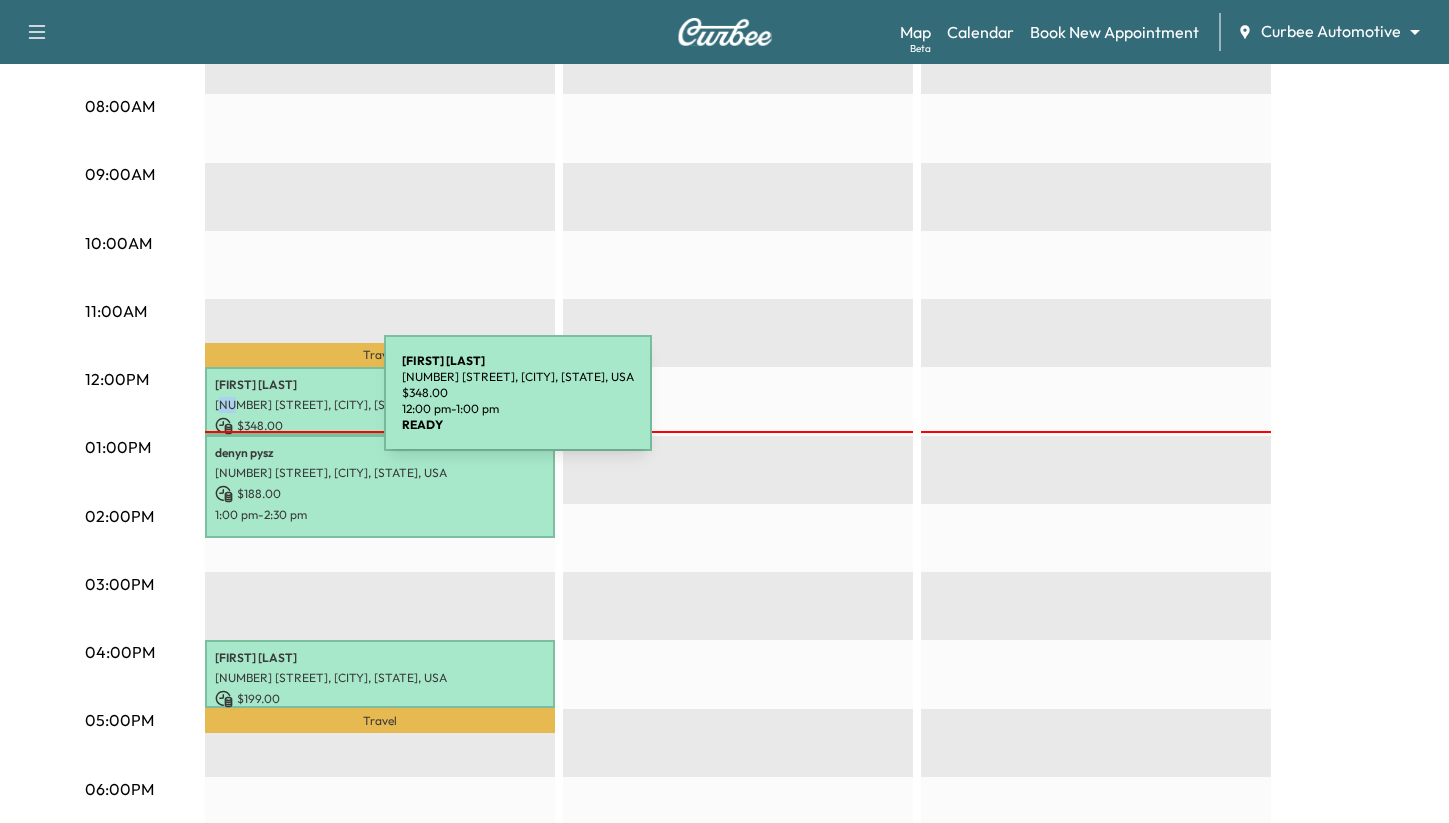 drag, startPoint x: 219, startPoint y: 405, endPoint x: 234, endPoint y: 405, distance: 15 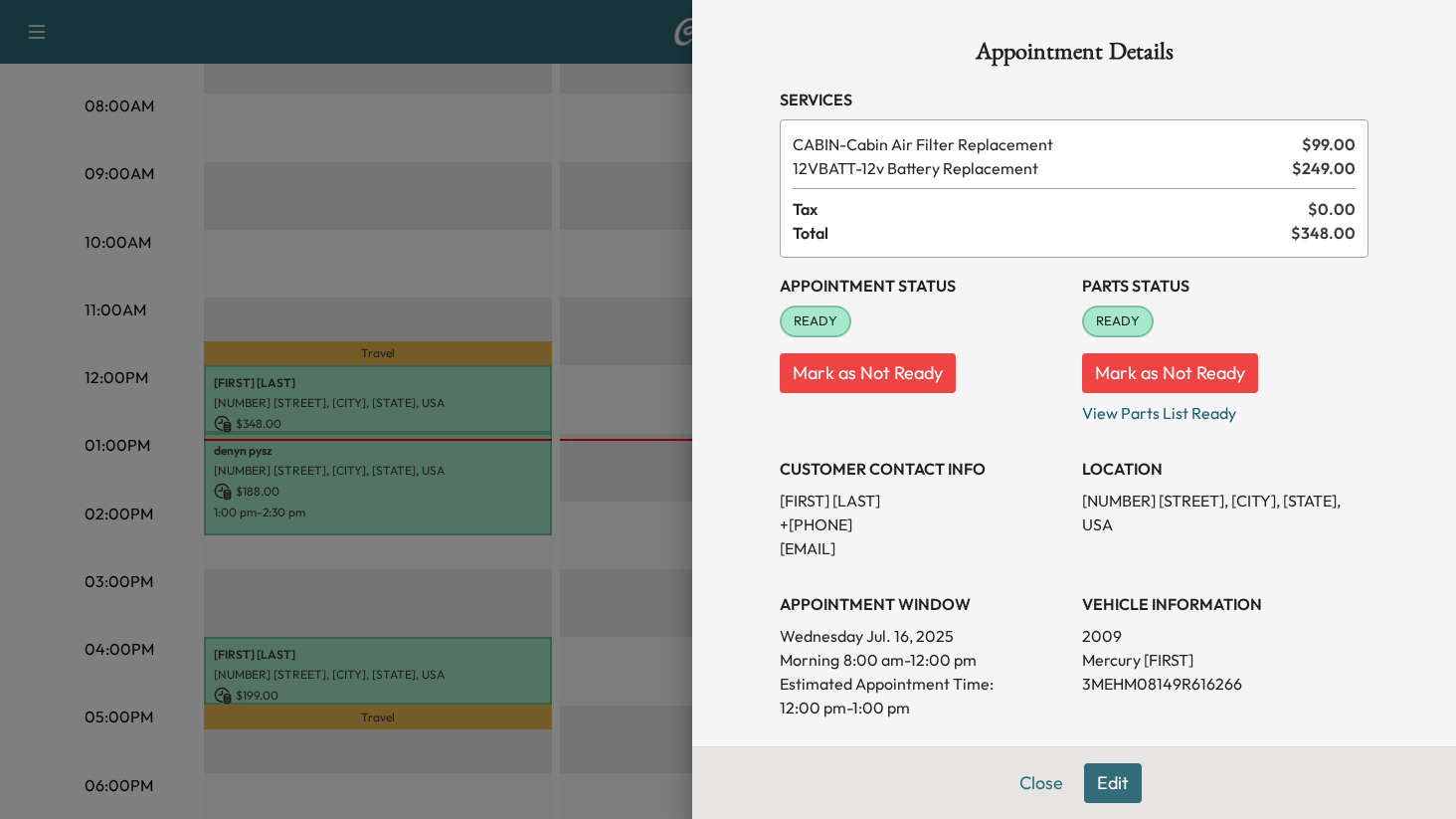 click at bounding box center (728, 409) 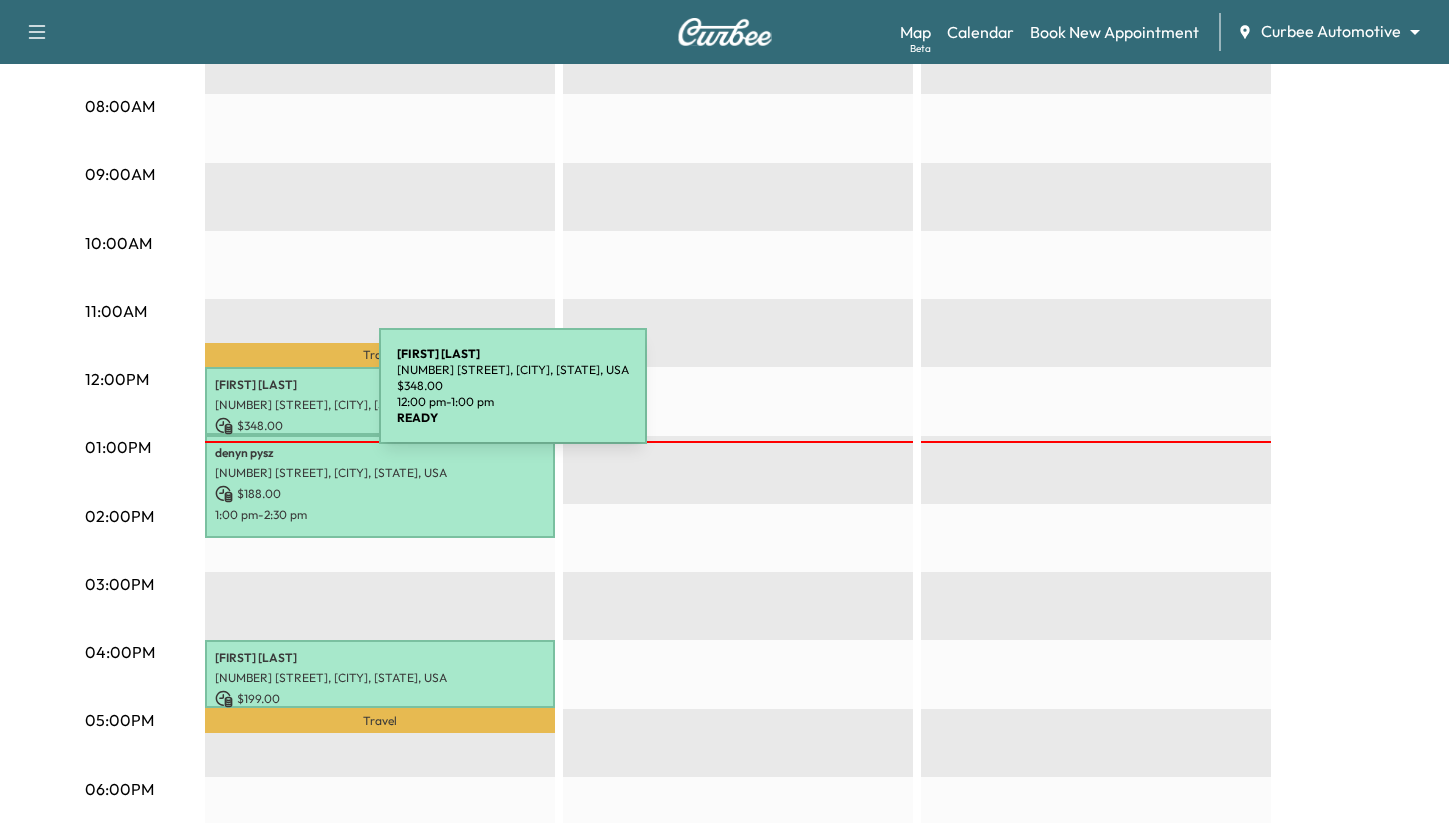 click on "[NUMBER] [STREET], [CITY], [STATE], USA" at bounding box center (380, 405) 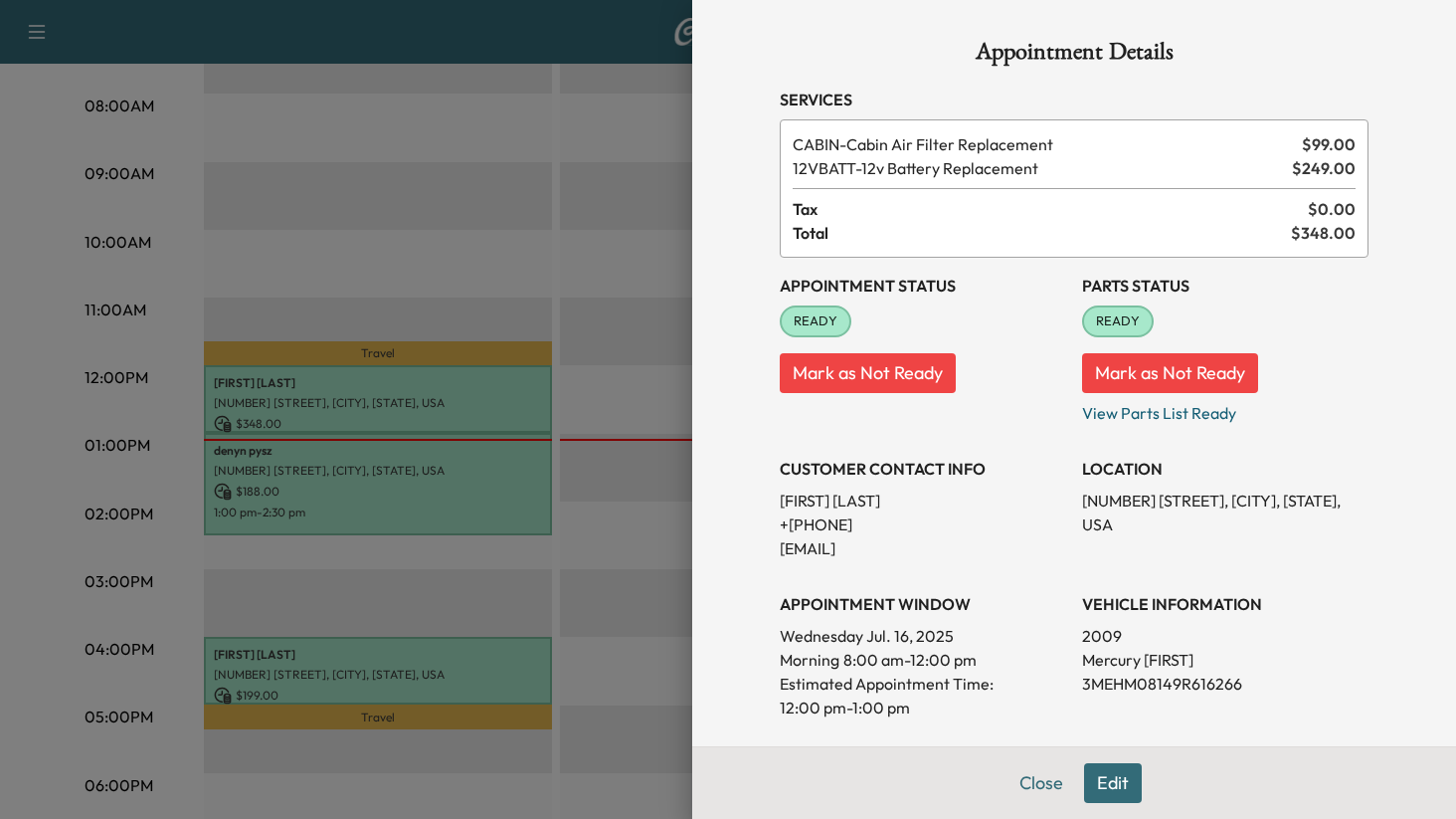 click at bounding box center [728, 409] 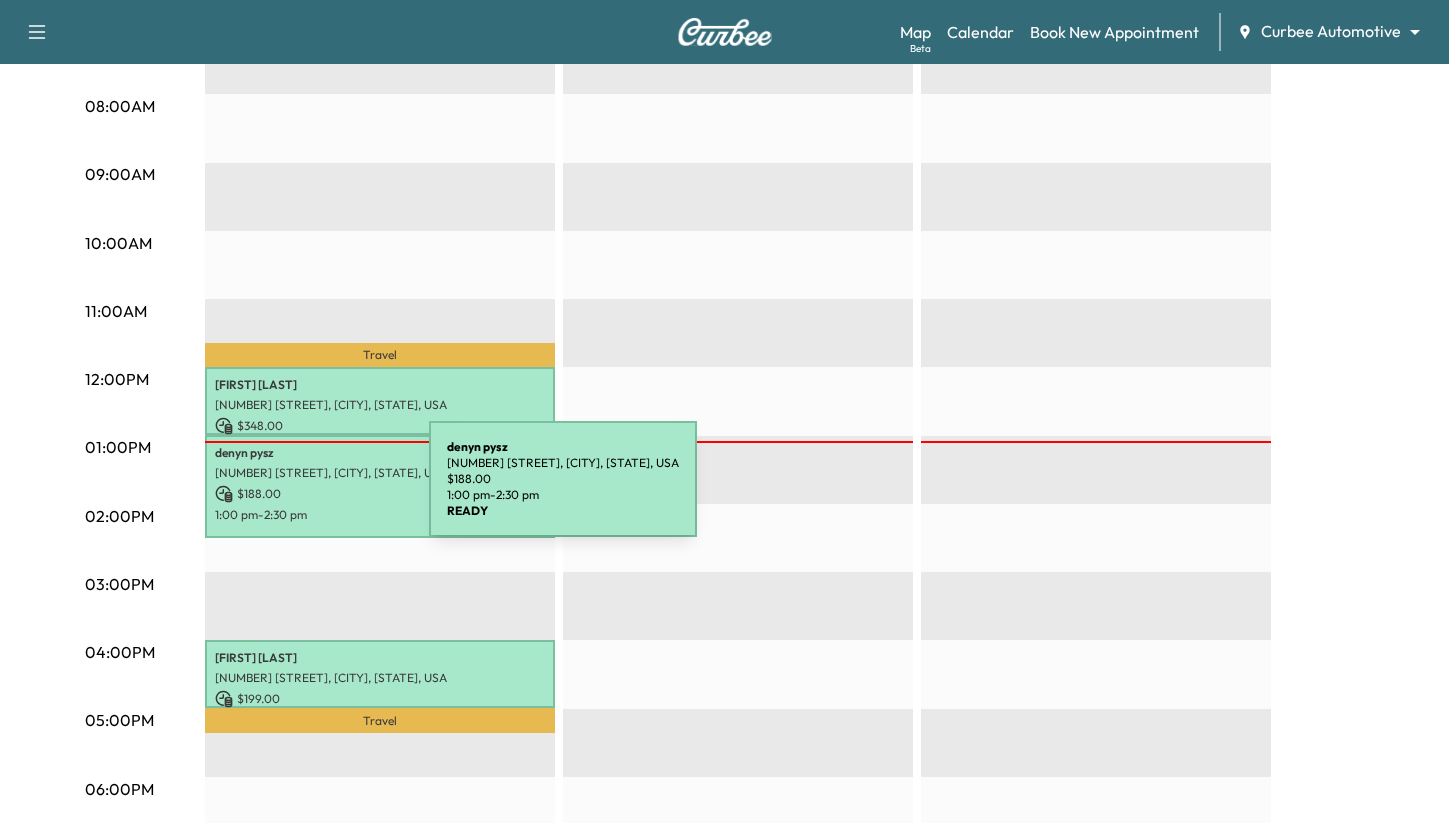 click on "$ 188.00" at bounding box center [380, 494] 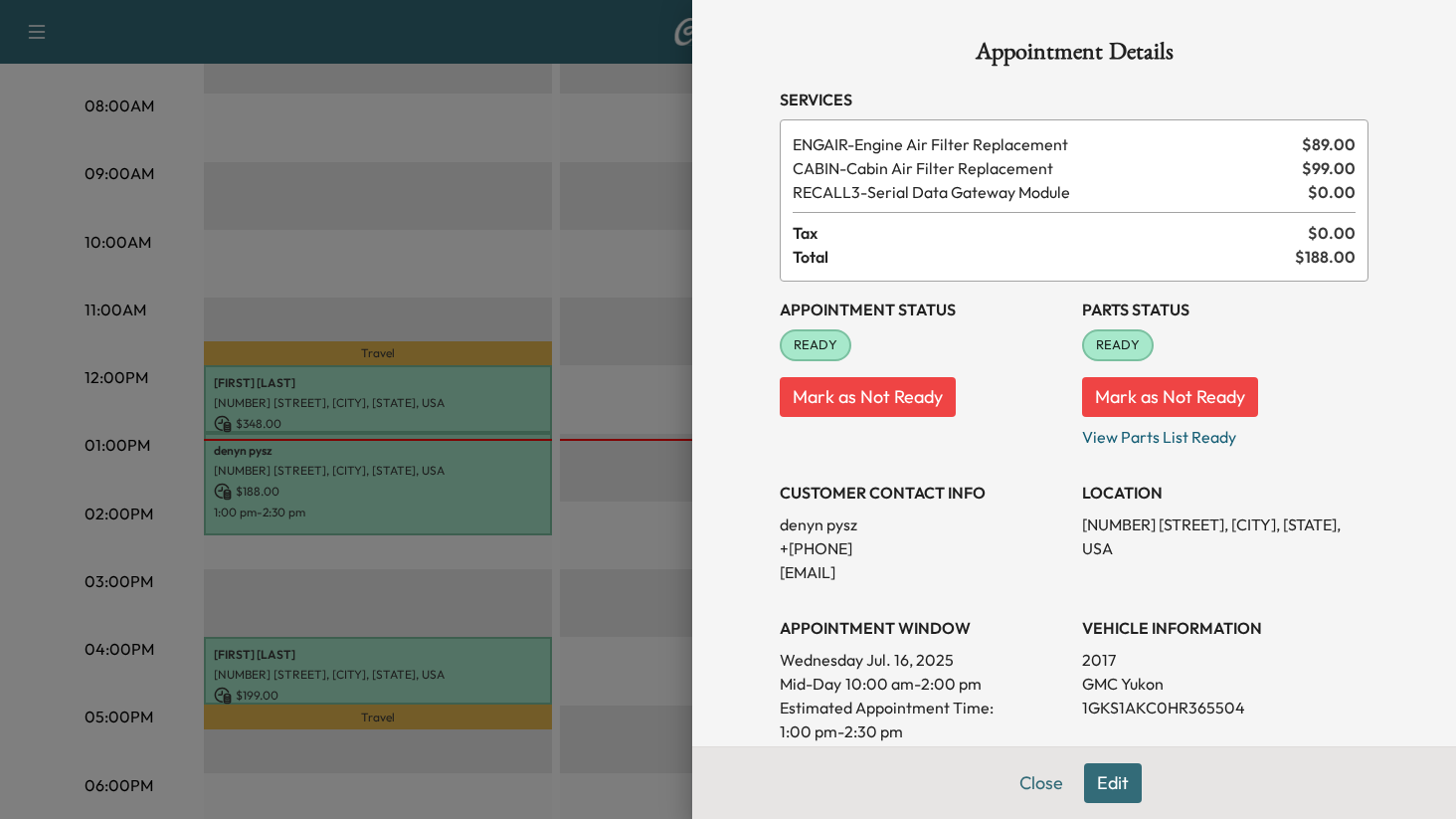 click at bounding box center [728, 409] 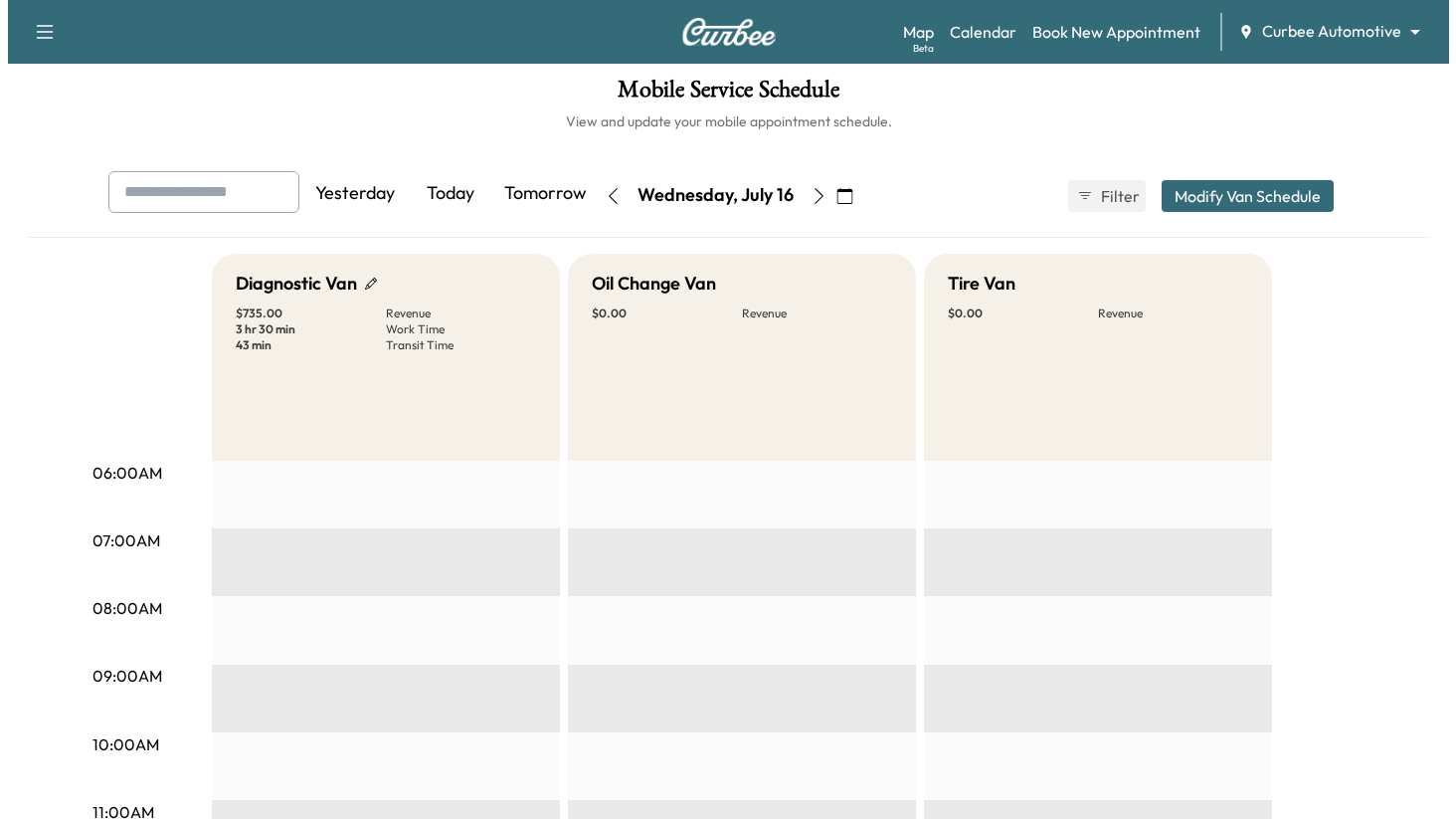 scroll, scrollTop: 0, scrollLeft: 0, axis: both 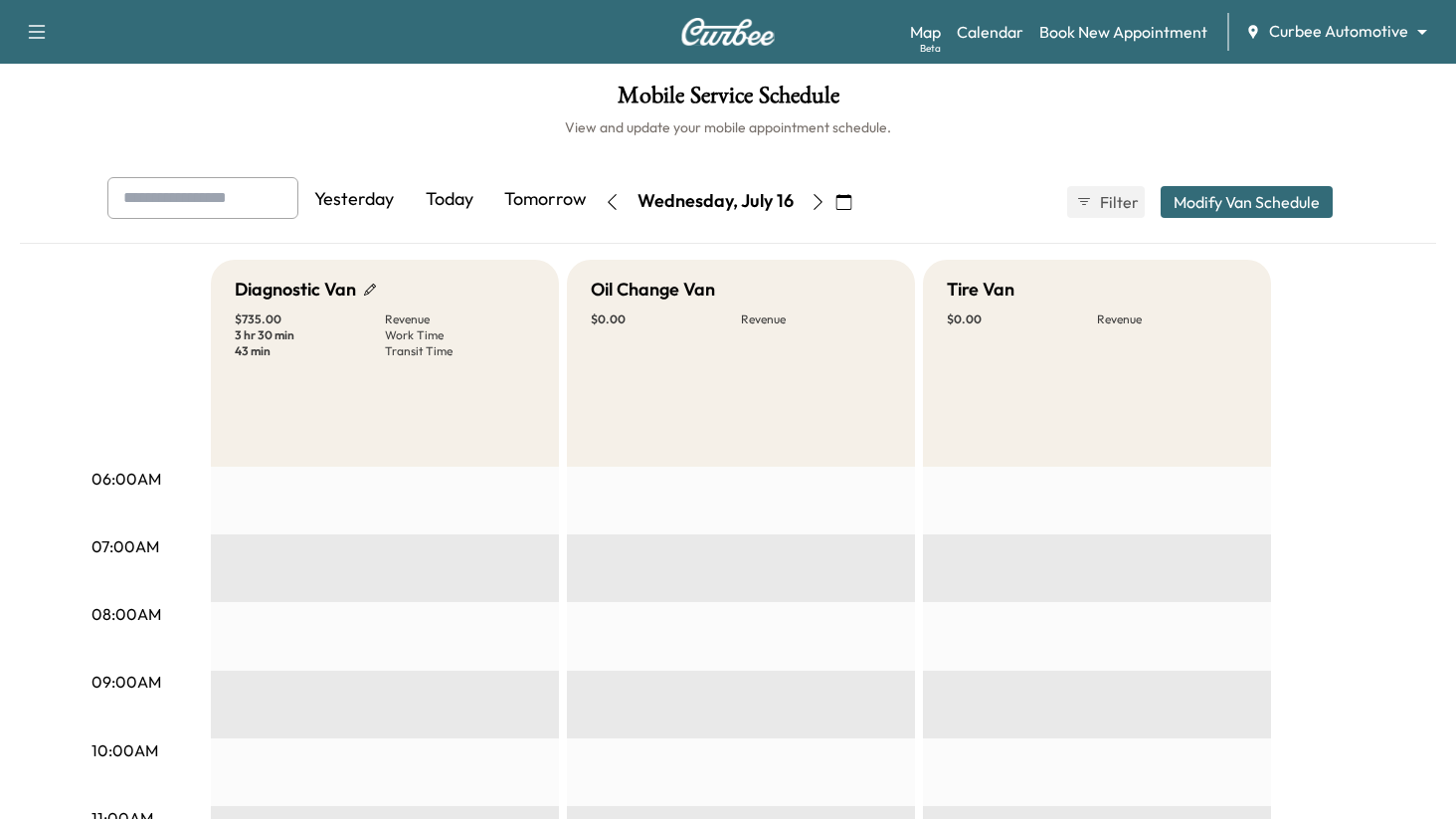 click on "Curbee Automotive ******** ​ Mobile Service Schedule View and update your mobile appointment schedule. Yesterday Today Tomorrow Wednesday, July 16 July 2025 S M T W T F S   29   30   1   2   3   4   5   6   7   8   9   10   11   12   13   14   15   16   17   18   19   20   21   22   23   24   25   26   27   28   29   30   31   1 Cancel Done Filter Modify Van Schedule Modify Van Schedule Van Schedule for  Wednesday, July 16, 2025 *  Schedule modified Shift Start Shift End Oil Change Van 12:00 pm ** Start 10:00 pm ** Start Inactive Diagnostic Van 6:00 am * Start 10:00 pm ** Start Inactive Tire Van 6:00 am * Start 10:00 pm ** Start Inactive Cancel Save & Close 06:00AM 07:00AM 08:00AM 09:00AM 10:00AM 11:00AM 12:00PM 01:00PM 02:00PM 03:00PM 04:00PM 05:00PM 06:00PM 07:00PM 08:00PM 09:00PM 10:00PM Diagnostic Van $ 735.00 Revenue 3 hr 30 min Work Time 43 min Transit Time Travel [FIRST]   [LAST] [NUMBER] [STREET], [CITY], [STATE], USA   $ 348.00 12:00 pm  -      $" at bounding box center (728, 409) 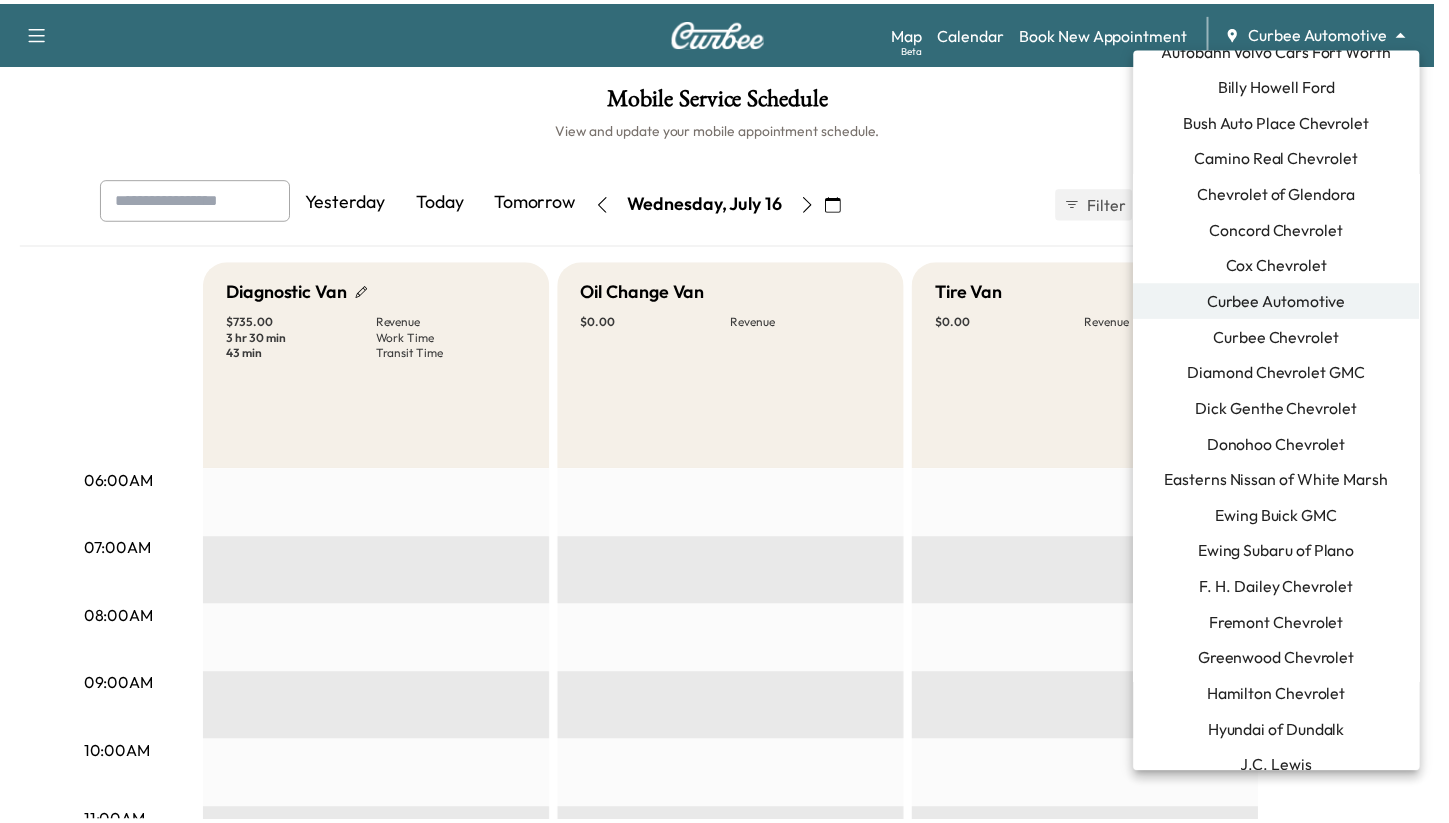 scroll, scrollTop: 151, scrollLeft: 0, axis: vertical 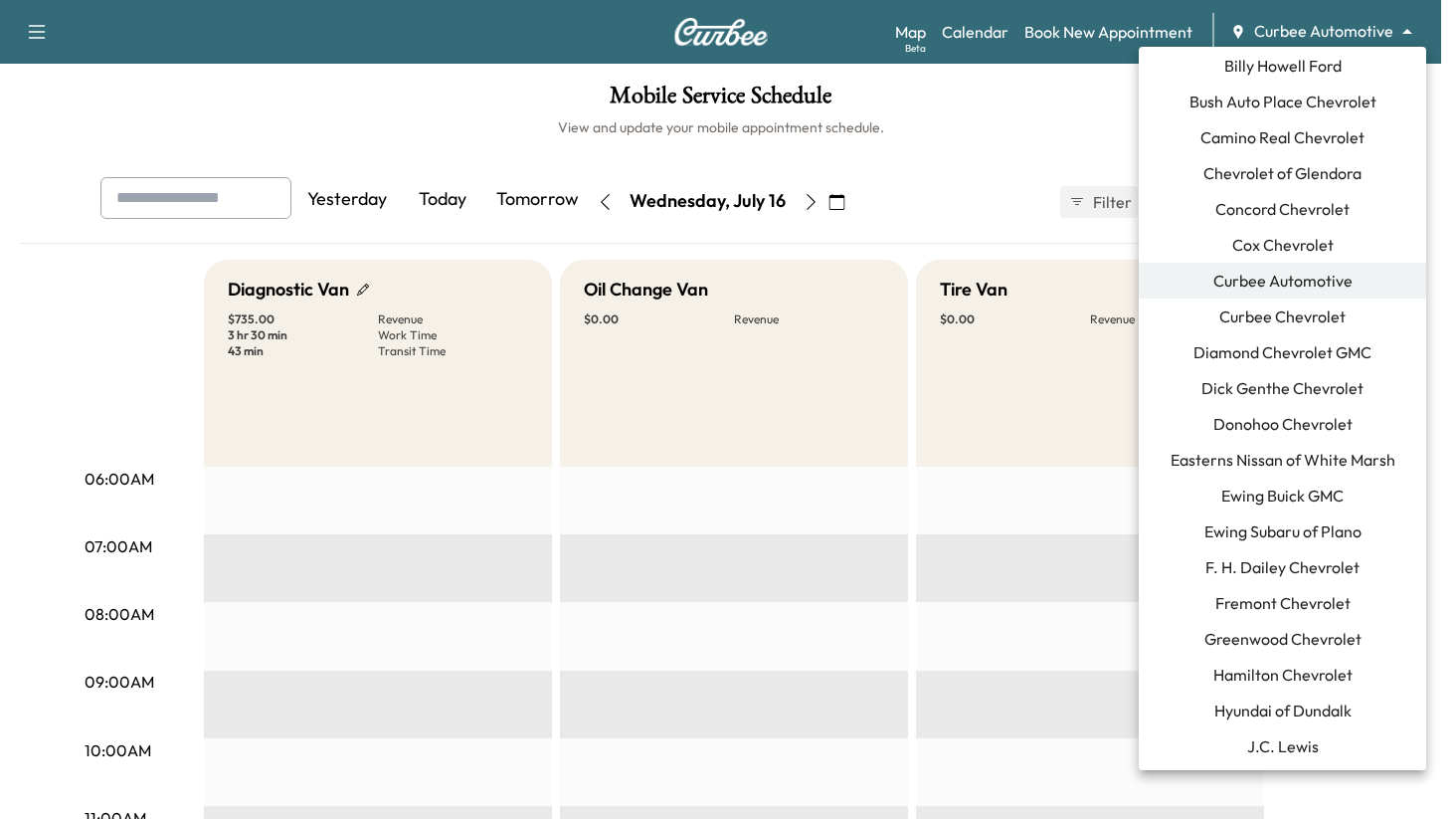click on "Ewing Buick GMC" at bounding box center [1282, 496] 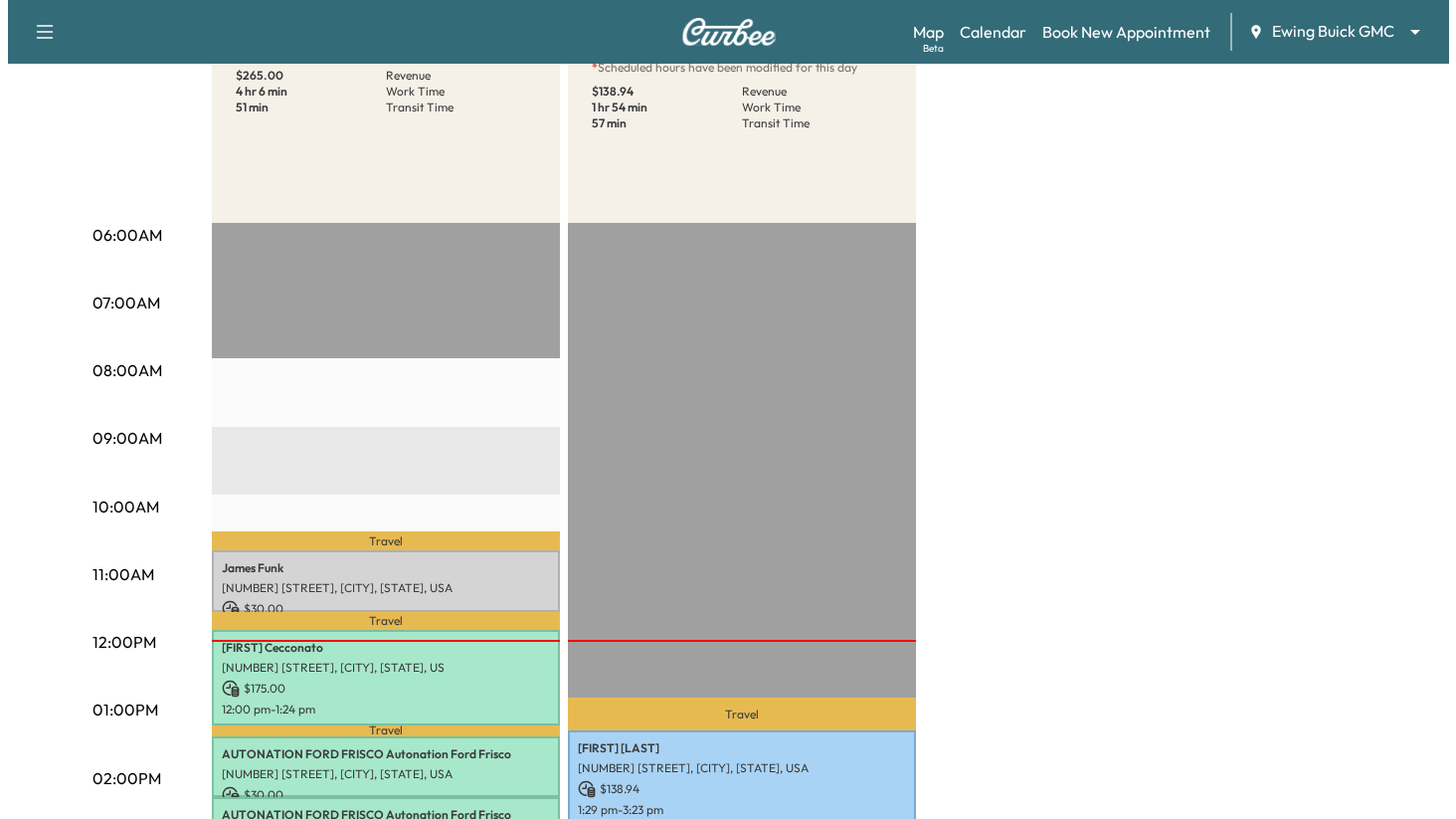 scroll, scrollTop: 0, scrollLeft: 0, axis: both 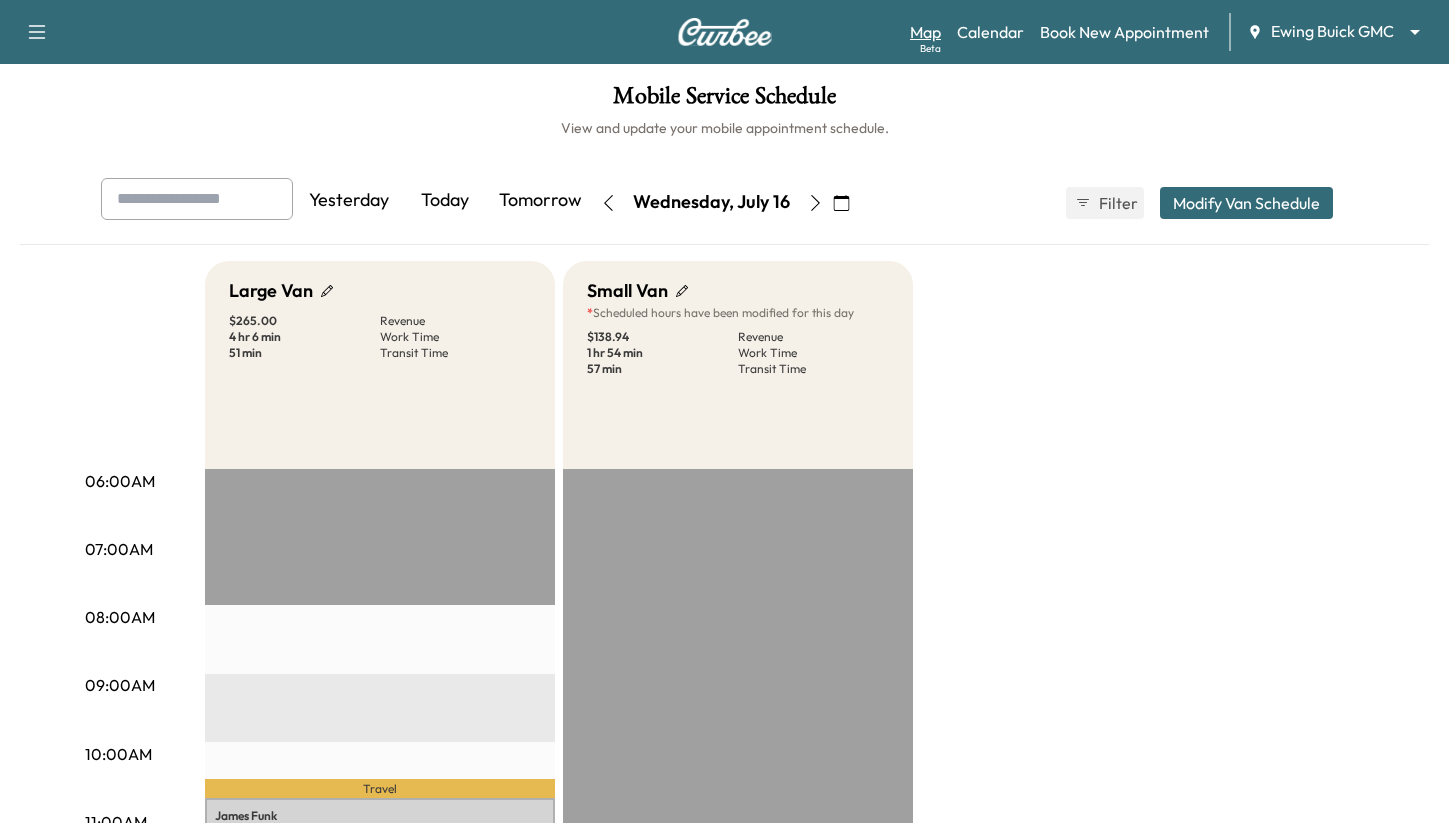 click on "Map Beta" at bounding box center [925, 32] 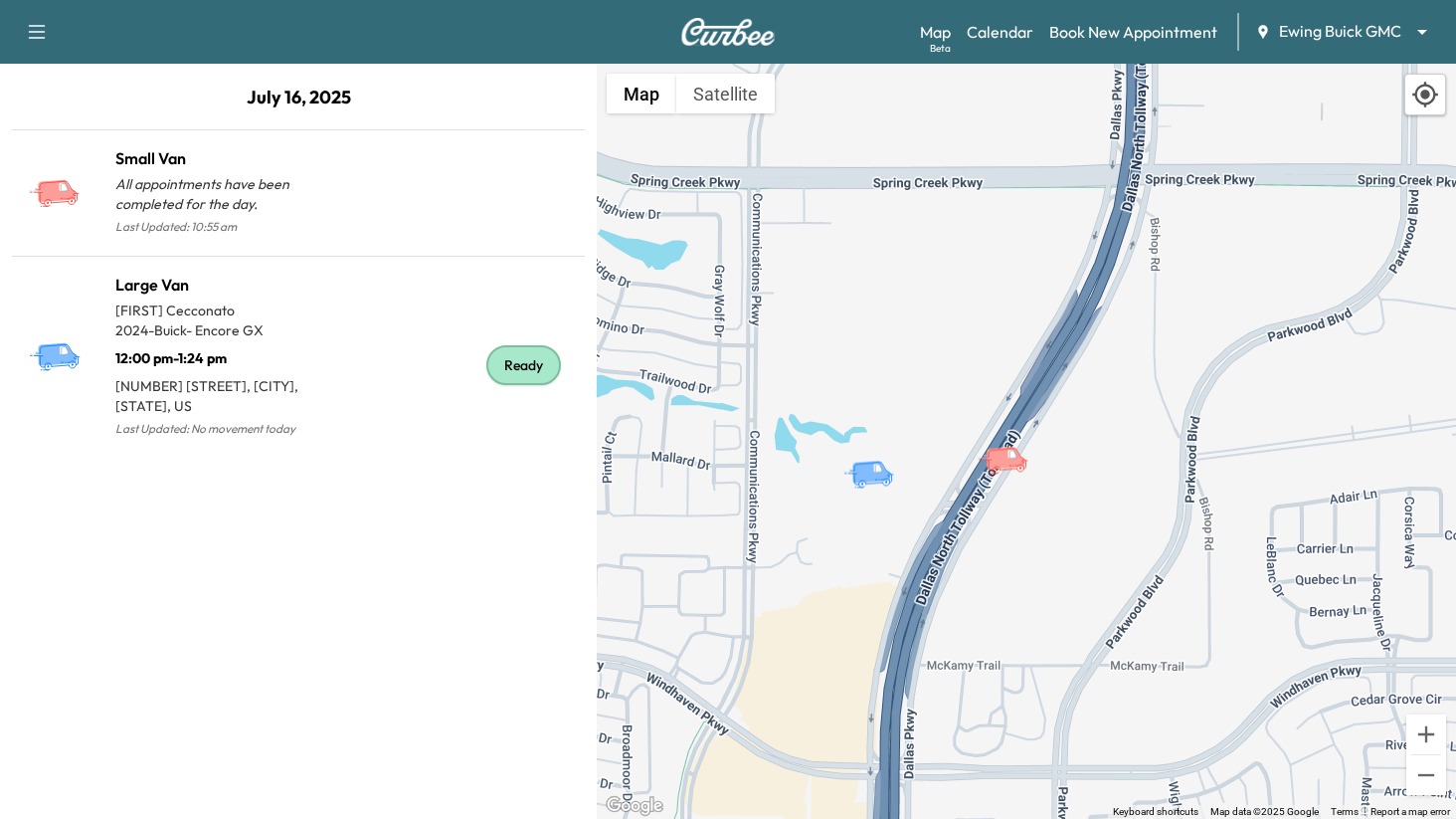 click on "Support Log Out Map Beta Calendar Book New Appointment Ewing Buick GMC ******** ​ July 16, 2025 Small Van All appointments have been completed for the day. Last Updated: 10:55 am Large Van [FIRST]   [LAST] 2024  -  Buick  -   Encore GX 12:00 pm - 1:24 pm [NUMBER] [STREET], [CITY], [STATE] [ZIP] Last Updated: No movement today Ready ← Move left → Move right ↑ Move up ↓ Move down + Zoom in - Zoom out Home Jump left by 75% End Jump right by 75% Page Up Jump up by 75% Page Down Jump down by 75% To activate drag with keyboard, press Alt + Enter. Once in keyboard drag state, use the arrow keys to move the marker. To complete the drag, press the Enter key. To cancel, press Escape. Map Terrain Satellite Labels Keyboard shortcuts Map Data Map data ©2025 Google Map data ©2025 Google 100 m  Click to toggle between metric and imperial units Terms Report a map error" at bounding box center [728, 409] 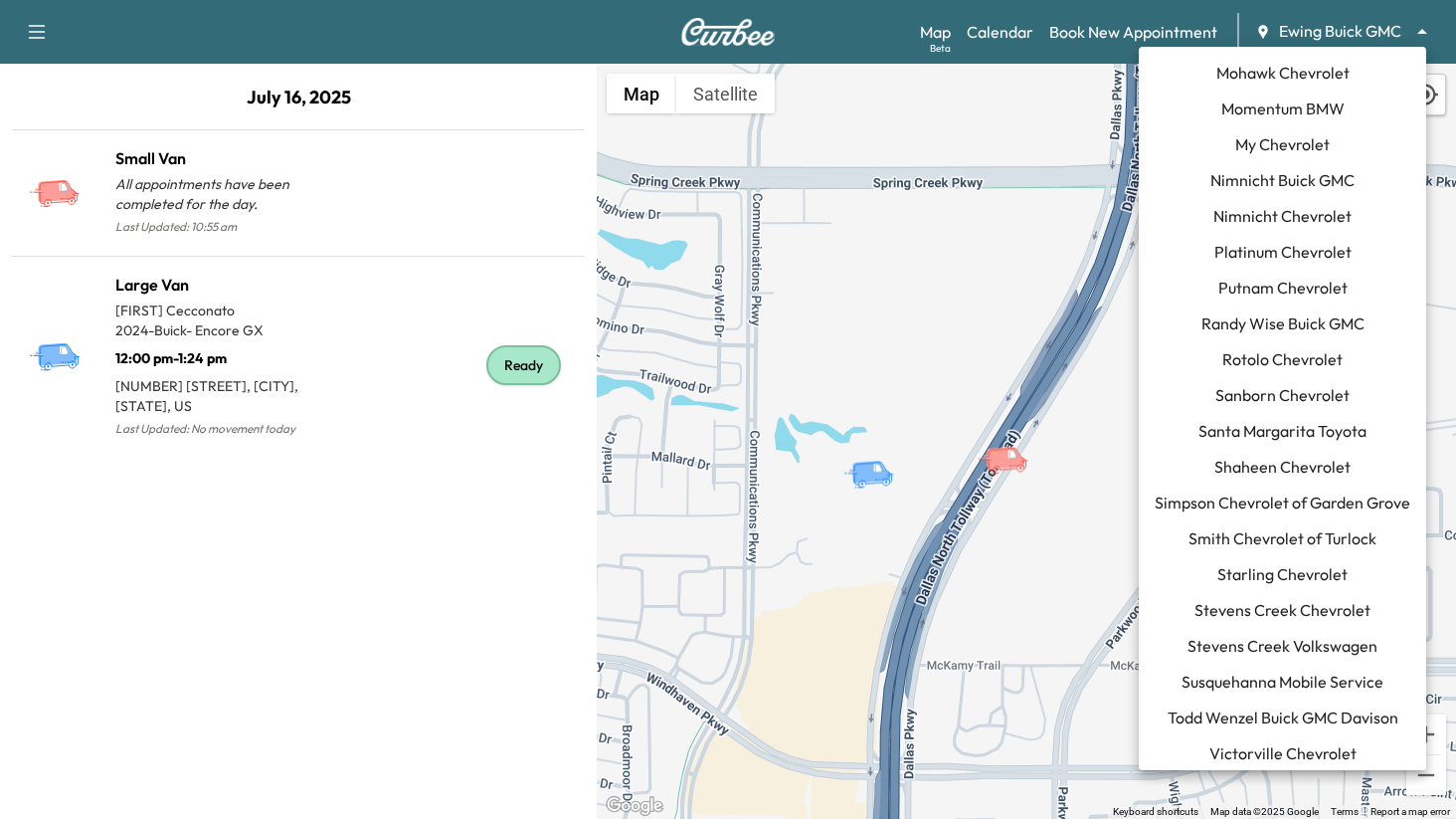 scroll, scrollTop: 1224, scrollLeft: 0, axis: vertical 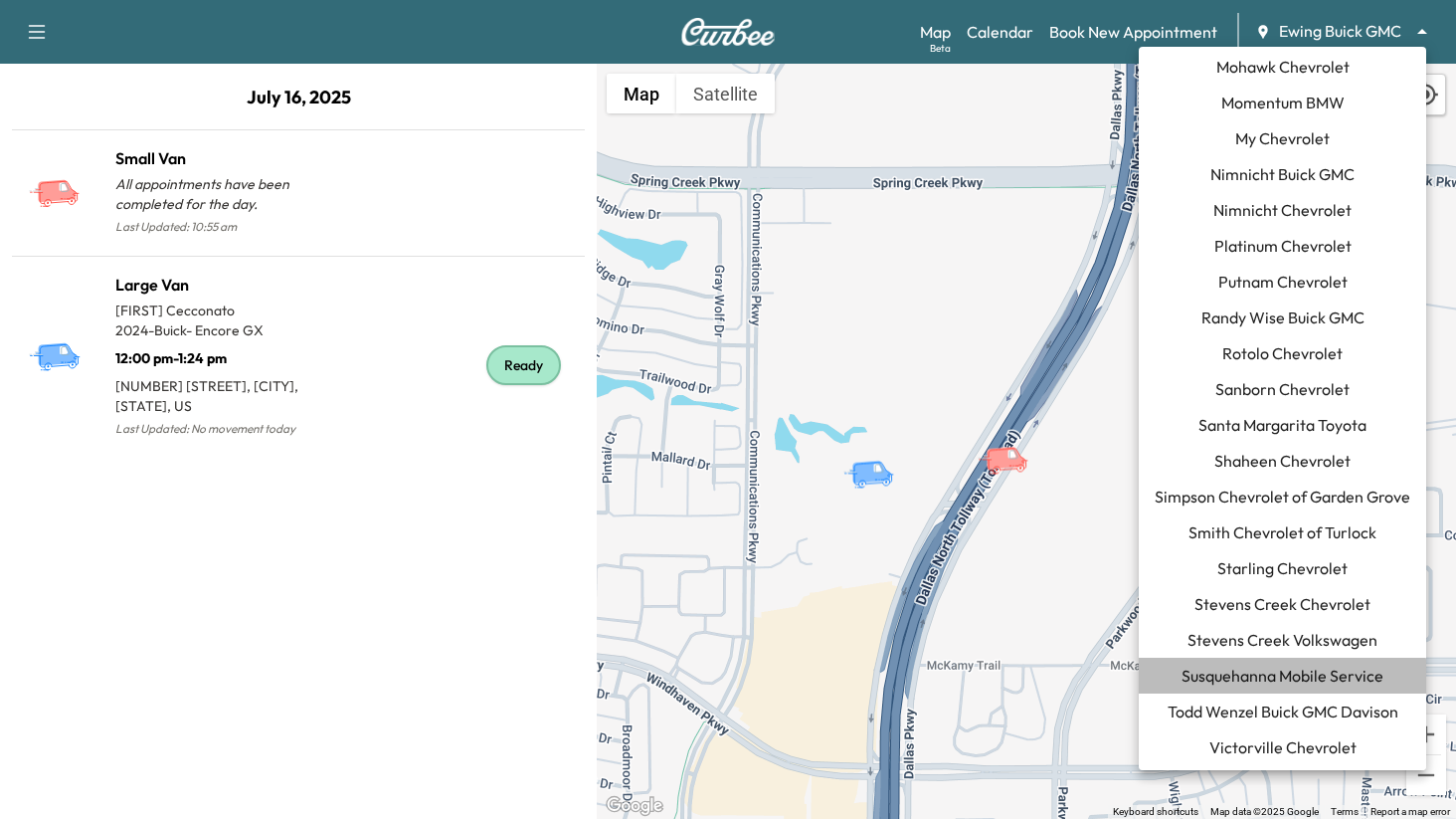 click on "Susquehanna Mobile Service" at bounding box center [1282, 676] 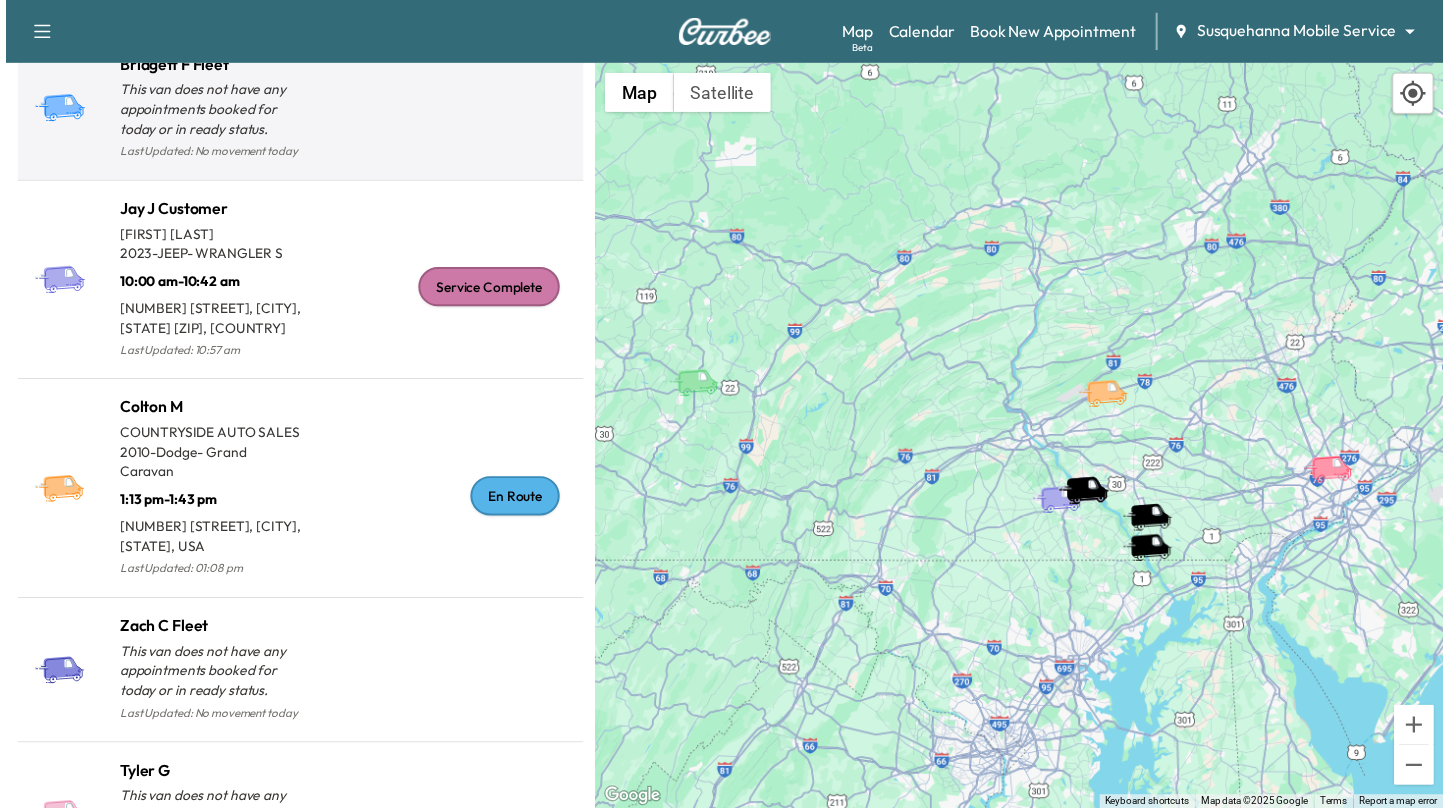 scroll, scrollTop: 242, scrollLeft: 0, axis: vertical 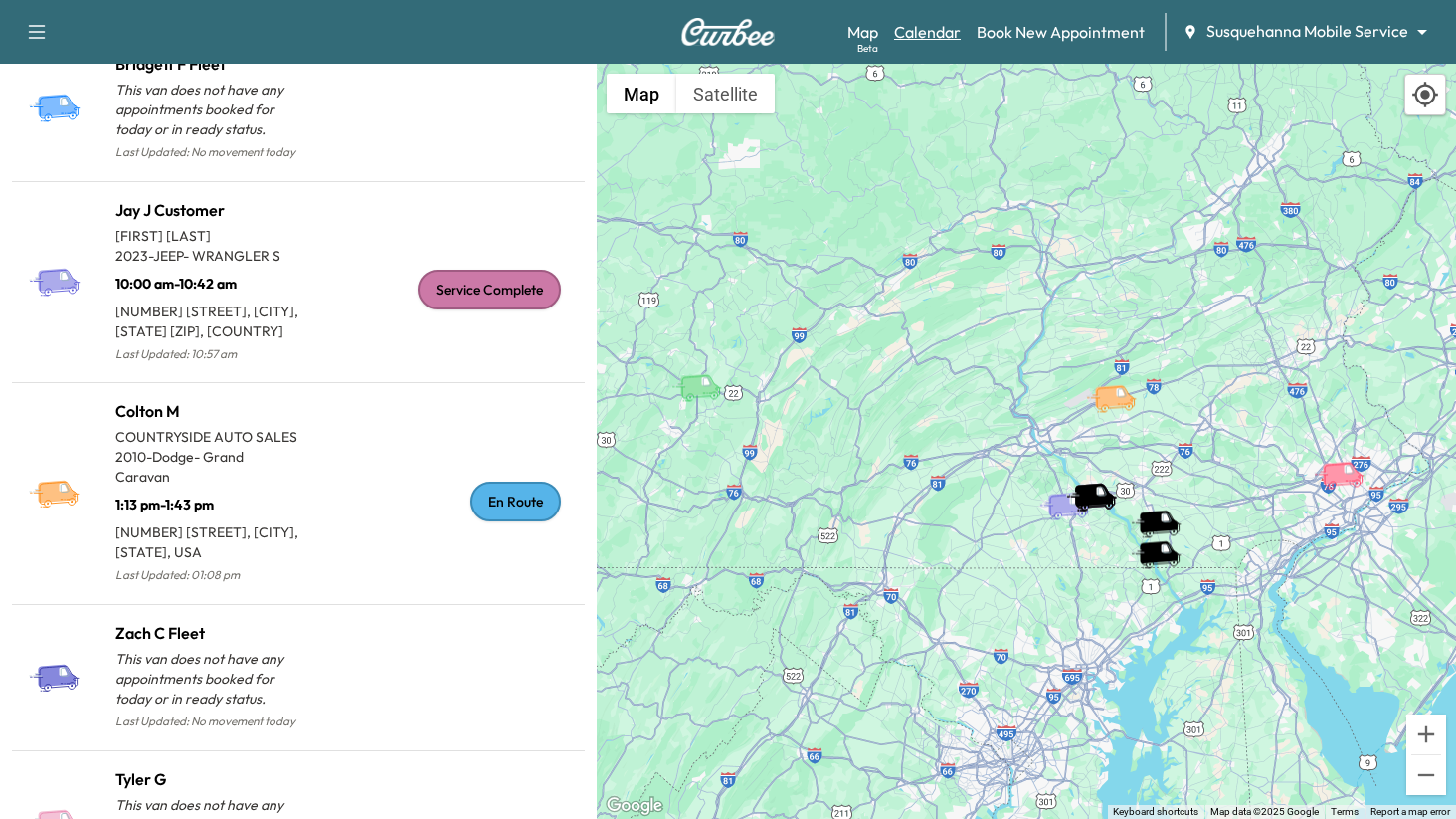 click on "Calendar" at bounding box center (927, 32) 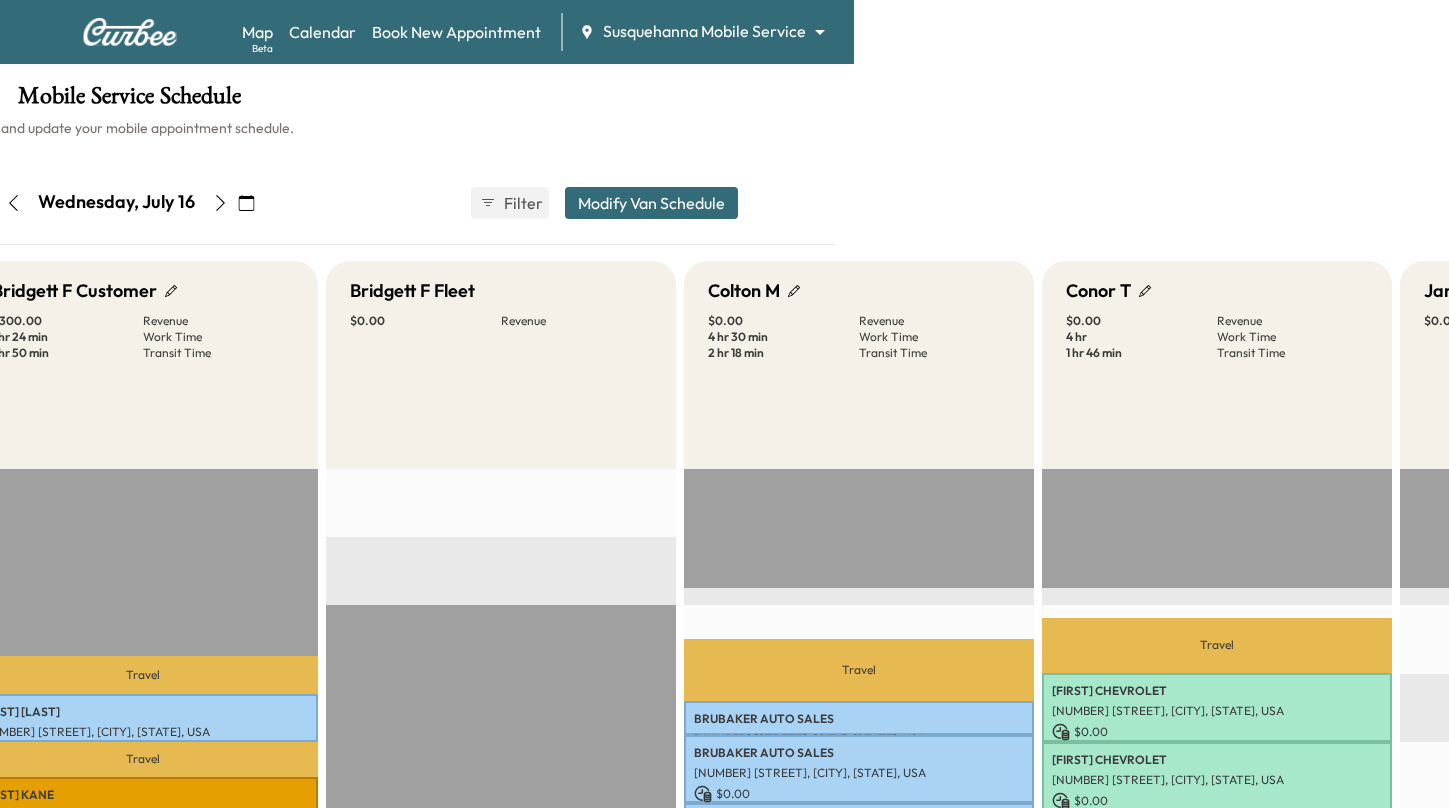 scroll, scrollTop: 0, scrollLeft: 532, axis: horizontal 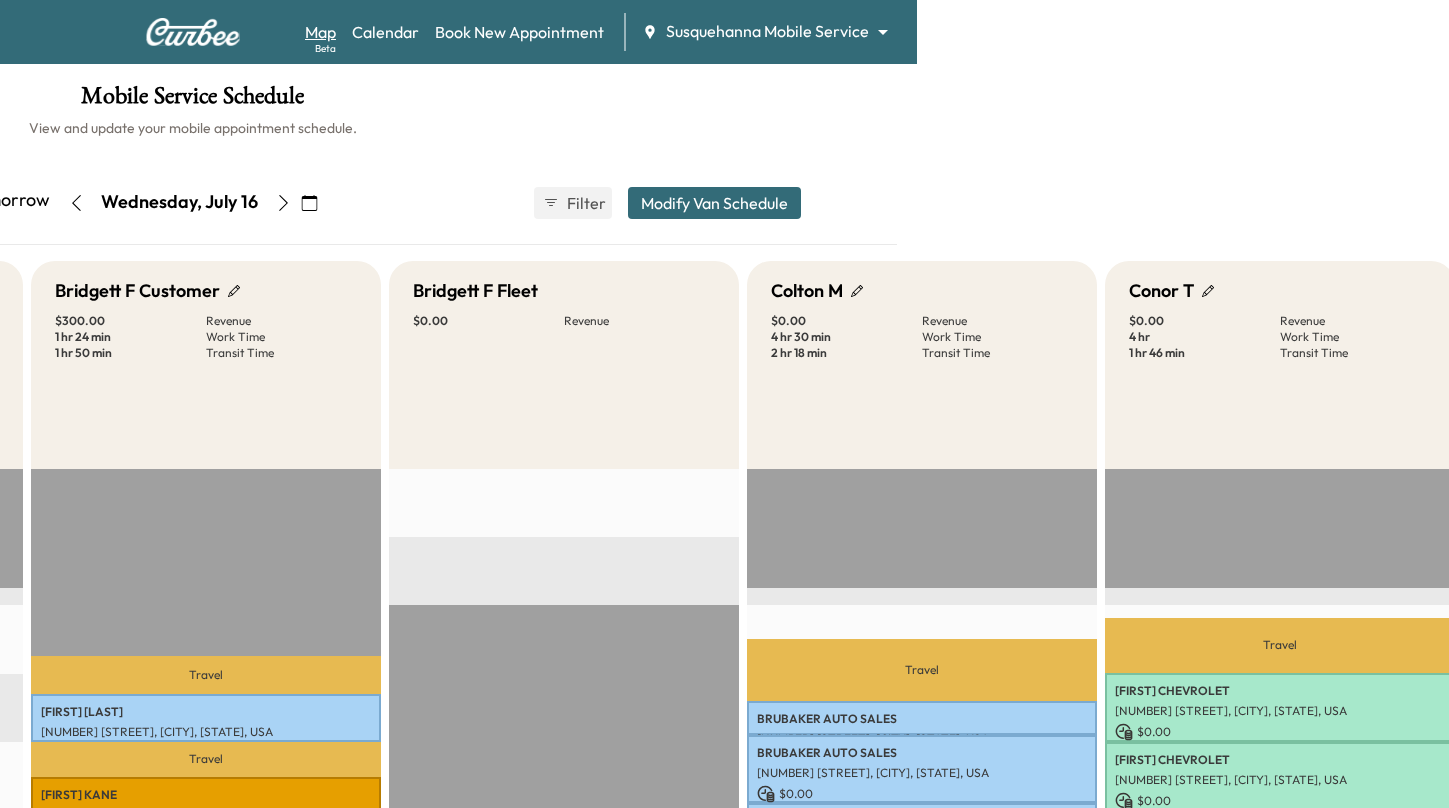 click on "Map Beta" at bounding box center [320, 32] 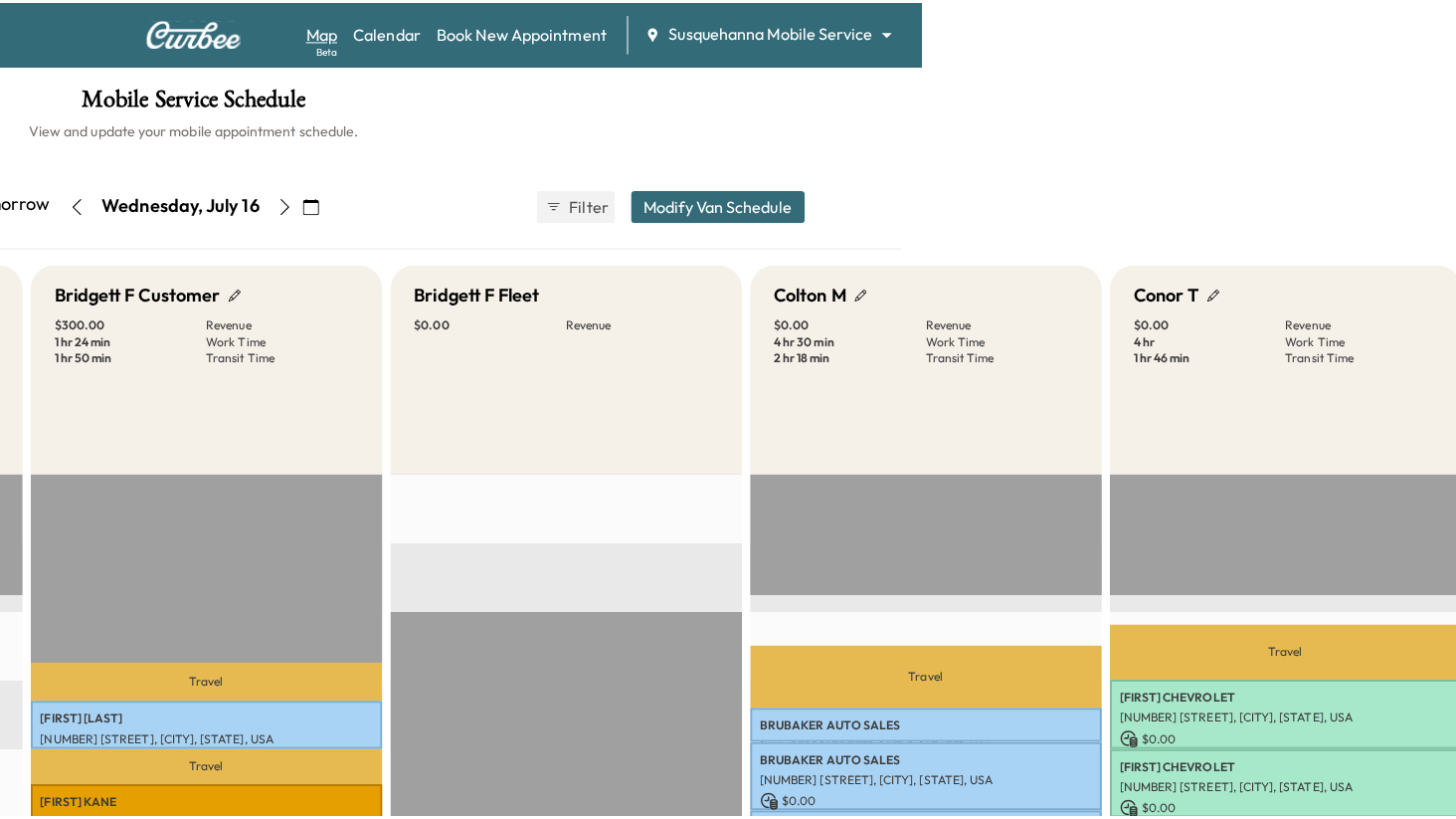 scroll, scrollTop: 0, scrollLeft: 0, axis: both 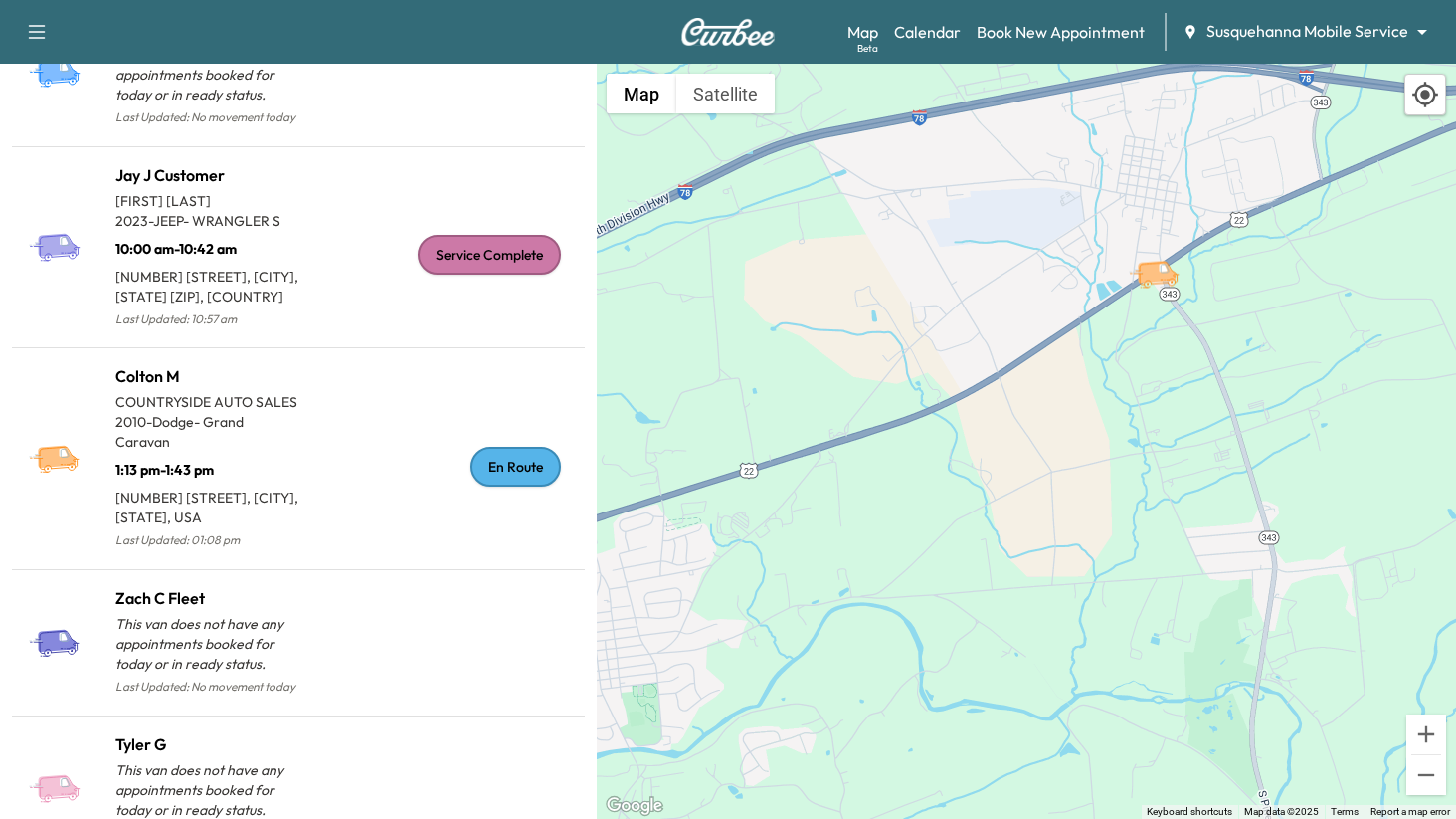drag, startPoint x: 1298, startPoint y: 272, endPoint x: 1142, endPoint y: 386, distance: 193.21491 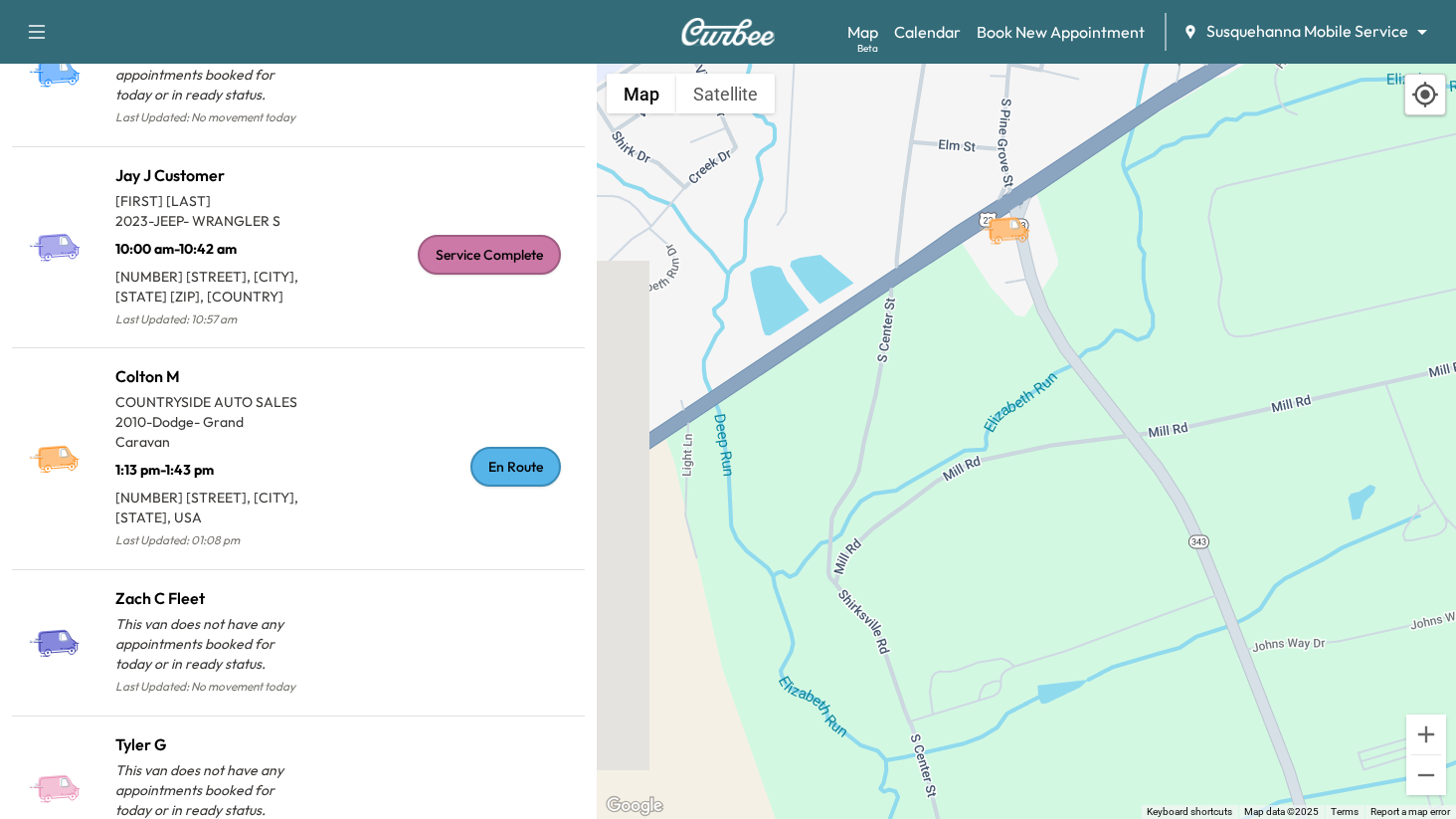 drag, startPoint x: 980, startPoint y: 296, endPoint x: 914, endPoint y: 438, distance: 156.58863 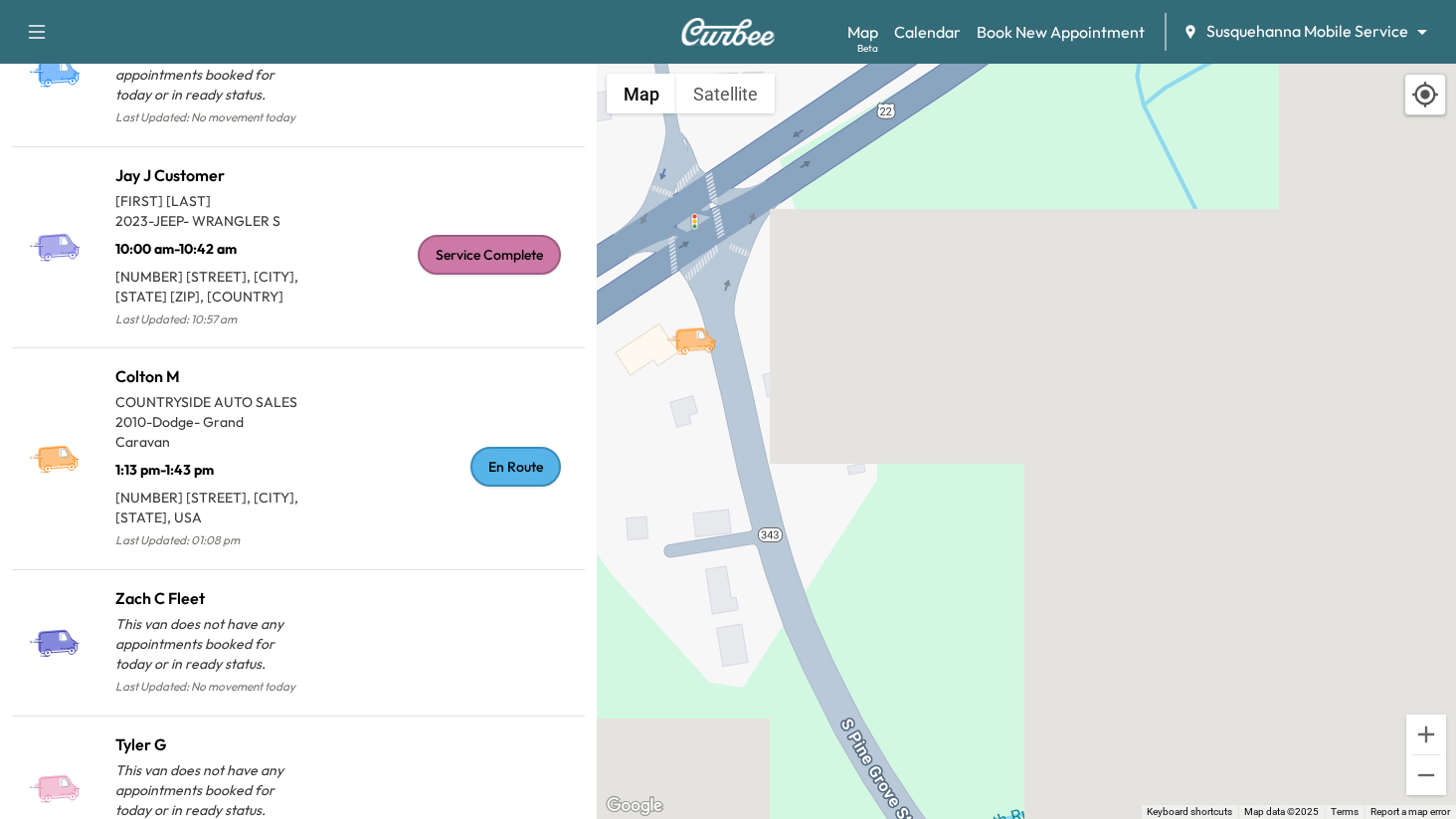 drag, startPoint x: 657, startPoint y: 430, endPoint x: 754, endPoint y: 424, distance: 97.18539 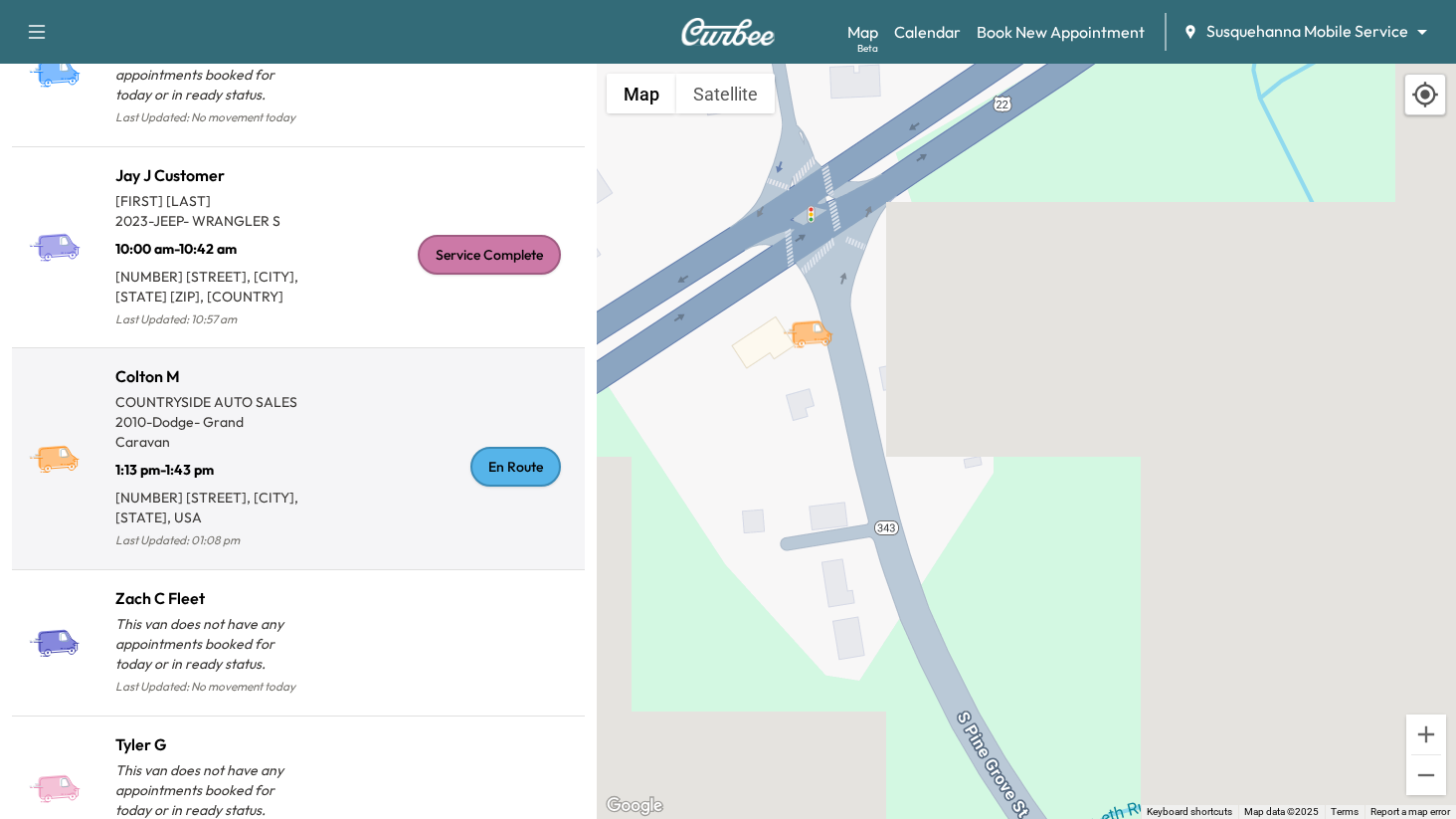 click on "En Route" at bounding box center (438, 467) 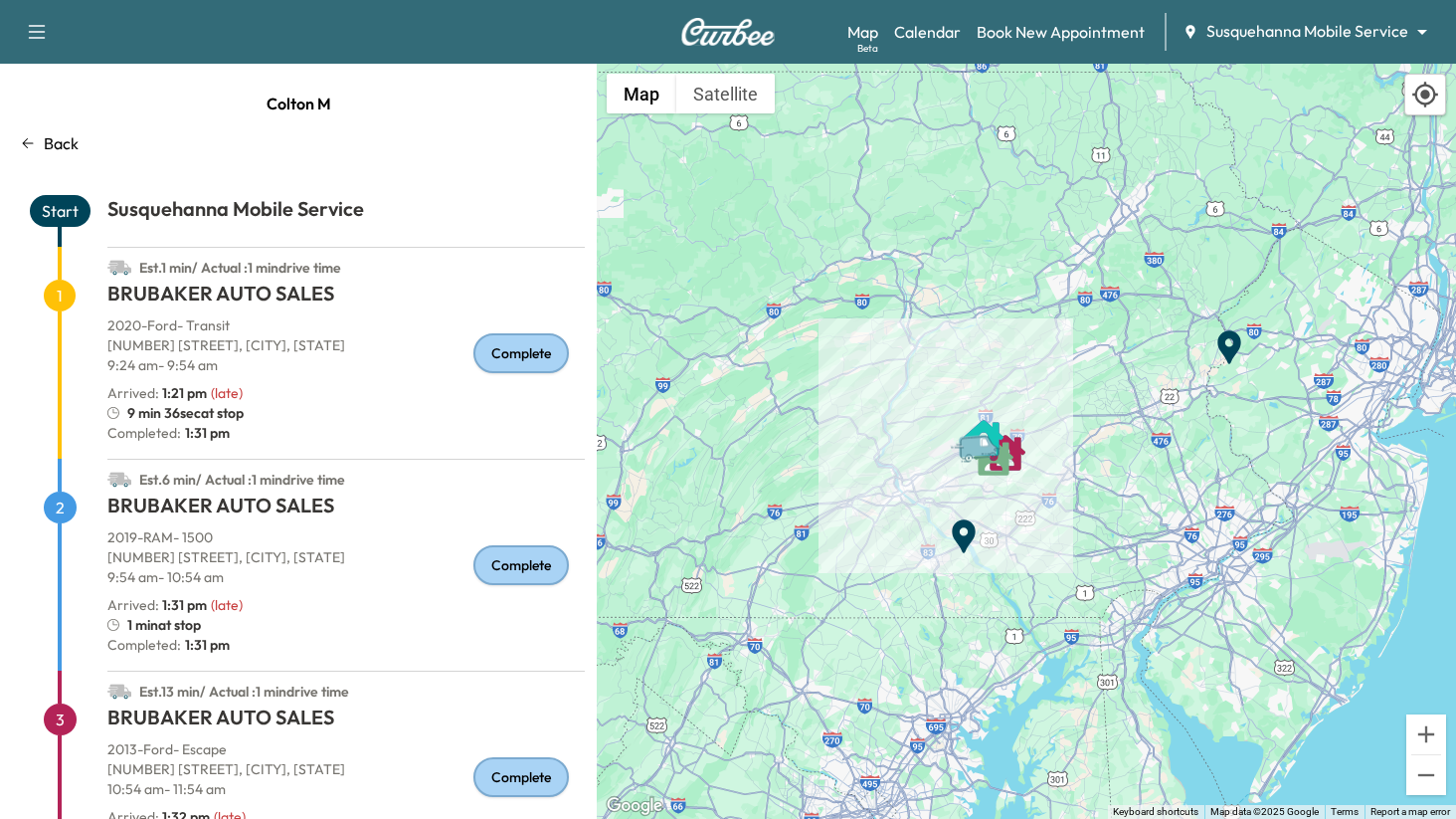 drag, startPoint x: 749, startPoint y: 642, endPoint x: 935, endPoint y: 516, distance: 224.65974 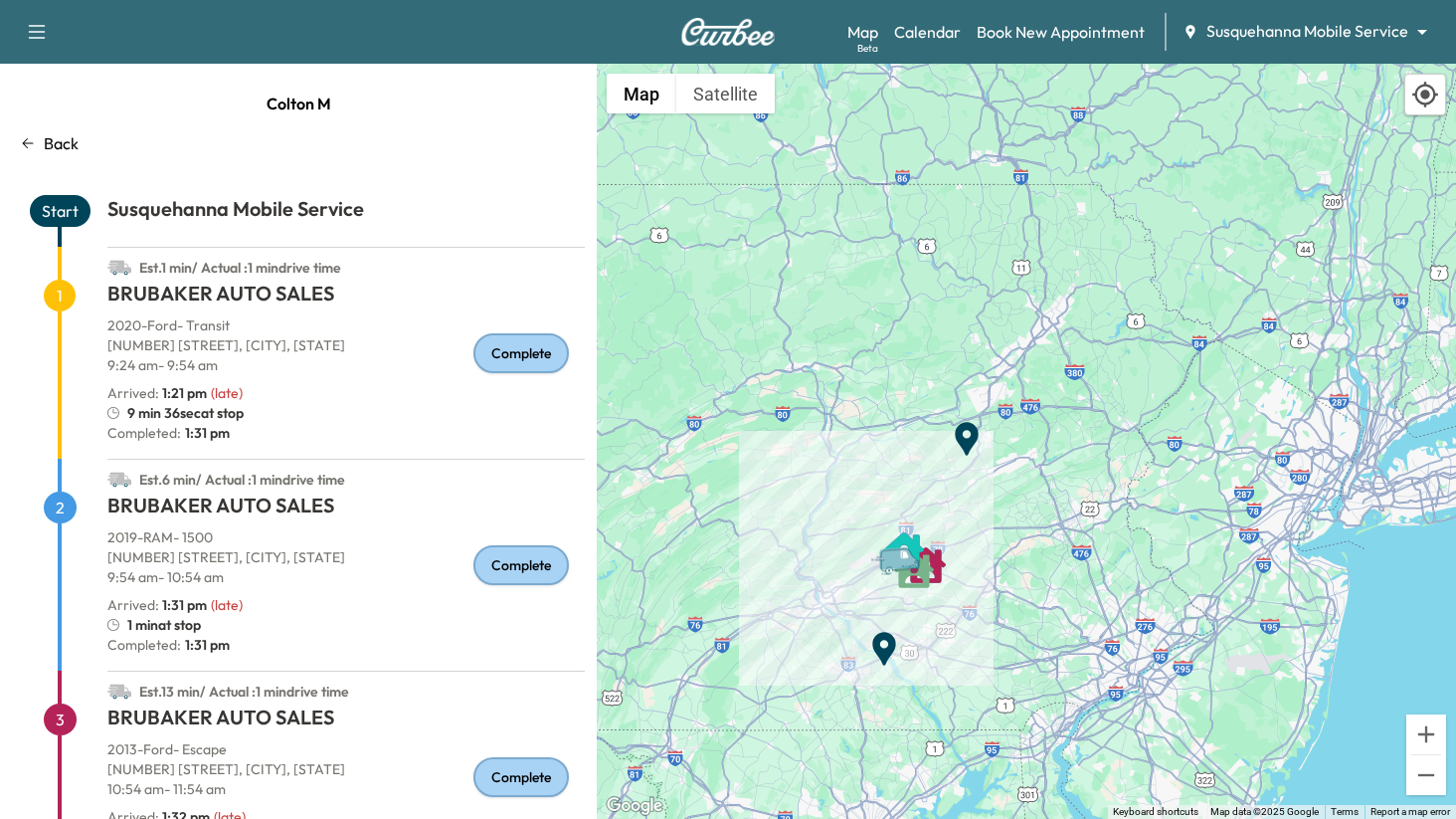 drag, startPoint x: 972, startPoint y: 642, endPoint x: 859, endPoint y: 600, distance: 120.552893 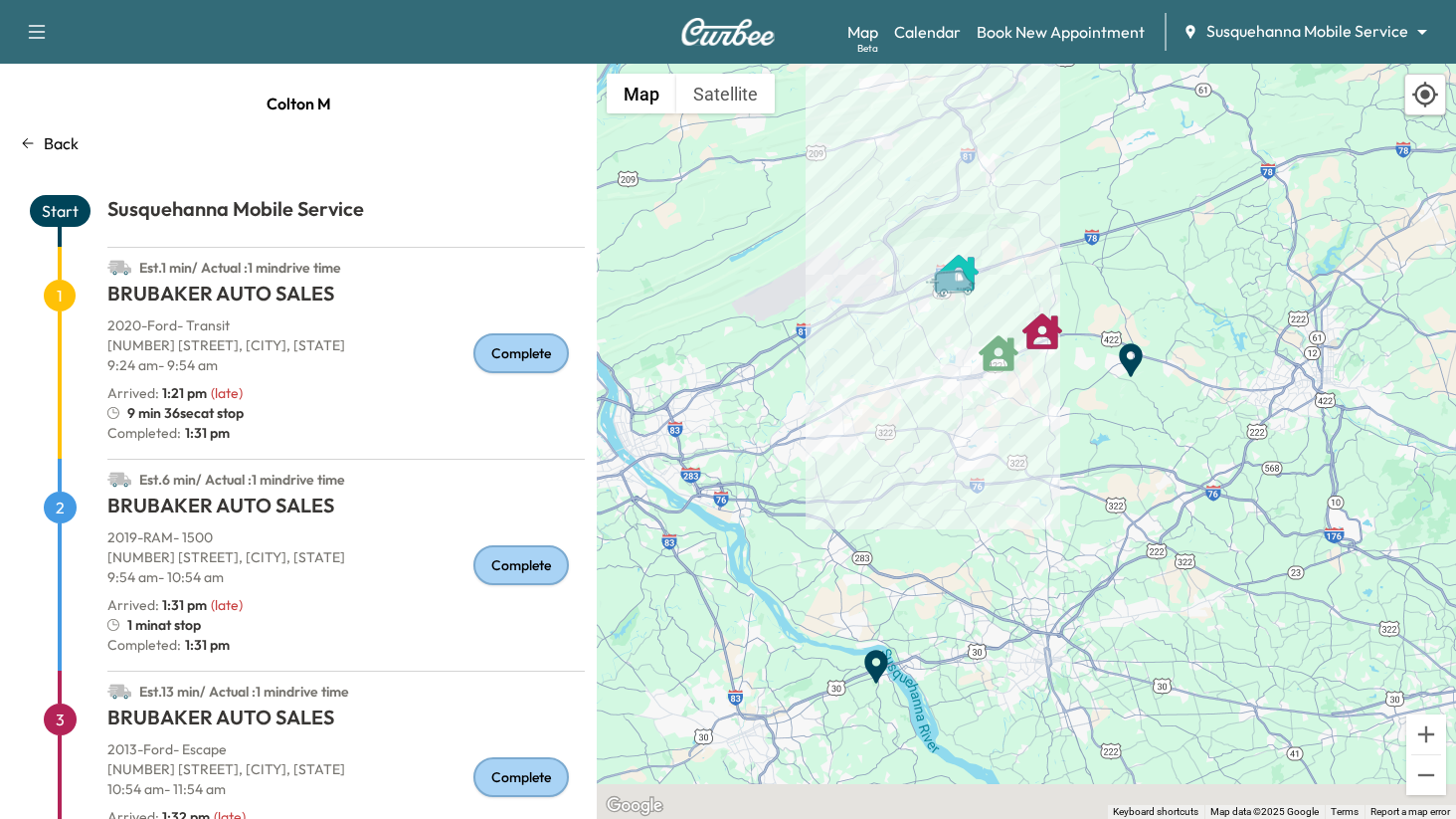 drag, startPoint x: 804, startPoint y: 569, endPoint x: 897, endPoint y: 447, distance: 153.40469 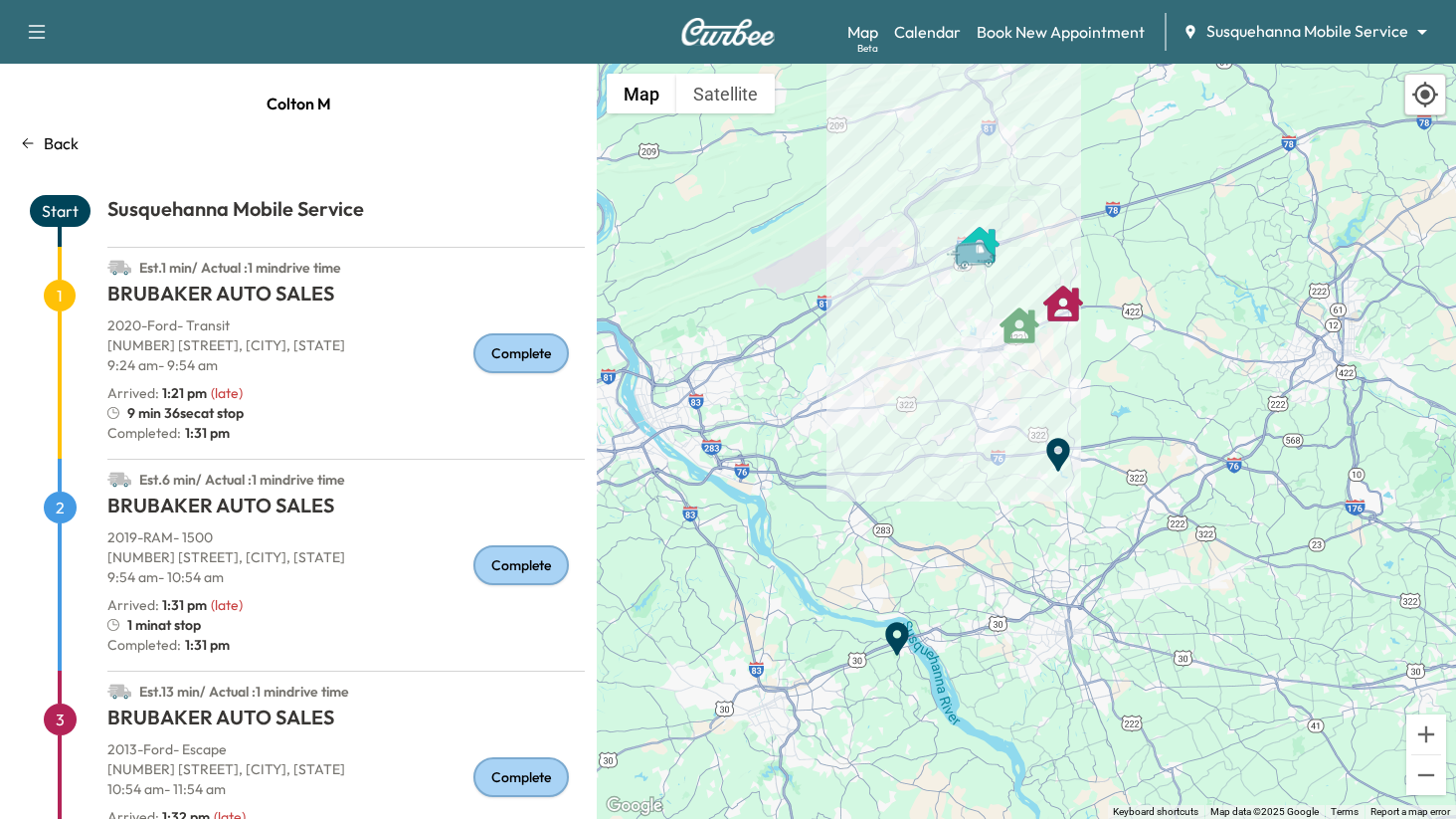 drag, startPoint x: 885, startPoint y: 469, endPoint x: 899, endPoint y: 448, distance: 25.23886 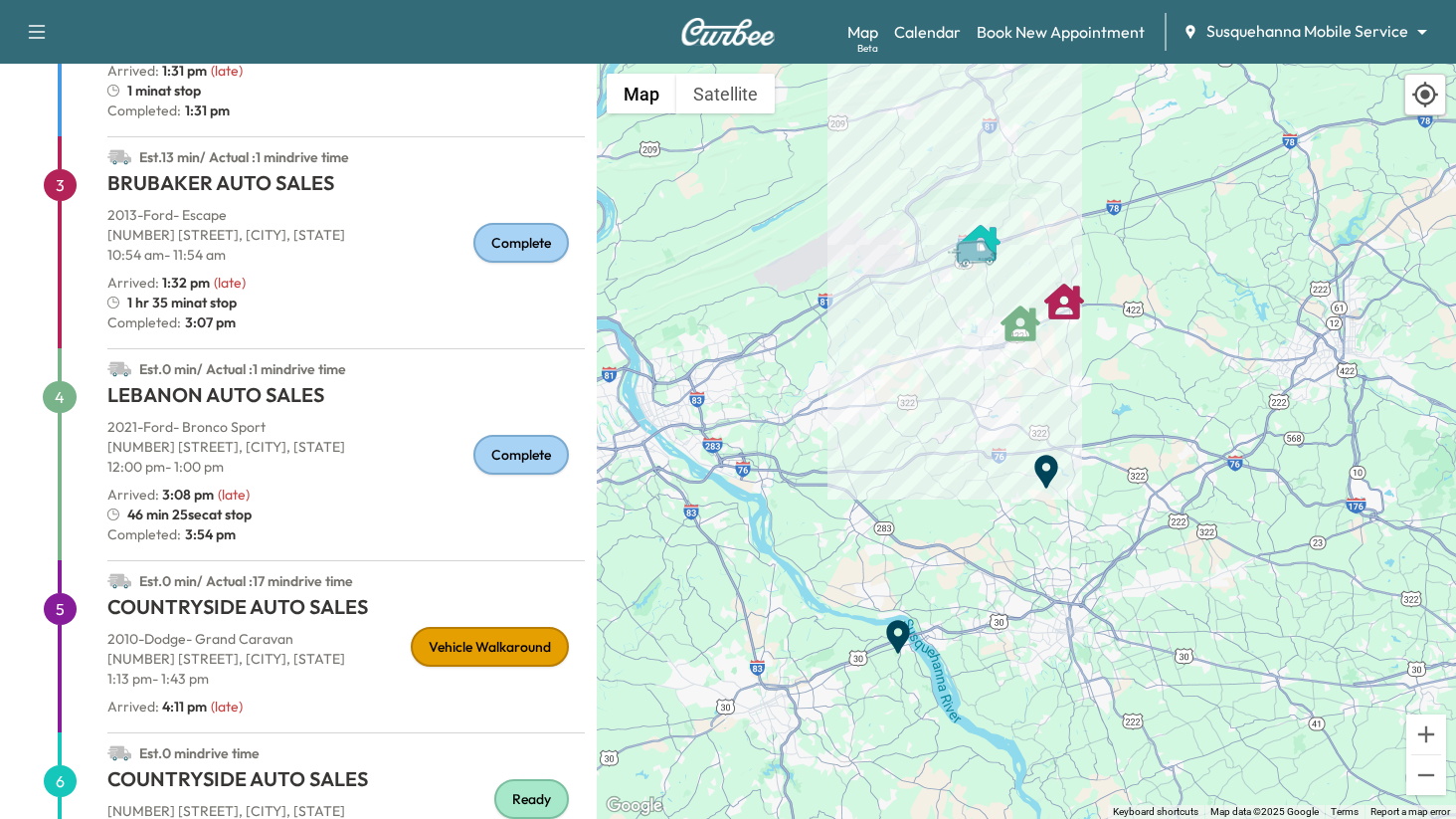 scroll, scrollTop: 563, scrollLeft: 0, axis: vertical 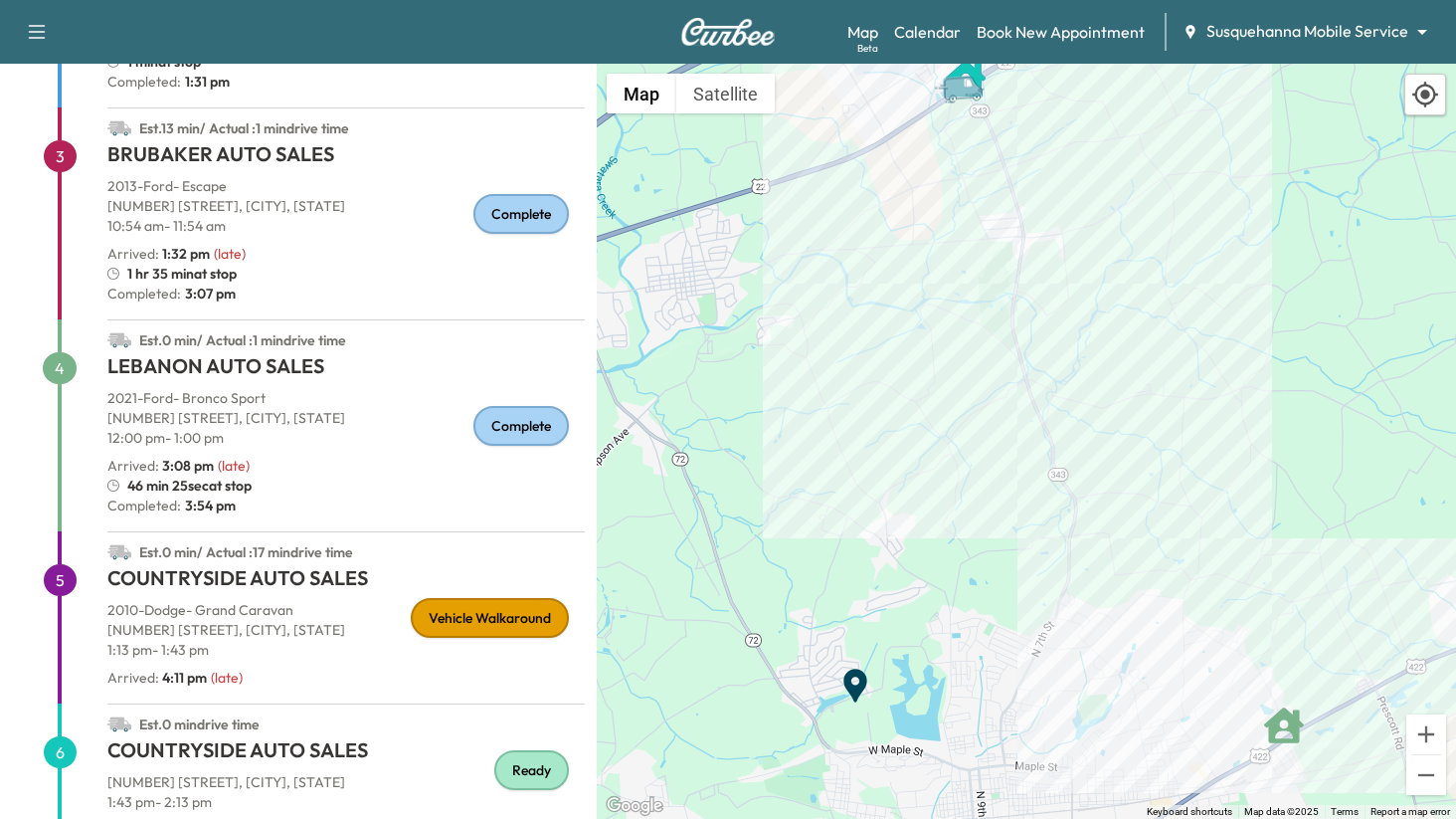 drag, startPoint x: 1048, startPoint y: 282, endPoint x: 856, endPoint y: 498, distance: 288.99827 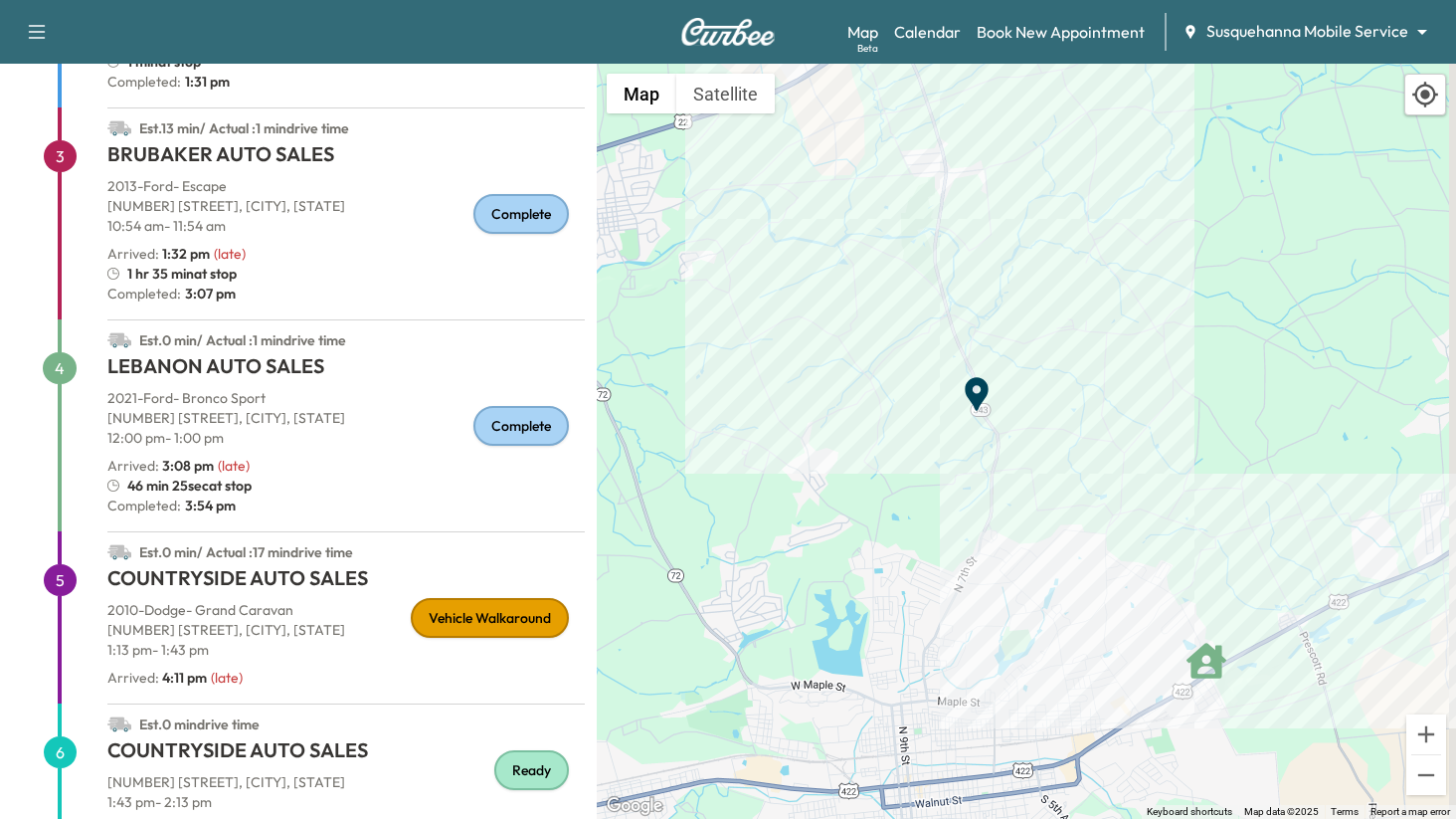 drag, startPoint x: 1019, startPoint y: 523, endPoint x: 944, endPoint y: 444, distance: 108.93117 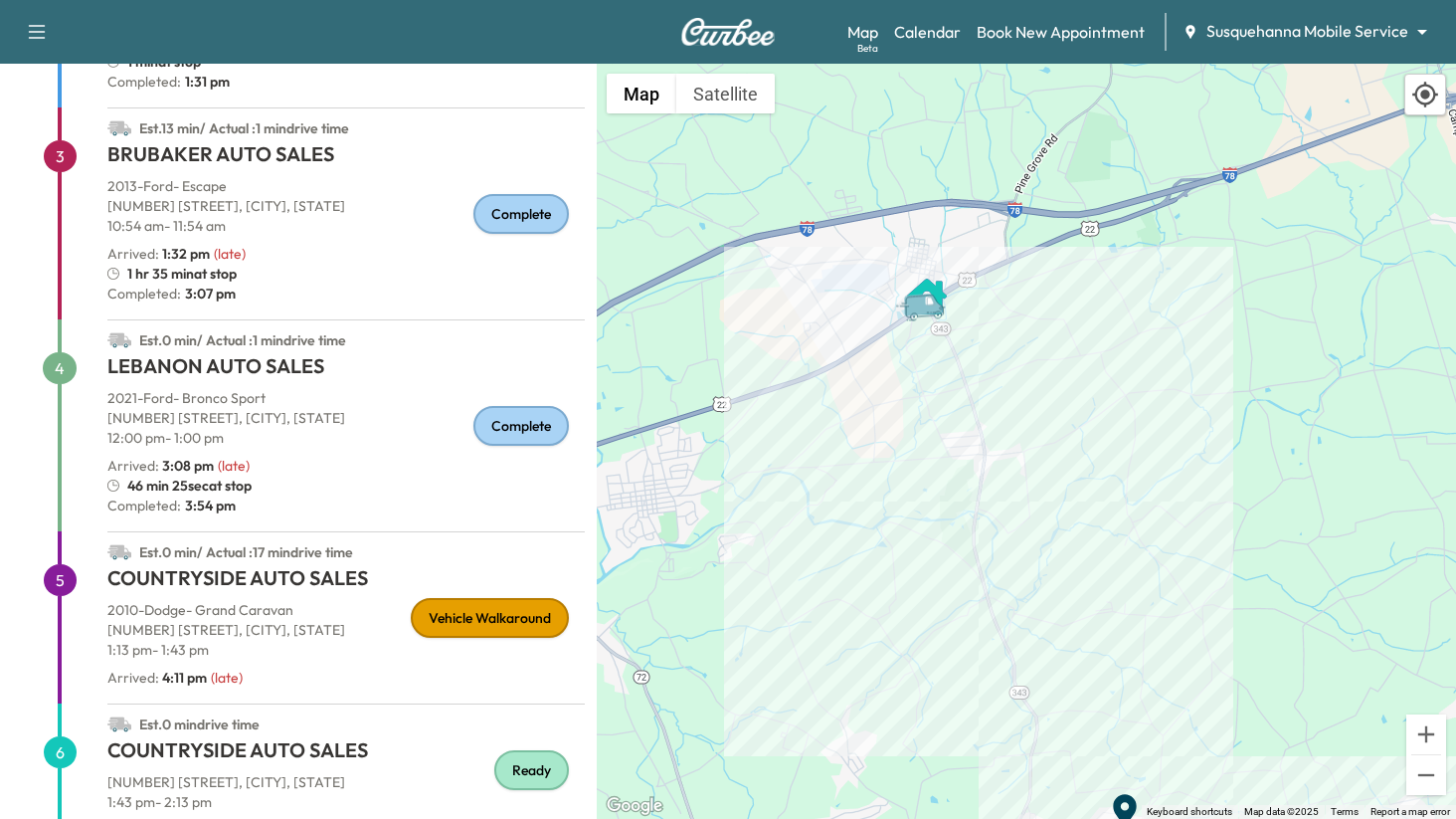 drag, startPoint x: 897, startPoint y: 323, endPoint x: 983, endPoint y: 680, distance: 367.21247 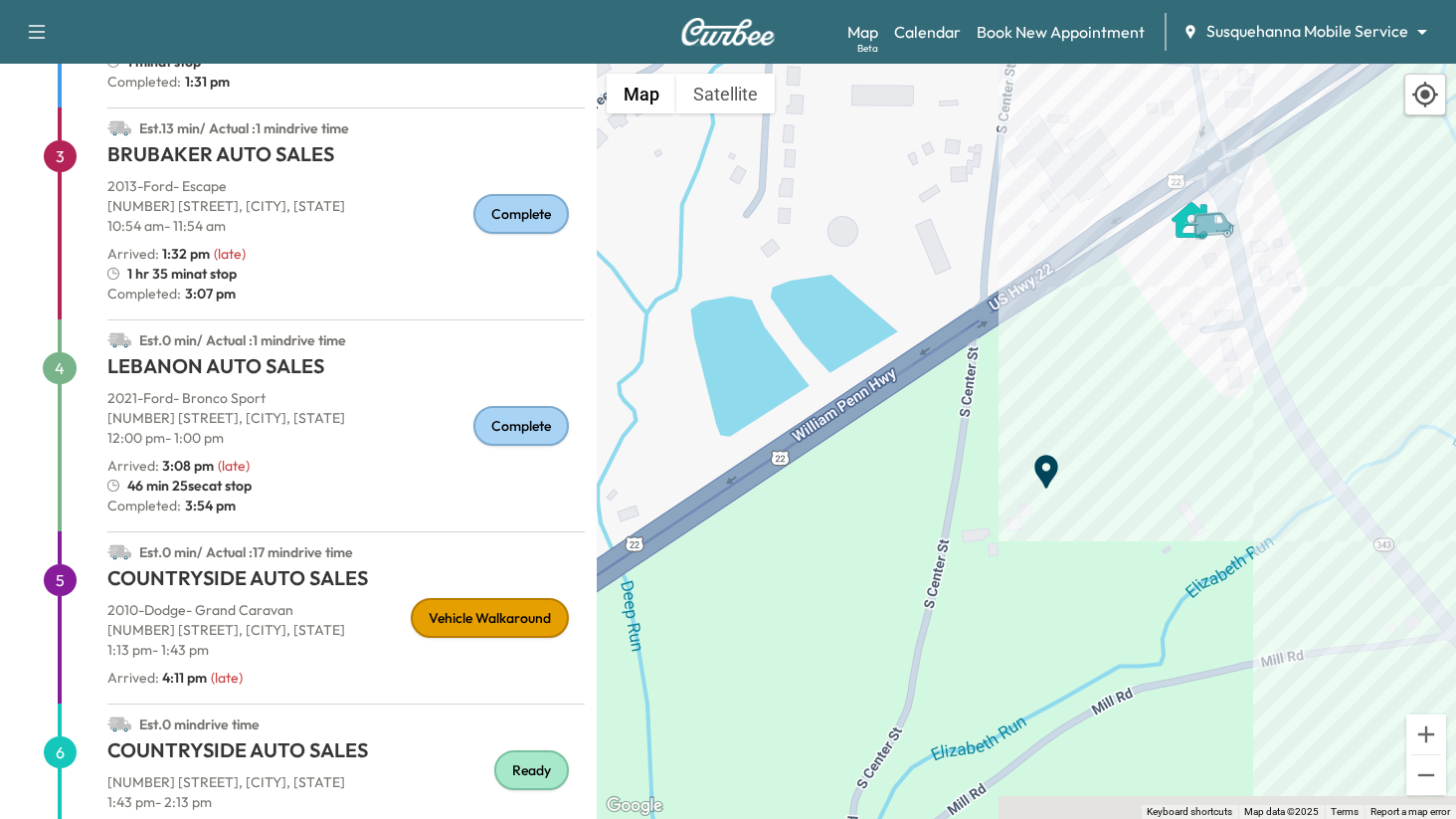 click 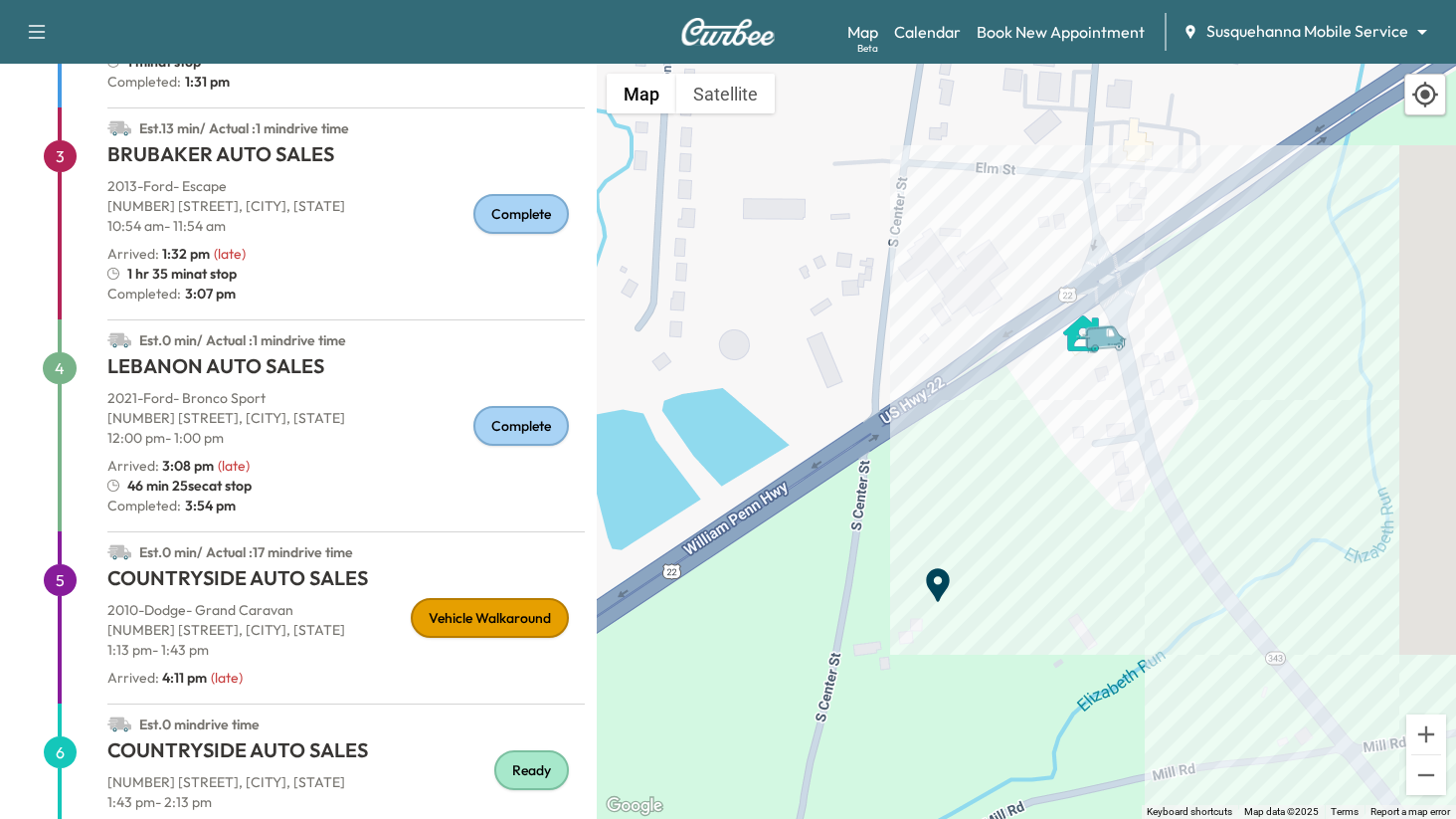drag, startPoint x: 1192, startPoint y: 232, endPoint x: 1071, endPoint y: 352, distance: 170.4142 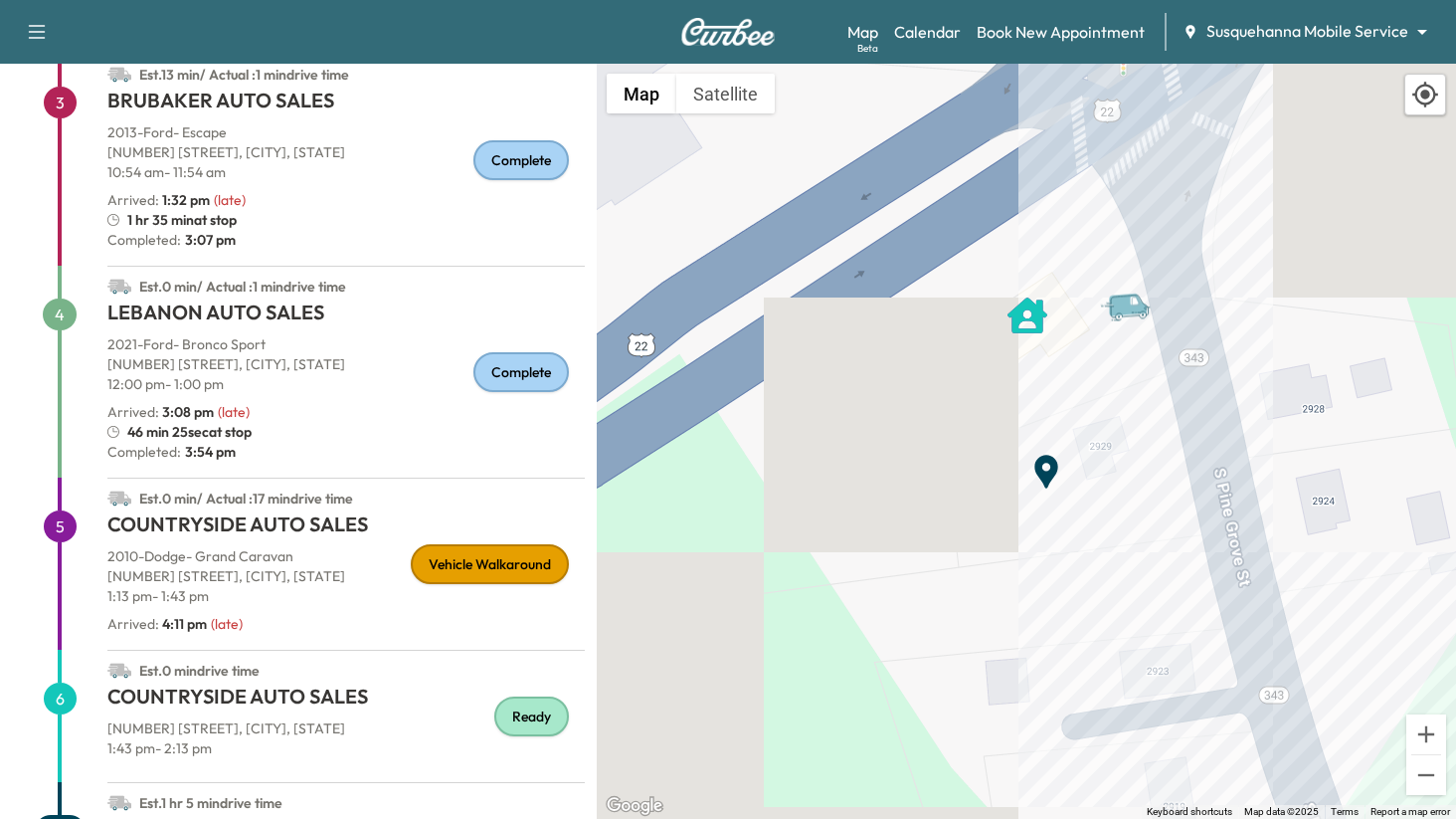 scroll, scrollTop: 647, scrollLeft: 0, axis: vertical 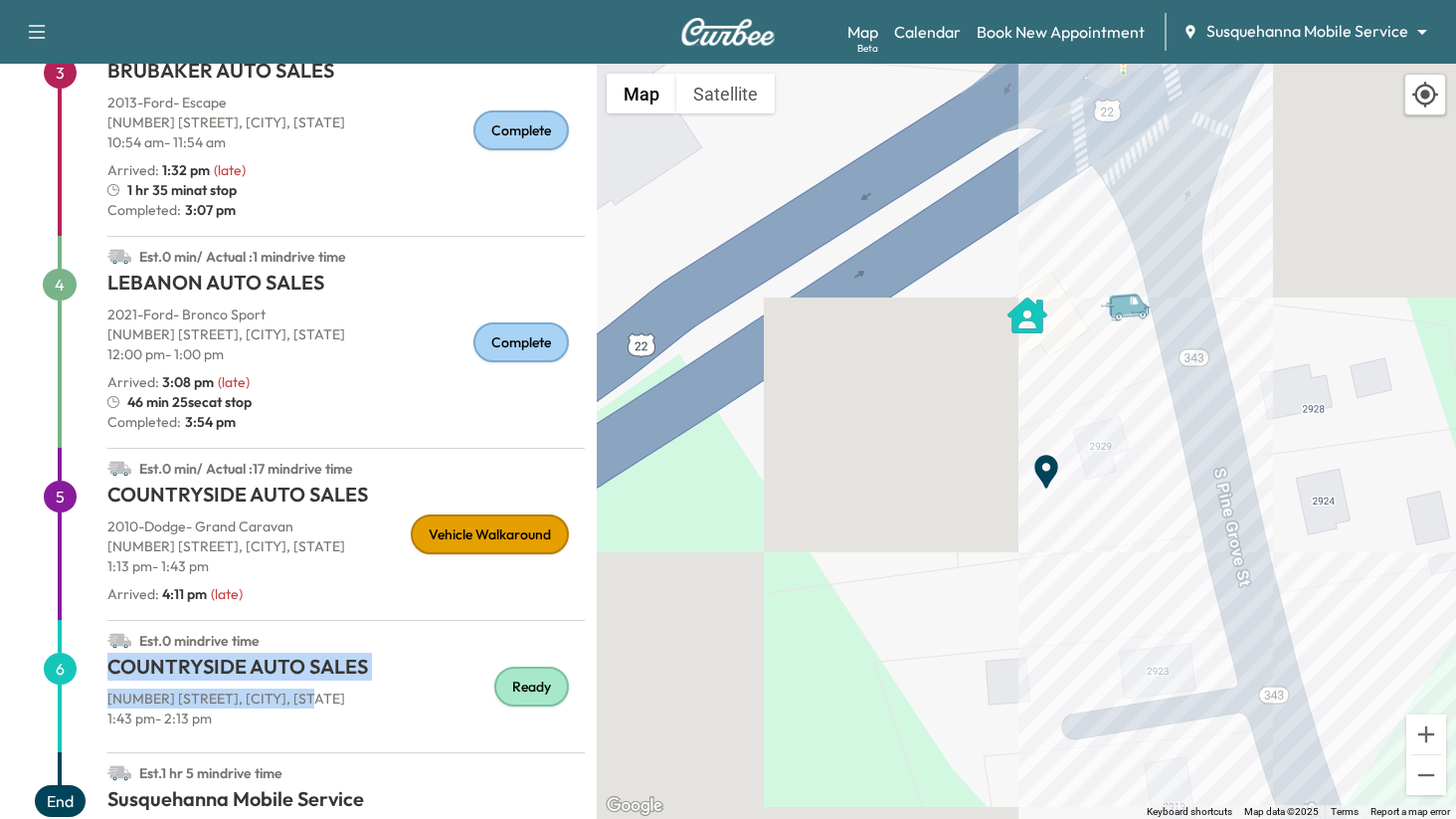 drag, startPoint x: 334, startPoint y: 701, endPoint x: 102, endPoint y: 687, distance: 232.42203 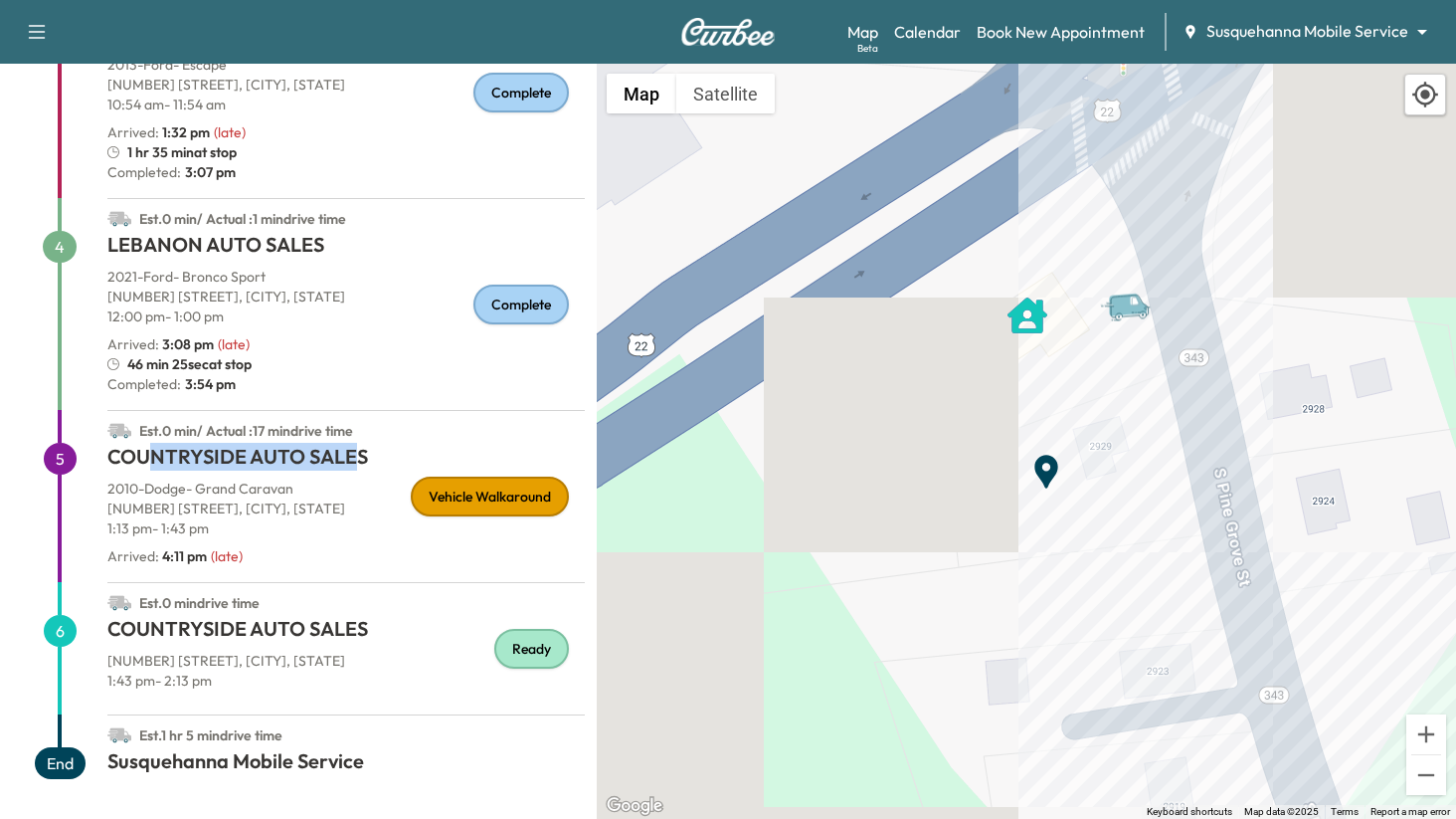 drag, startPoint x: 144, startPoint y: 454, endPoint x: 354, endPoint y: 459, distance: 210.05952 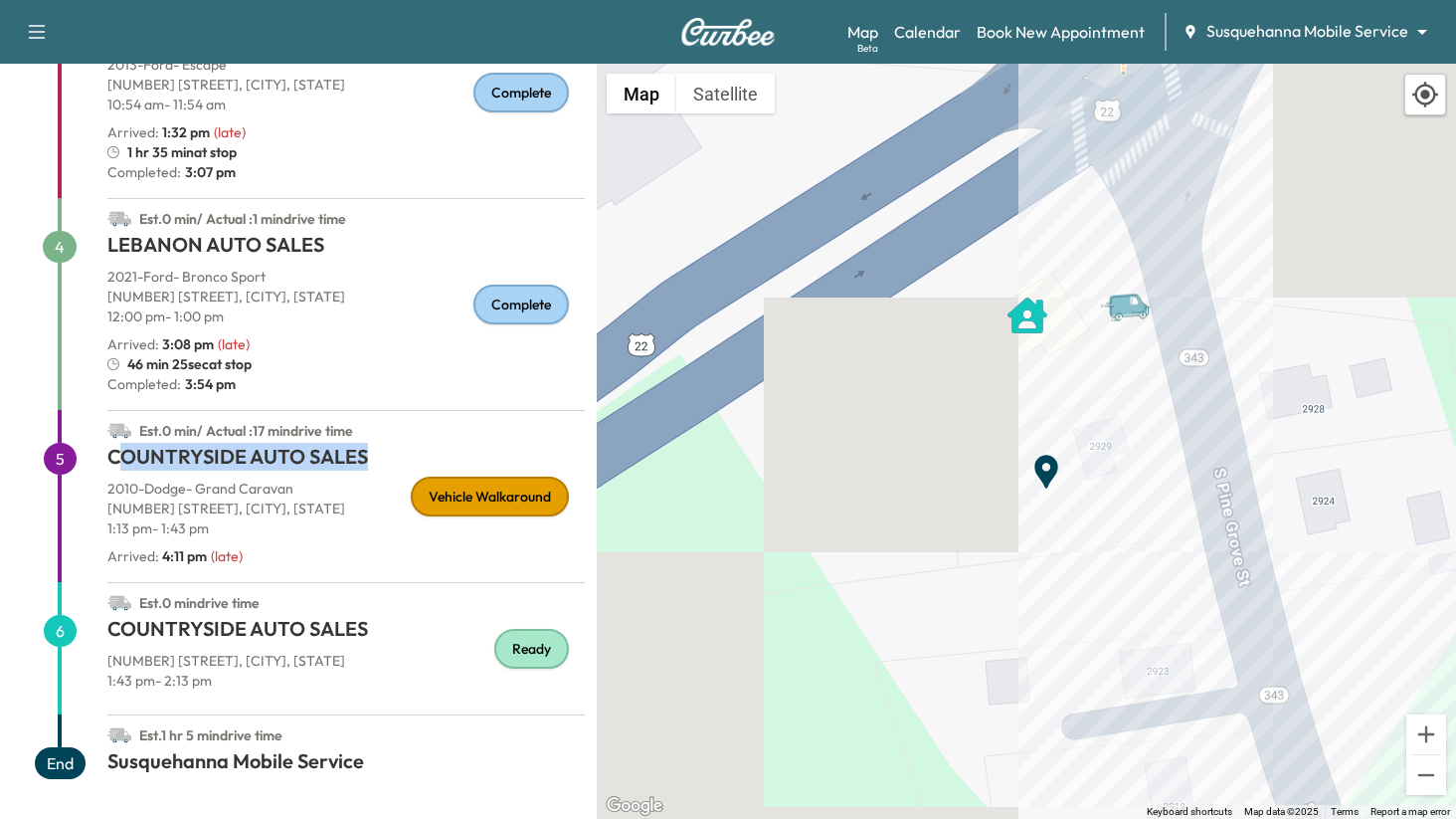 drag, startPoint x: 123, startPoint y: 455, endPoint x: 378, endPoint y: 460, distance: 255.04901 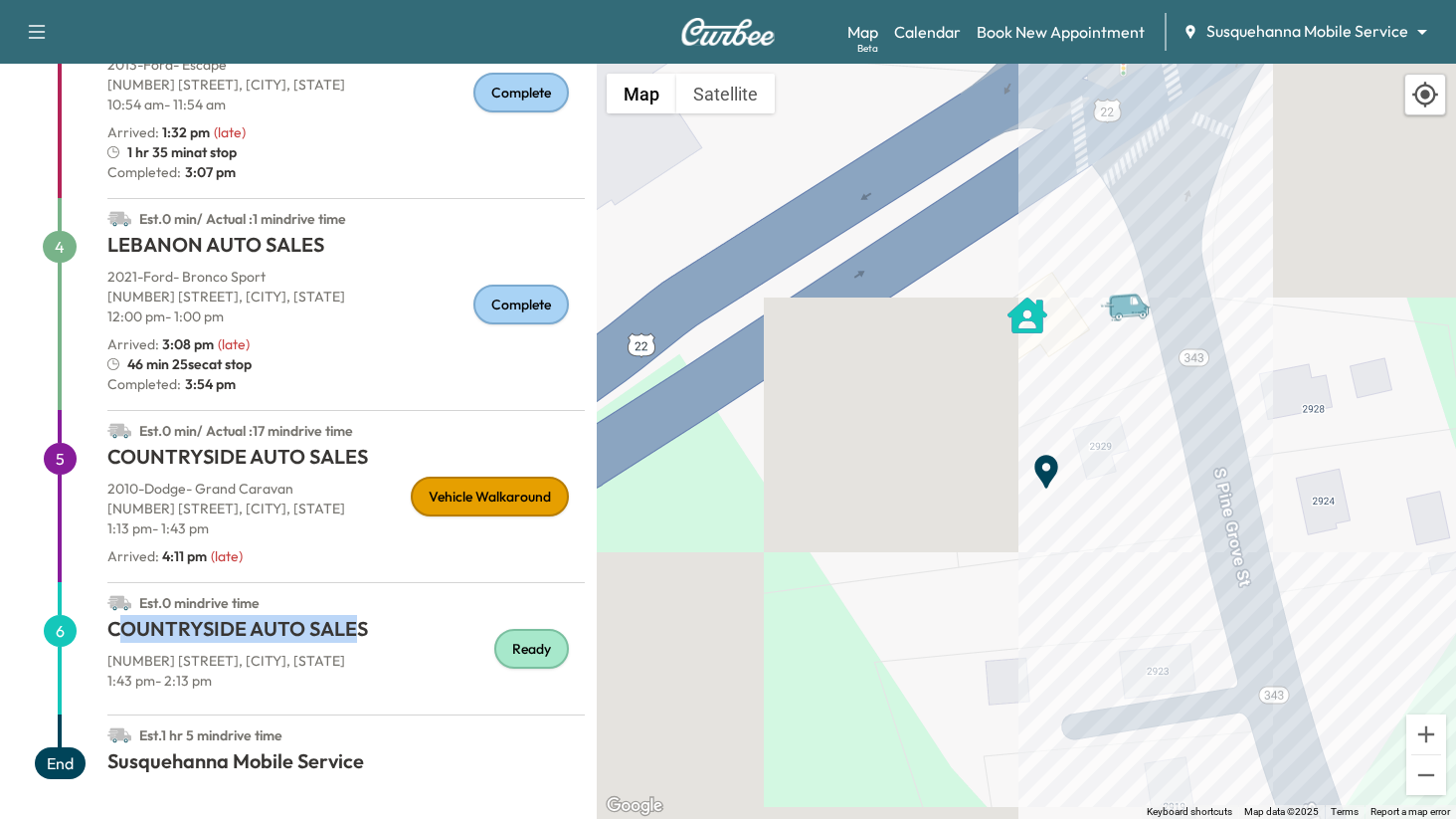 drag, startPoint x: 124, startPoint y: 625, endPoint x: 352, endPoint y: 626, distance: 228.00219 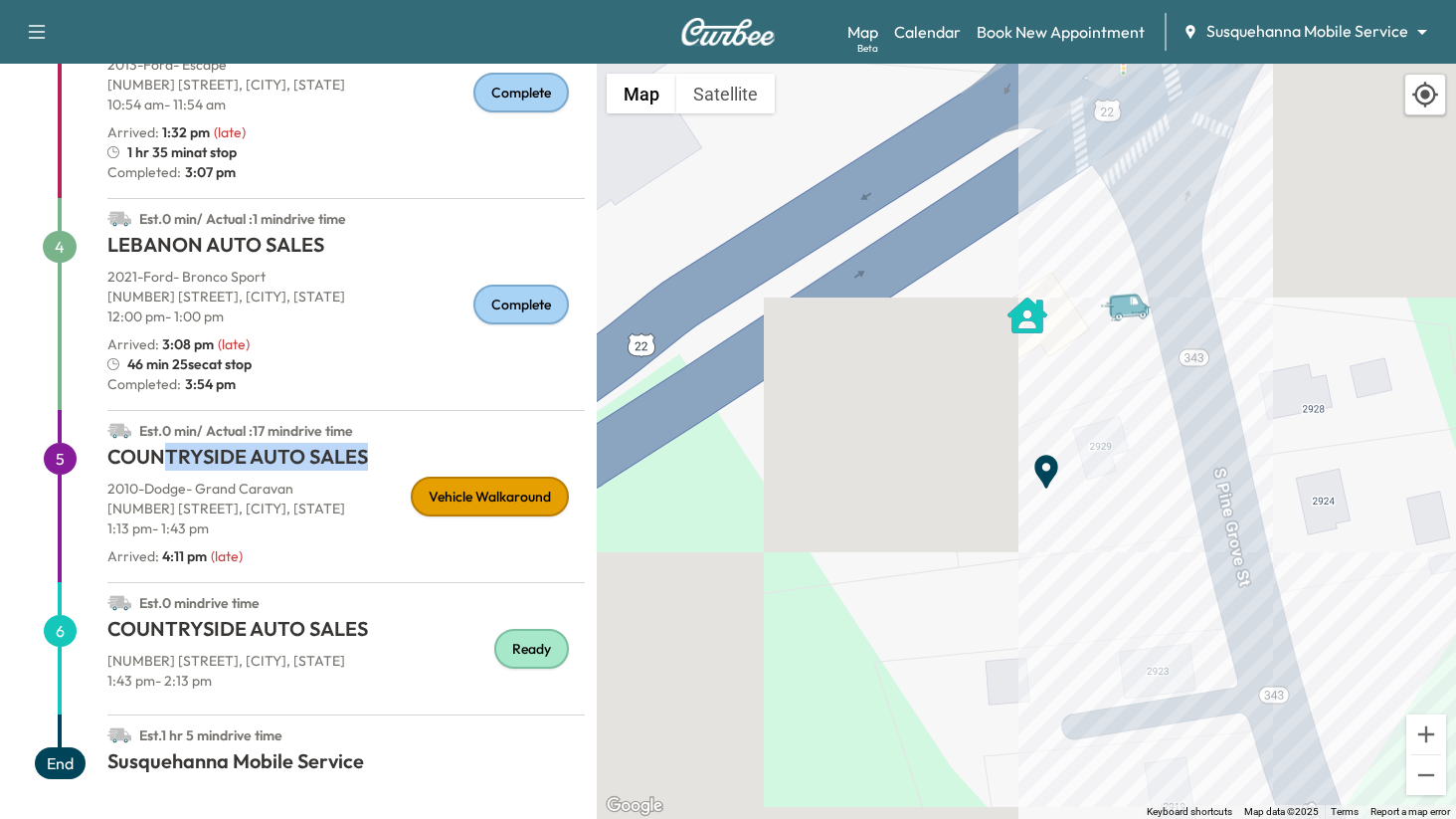 drag, startPoint x: 157, startPoint y: 449, endPoint x: 359, endPoint y: 456, distance: 202.12125 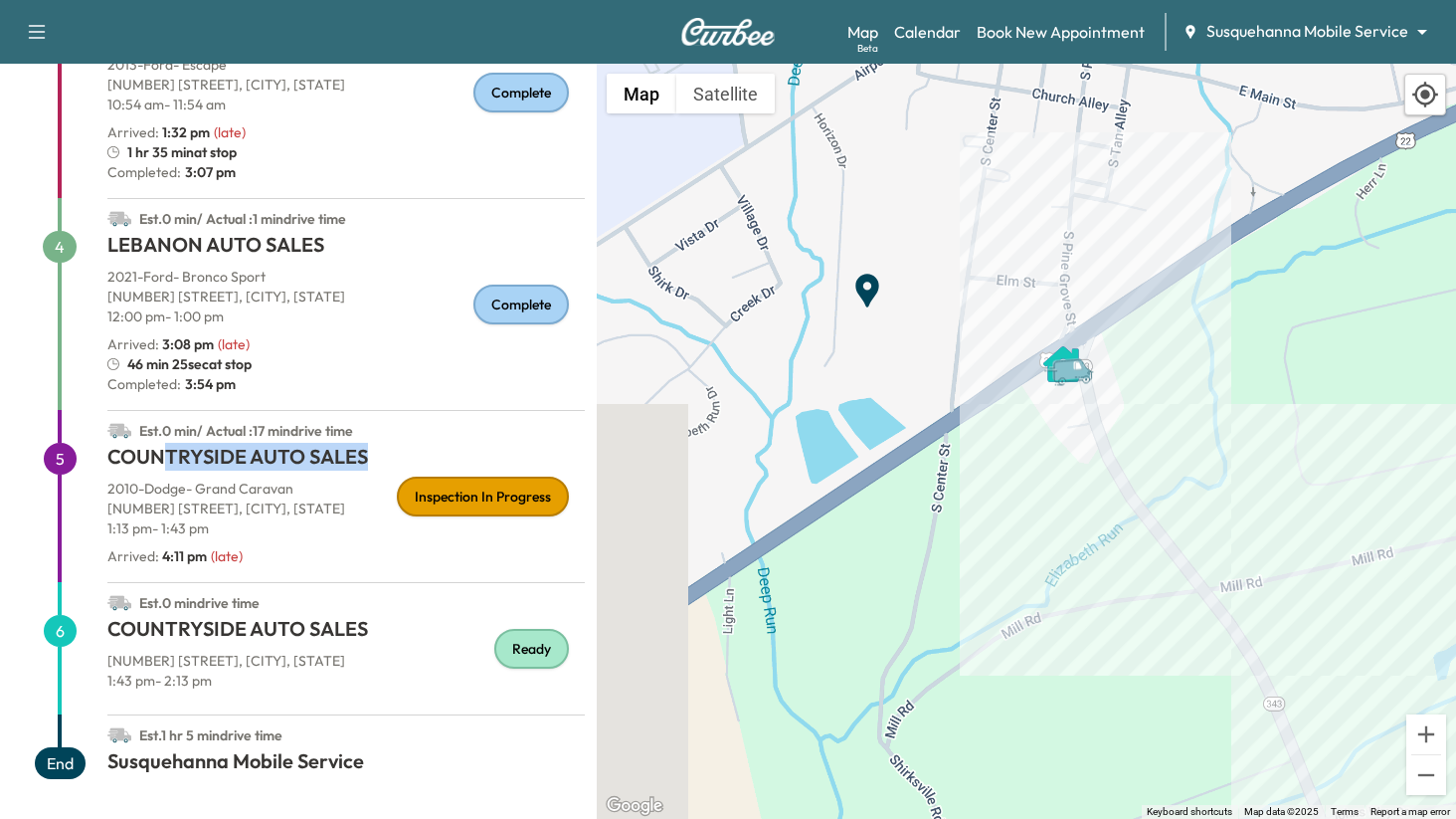 drag, startPoint x: 1268, startPoint y: 671, endPoint x: 1001, endPoint y: 384, distance: 391.99235 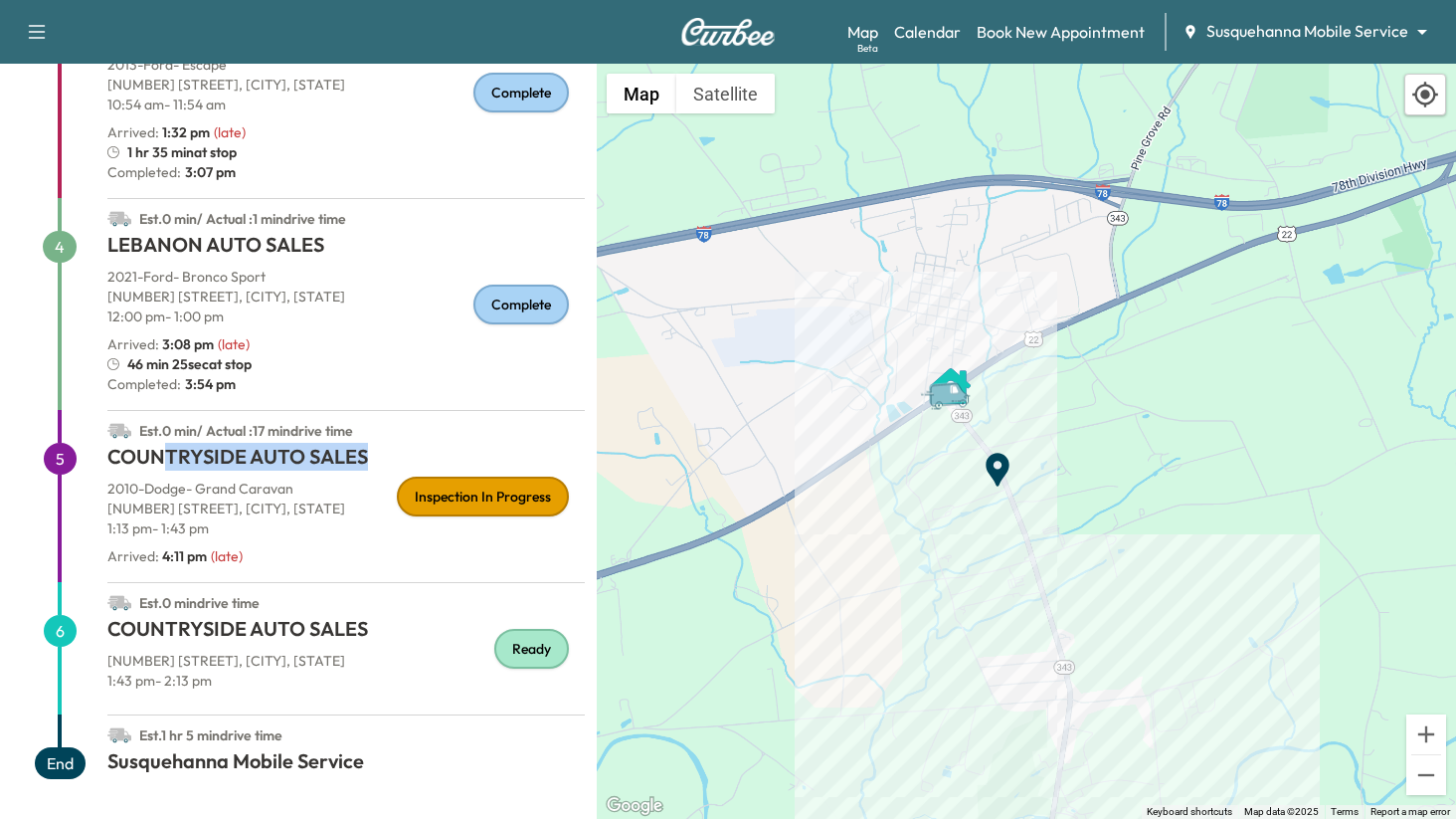 drag, startPoint x: 1030, startPoint y: 502, endPoint x: 982, endPoint y: 497, distance: 48.25971 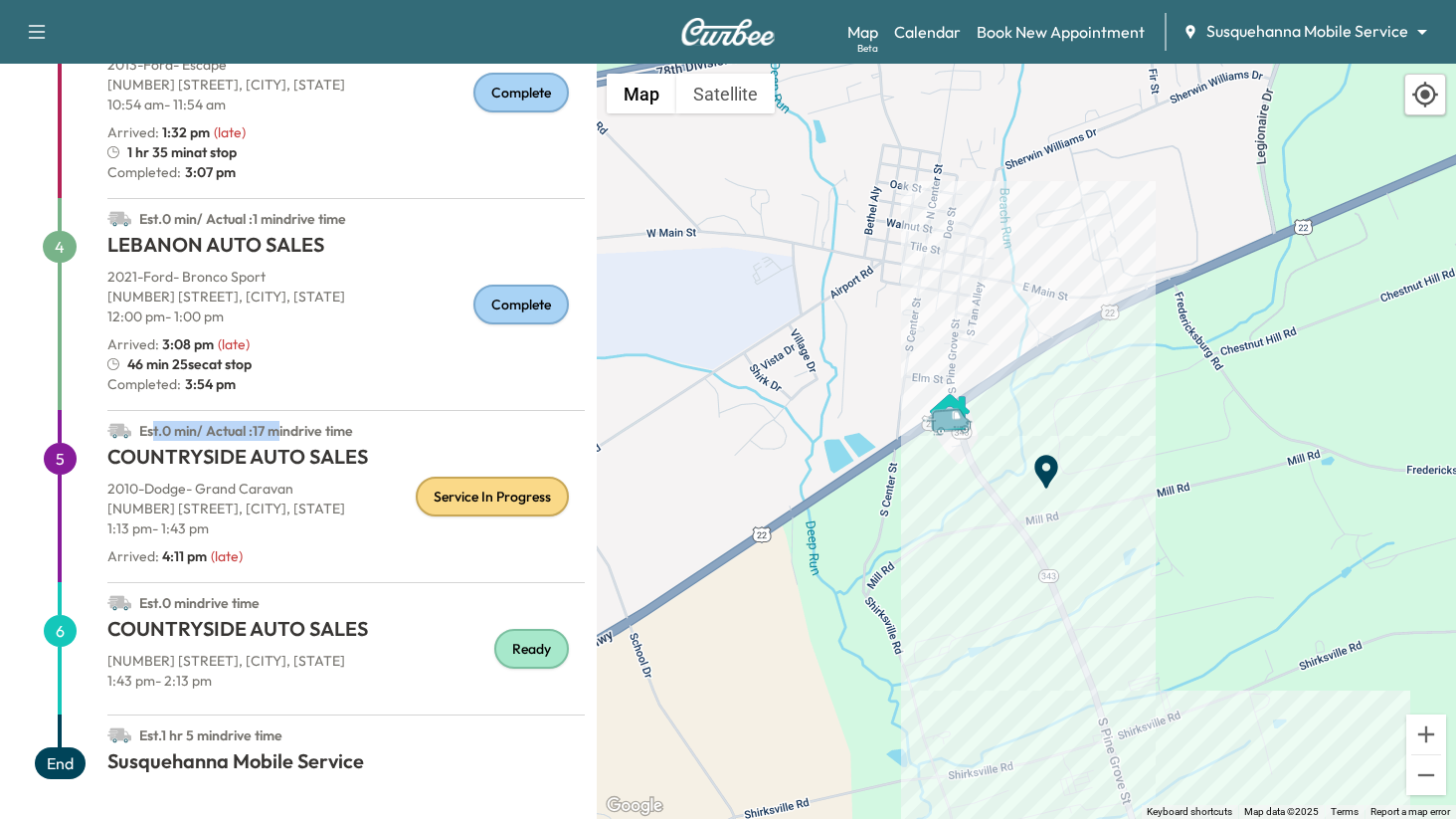 drag, startPoint x: 150, startPoint y: 424, endPoint x: 283, endPoint y: 436, distance: 133.54026 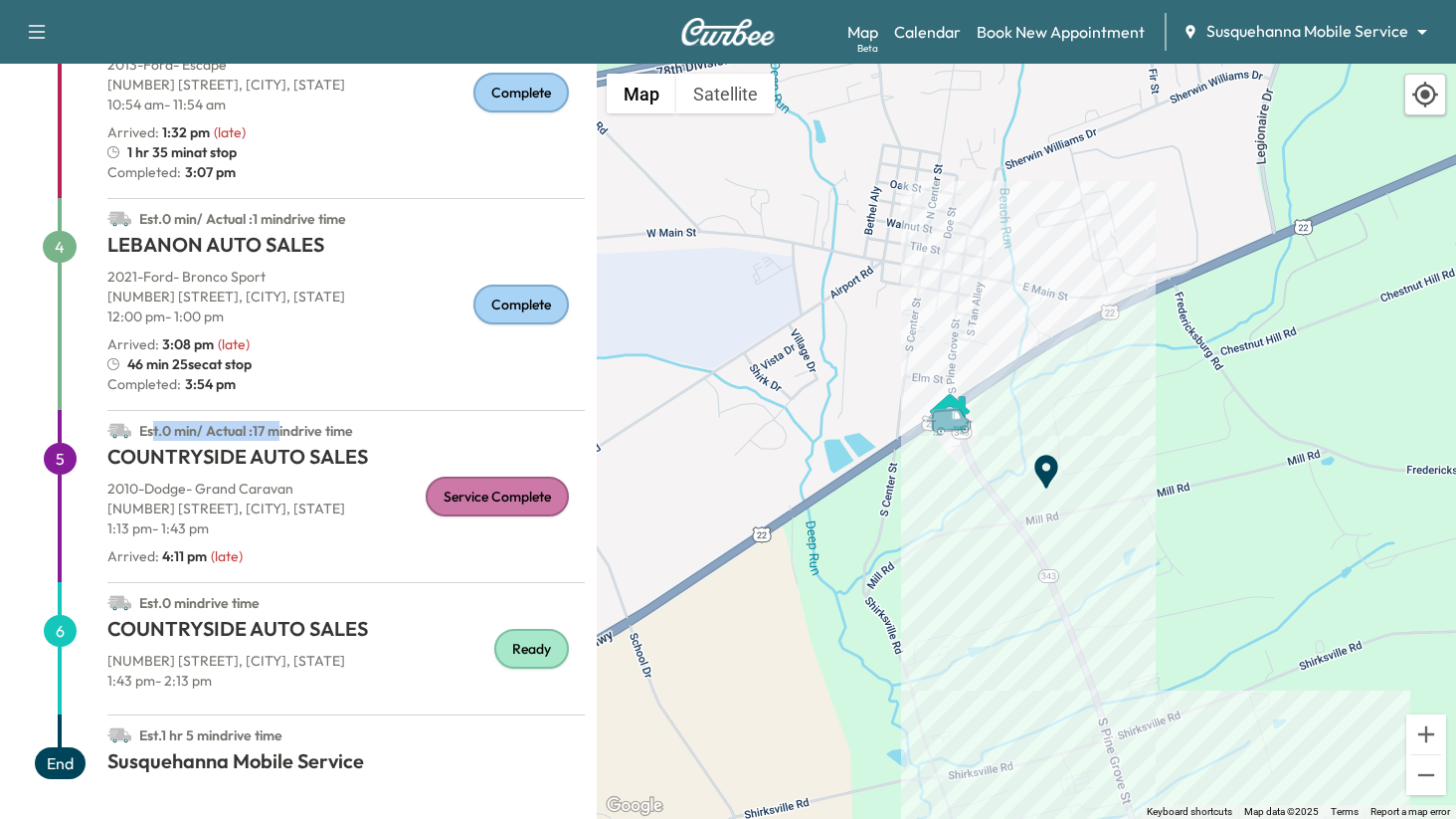 click on "Est.  0 min  / Actual   :  17 min  drive time" at bounding box center [246, 431] 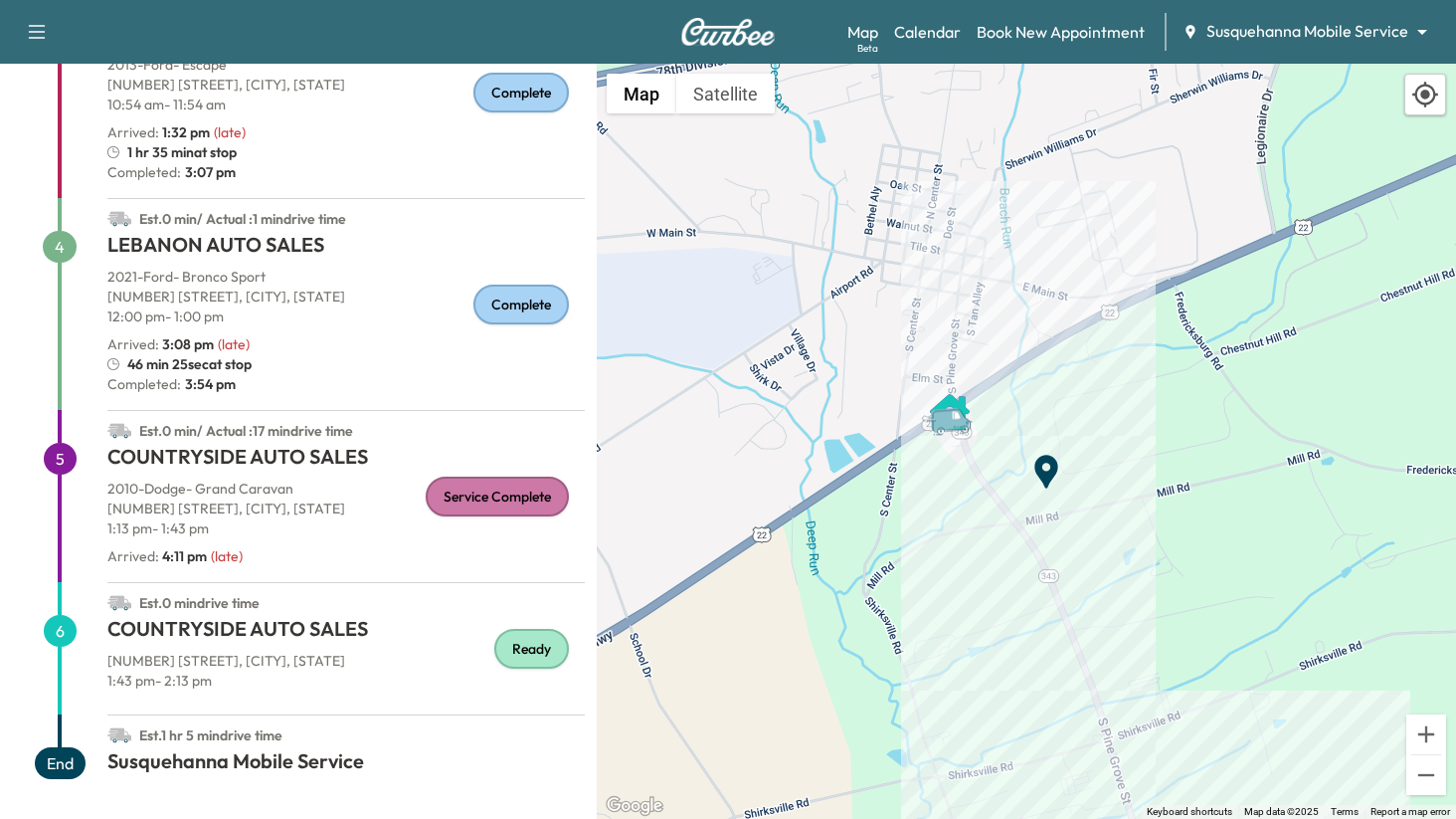 drag, startPoint x: 266, startPoint y: 431, endPoint x: 372, endPoint y: 431, distance: 106 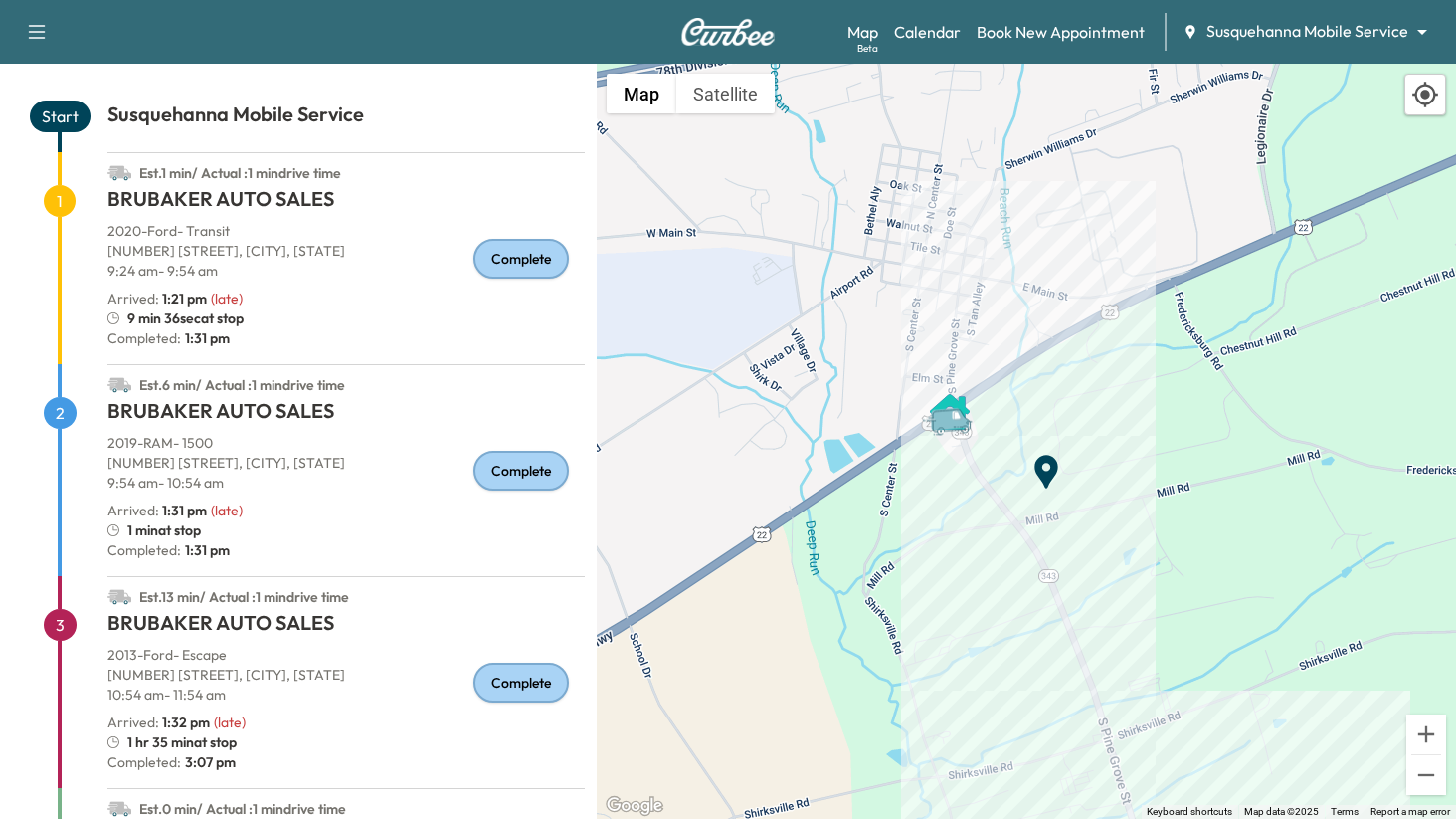 scroll, scrollTop: 0, scrollLeft: 0, axis: both 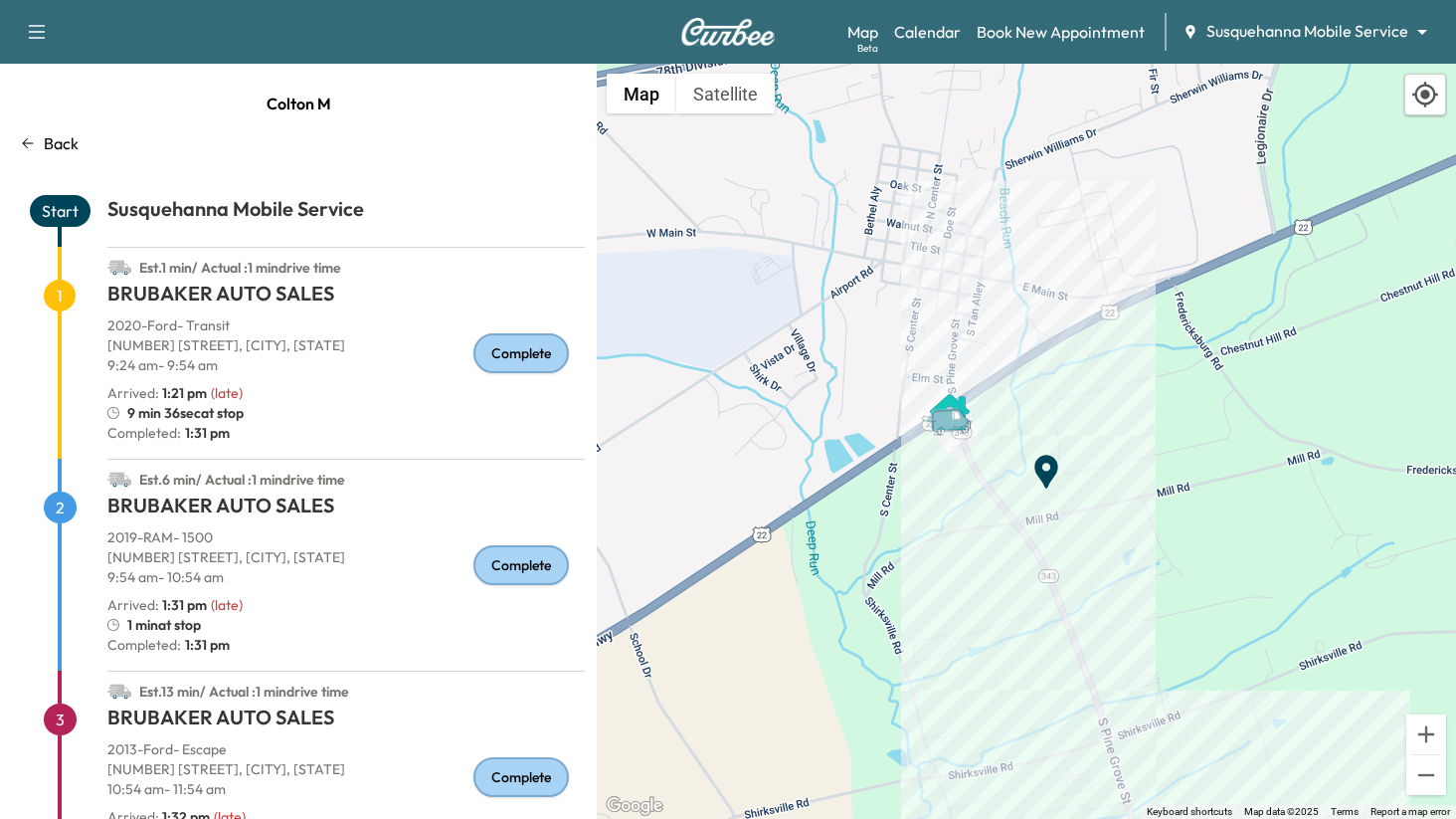 click on "Back" at bounding box center (298, 143) 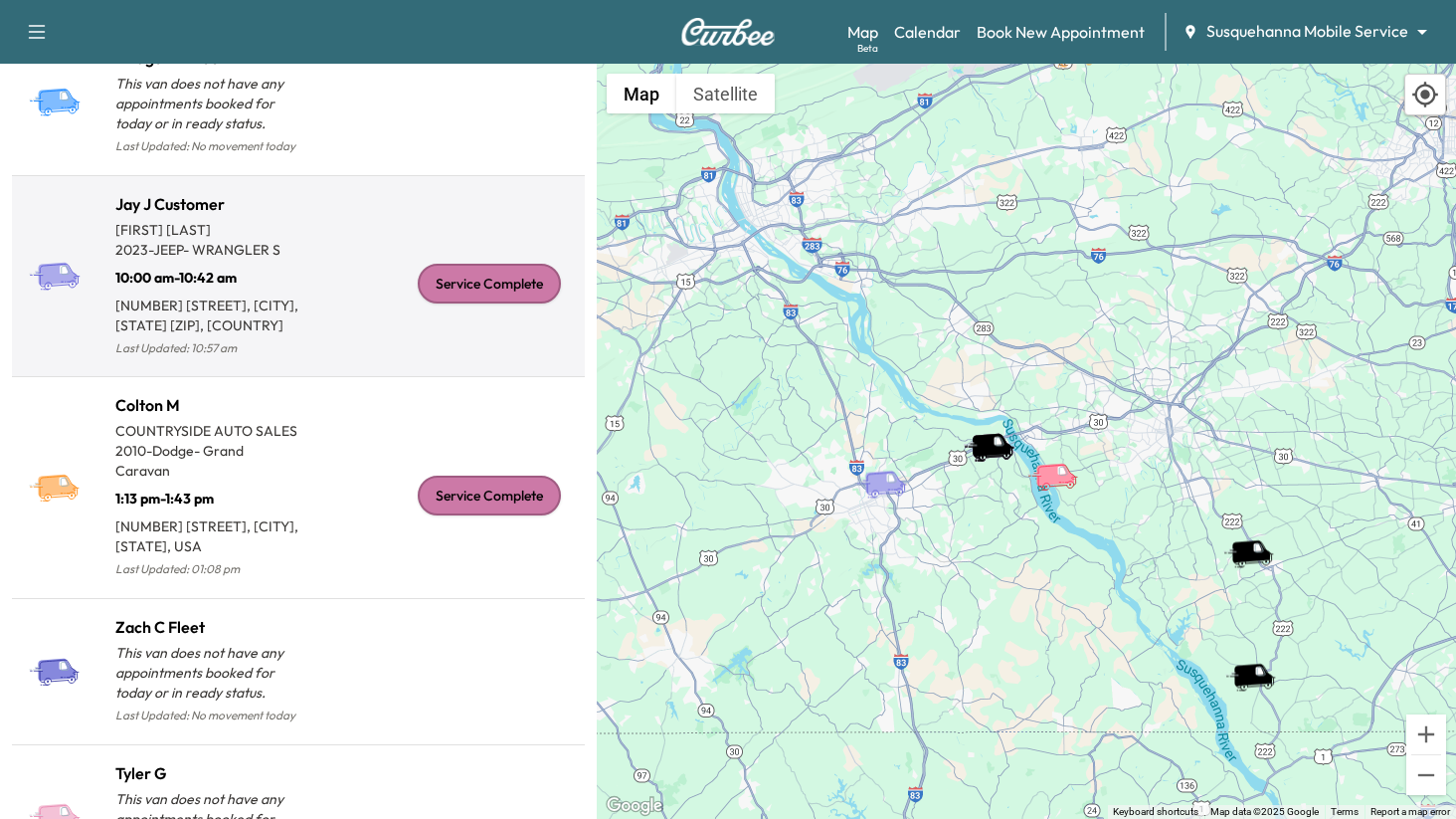 scroll, scrollTop: 353, scrollLeft: 0, axis: vertical 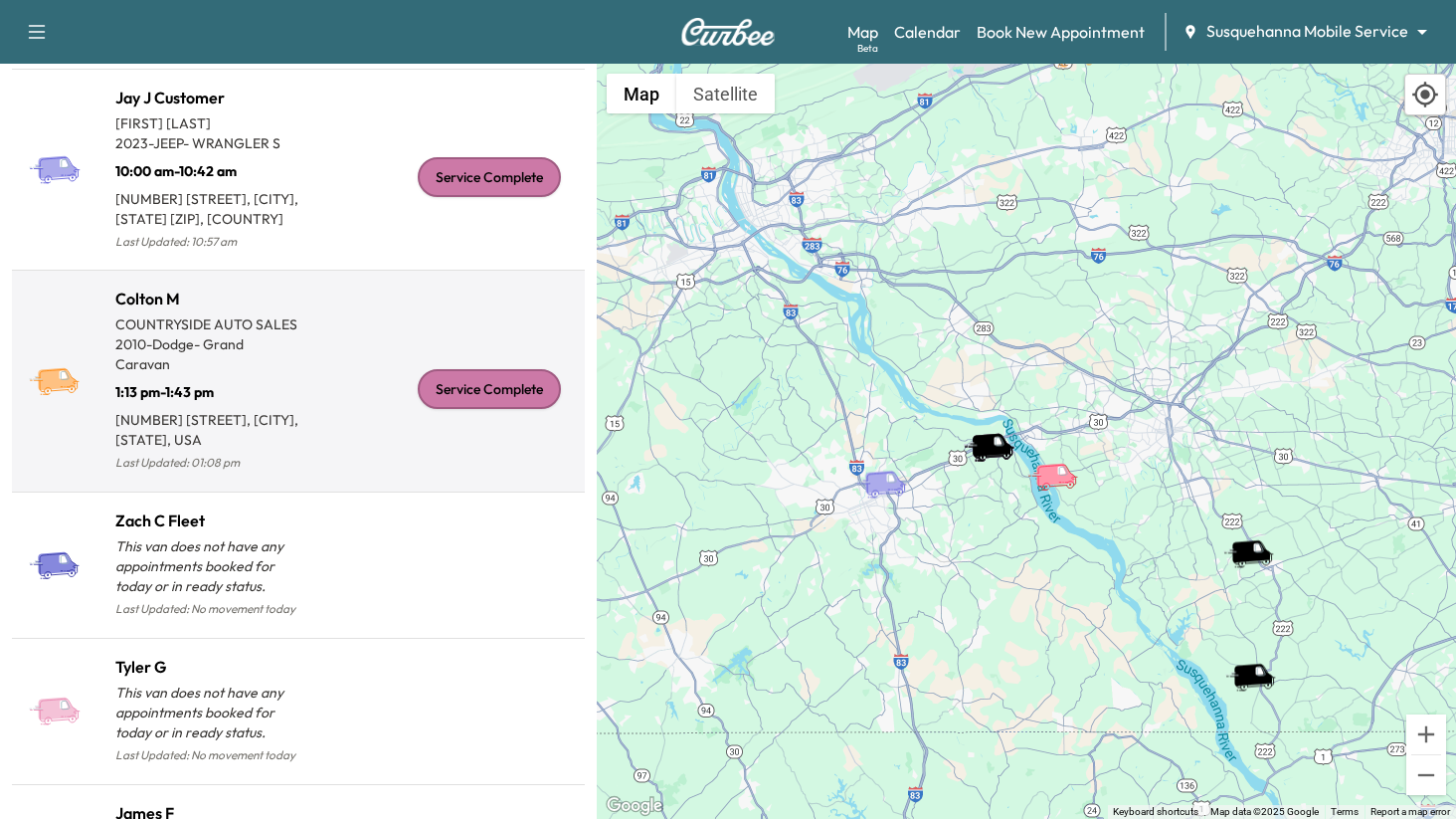click on "Service Complete" at bounding box center (438, 389) 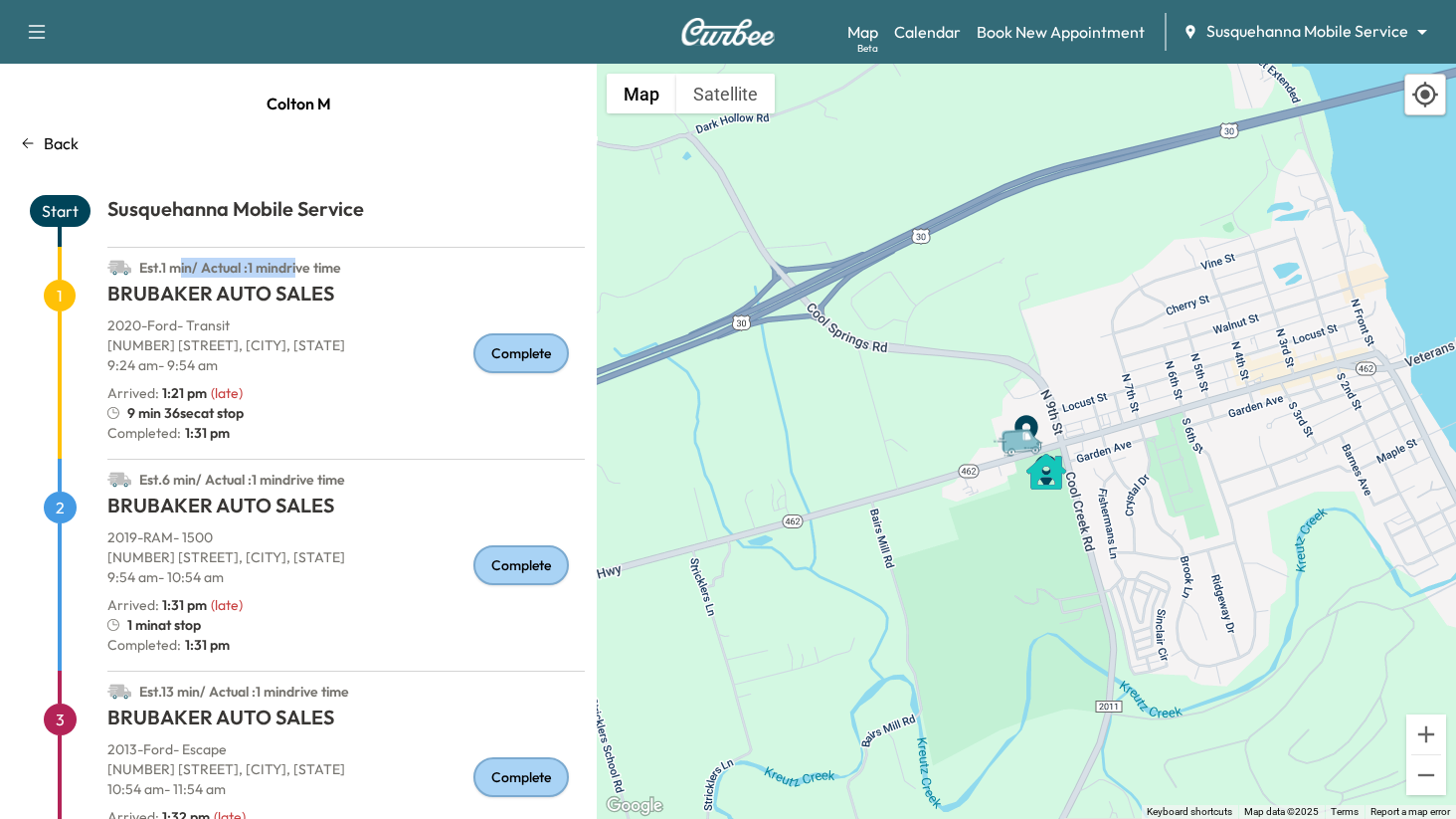 drag, startPoint x: 178, startPoint y: 269, endPoint x: 302, endPoint y: 271, distance: 124.016 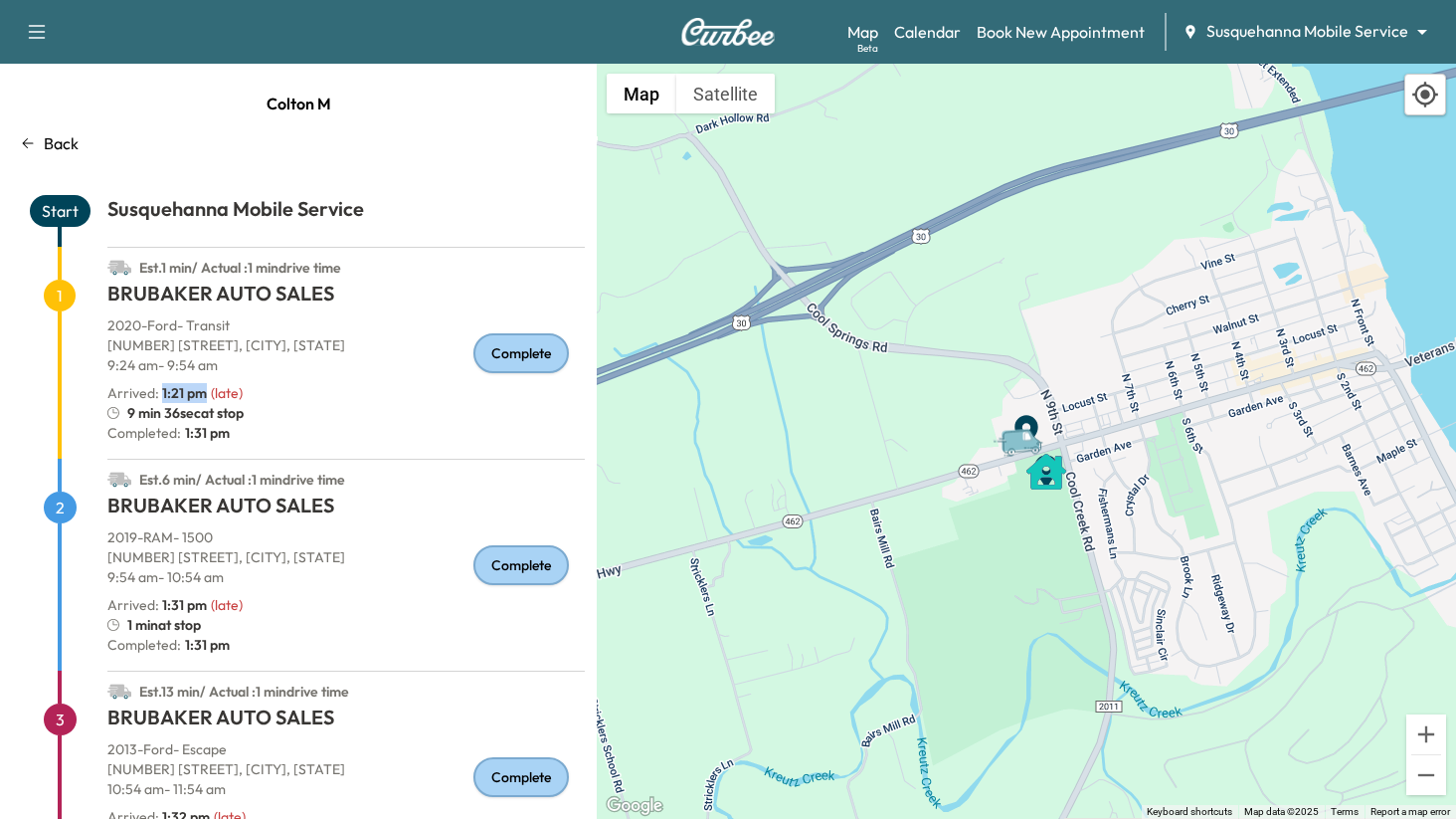 drag, startPoint x: 158, startPoint y: 390, endPoint x: 208, endPoint y: 390, distance: 50 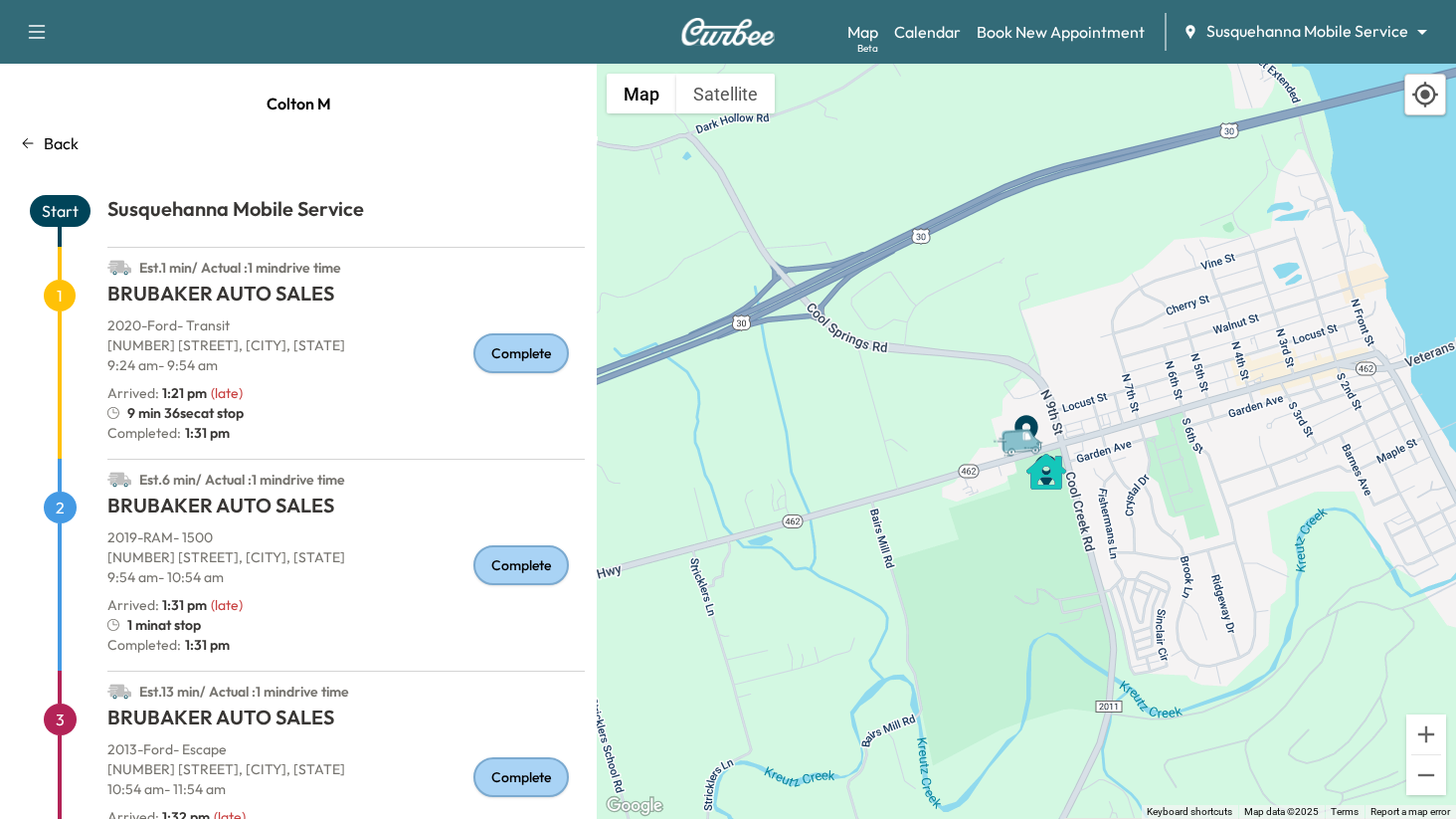 click on "Back" at bounding box center (61, 143) 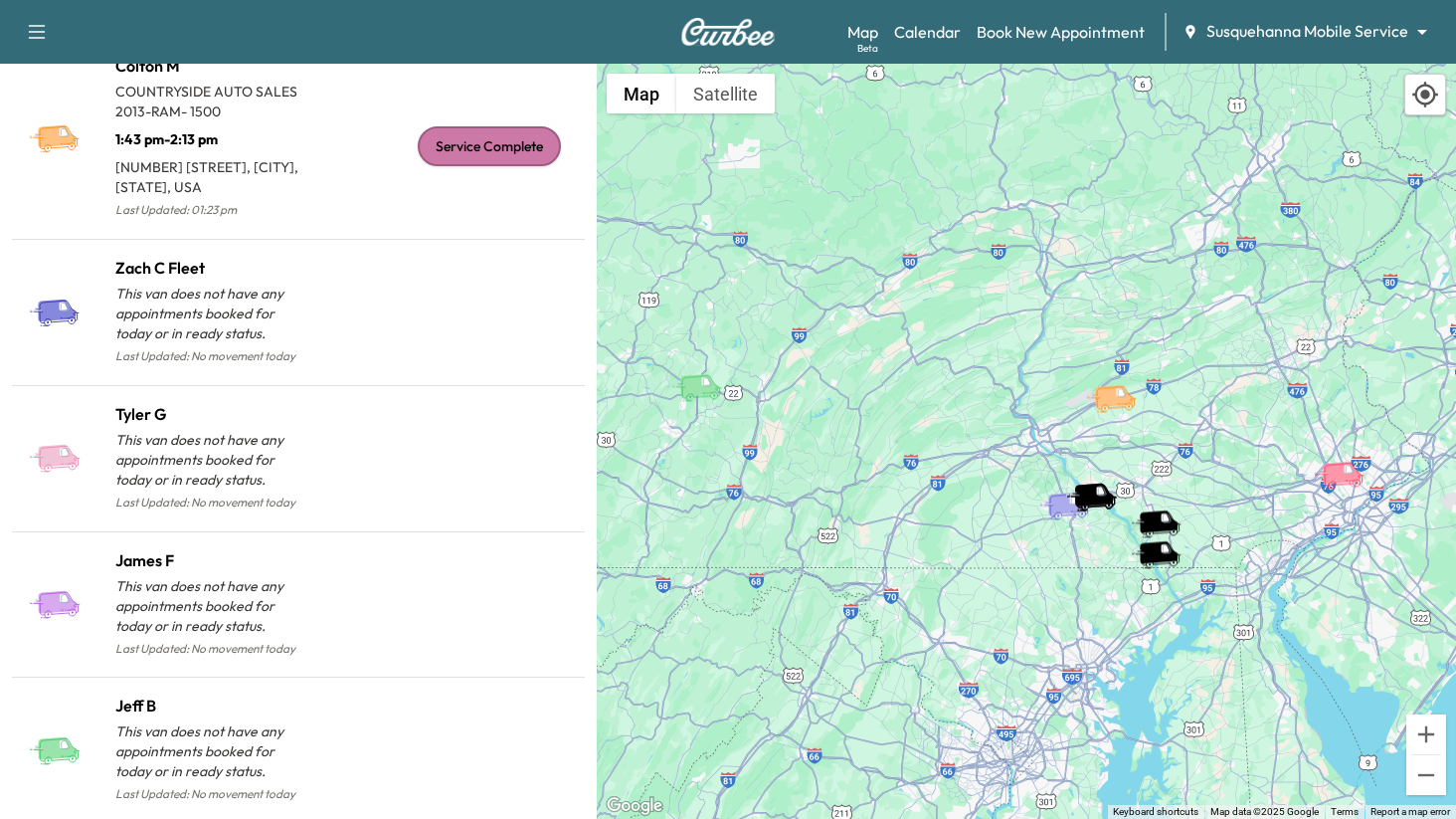 scroll, scrollTop: 0, scrollLeft: 0, axis: both 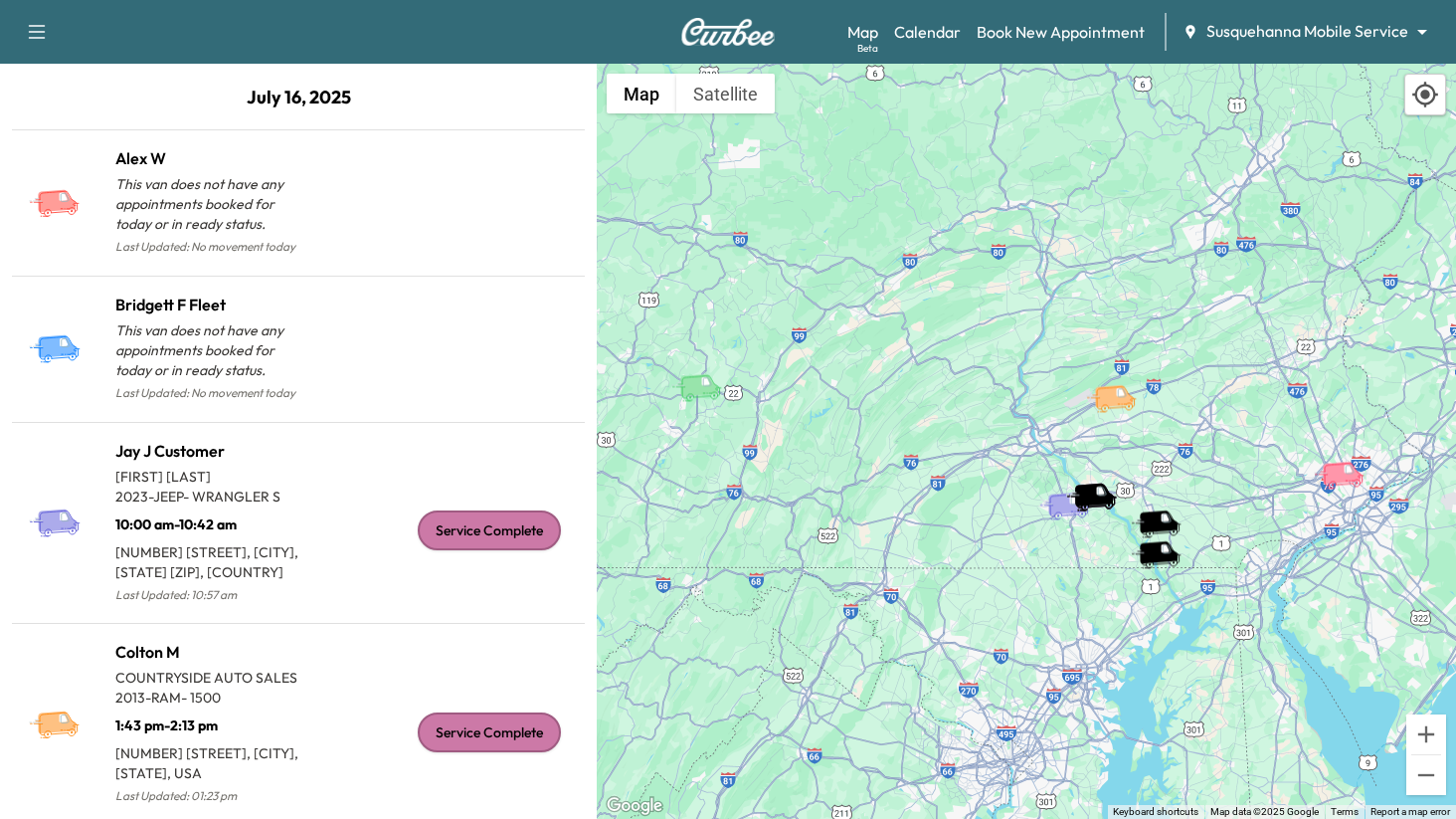 click on "Support Log Out Map Beta Calendar Book New Appointment Susquehanna Mobile Service ******** ​ July 16, 2025 [FIRST] [LAST] This van does not have any appointments booked for today or in ready status. Last Updated: No movement today [FIRST] [LAST] Fleet This van does not have any appointments booked for today or in ready status. Last Updated: No movement today [FIRST] [LAST] Customer [FIRST]   [LAST]   2023  -  JEEP  -   WRANGLER S 10:00 am - 10:42 am [NUMBER] [STREET], [CITY], [STATE], USA Last Updated: 10:57 am Service Complete [FIRST] [LAST] COUNTRYSIDE   AUTO SALES   2013  -  RAM  -   1500 1:43 pm - 2:13 pm [NUMBER] [STREET], [CITY], [STATE], USA Last Updated: 01:23 pm Service Complete [FIRST] [LAST] Fleet This van does not have any appointments booked for today or in ready status. Last Updated: No movement today [FIRST] [LAST] This van does not have any appointments booked for today or in ready status. Last Updated: No movement today [FIRST] [LAST] [FIRST] [LAST] [FIRST] [LAST]" at bounding box center [728, 409] 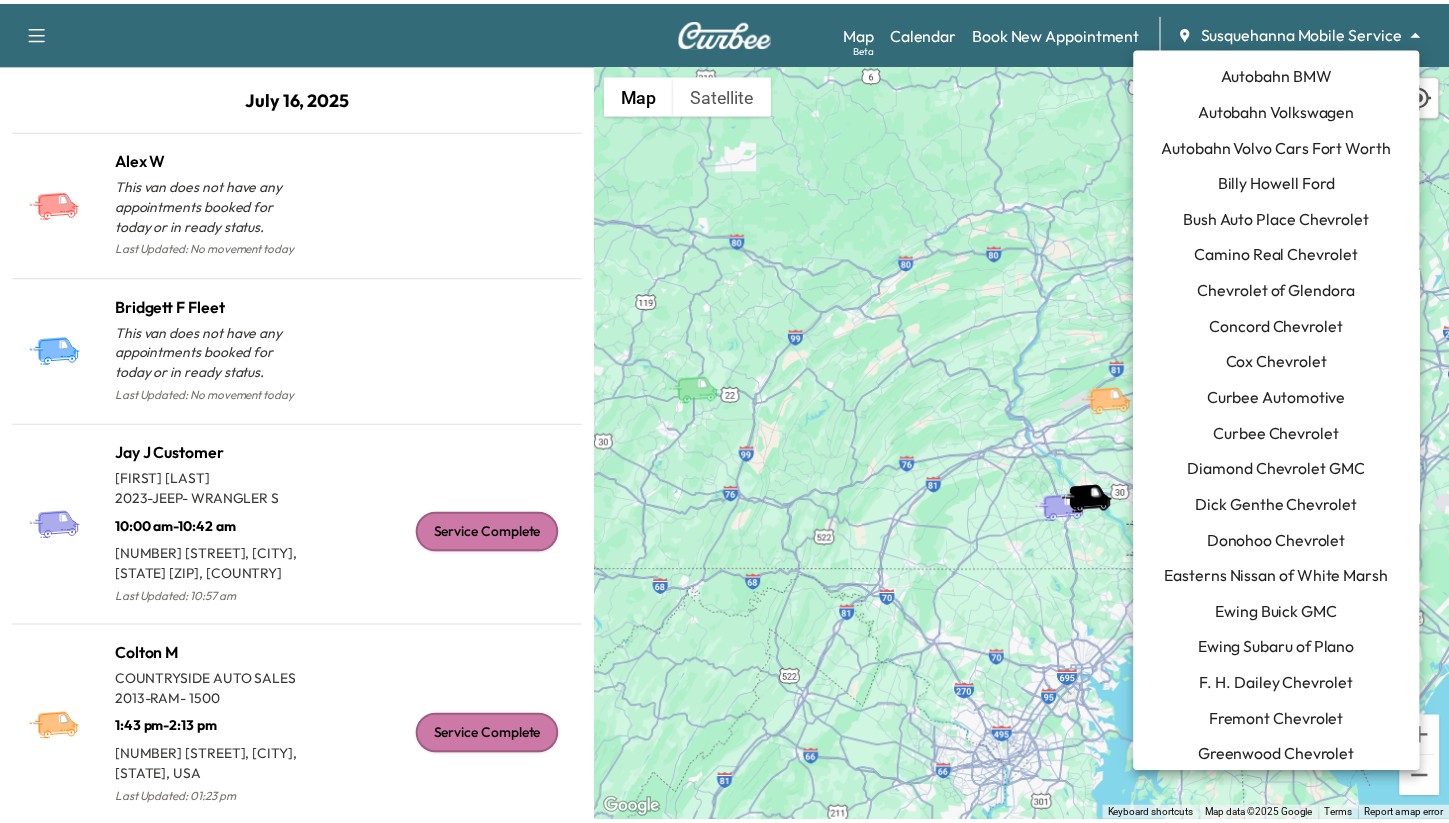 scroll, scrollTop: 0, scrollLeft: 0, axis: both 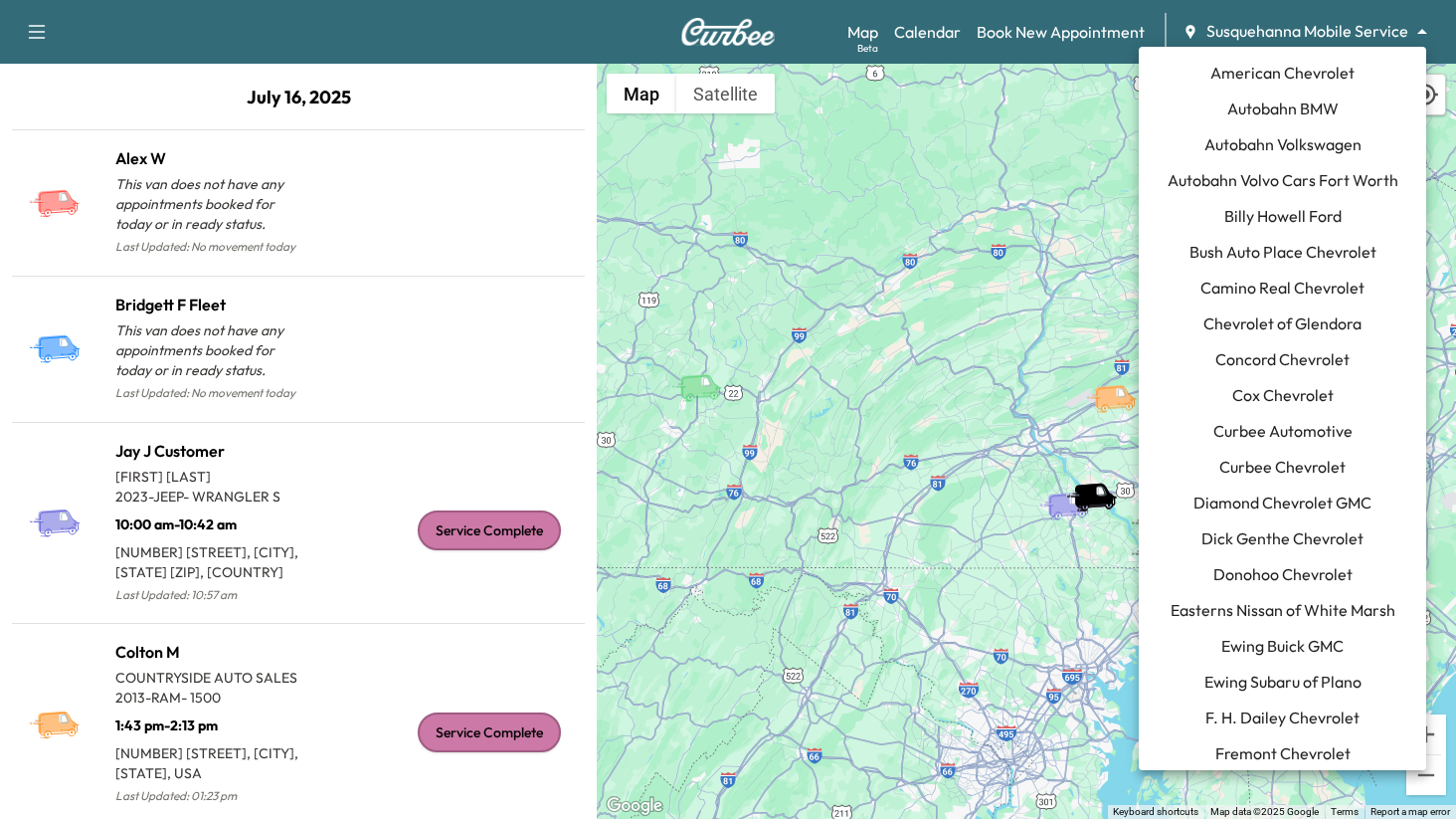 click on "Curbee Automotive" at bounding box center [1283, 431] 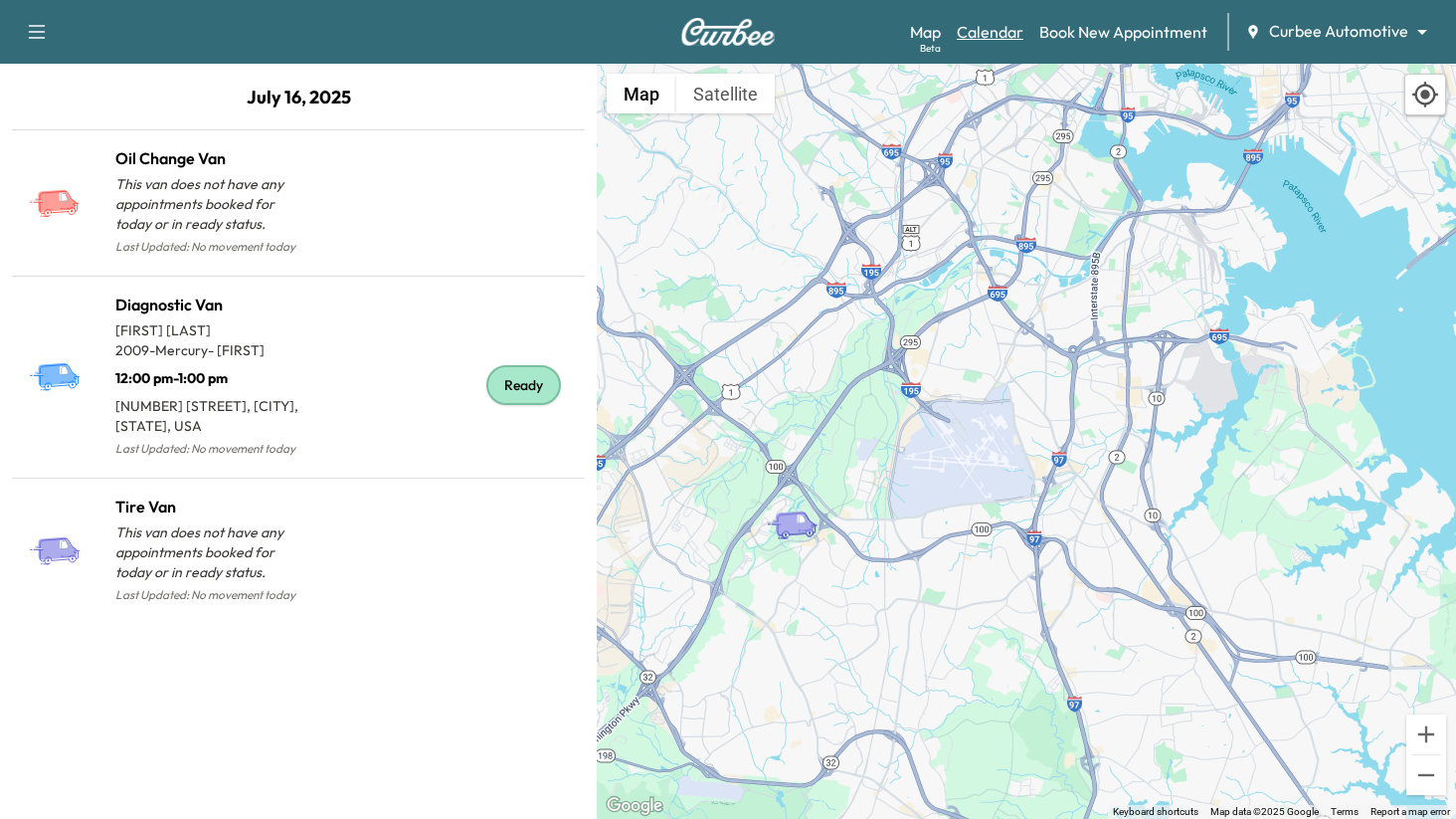 click on "Calendar" at bounding box center (990, 32) 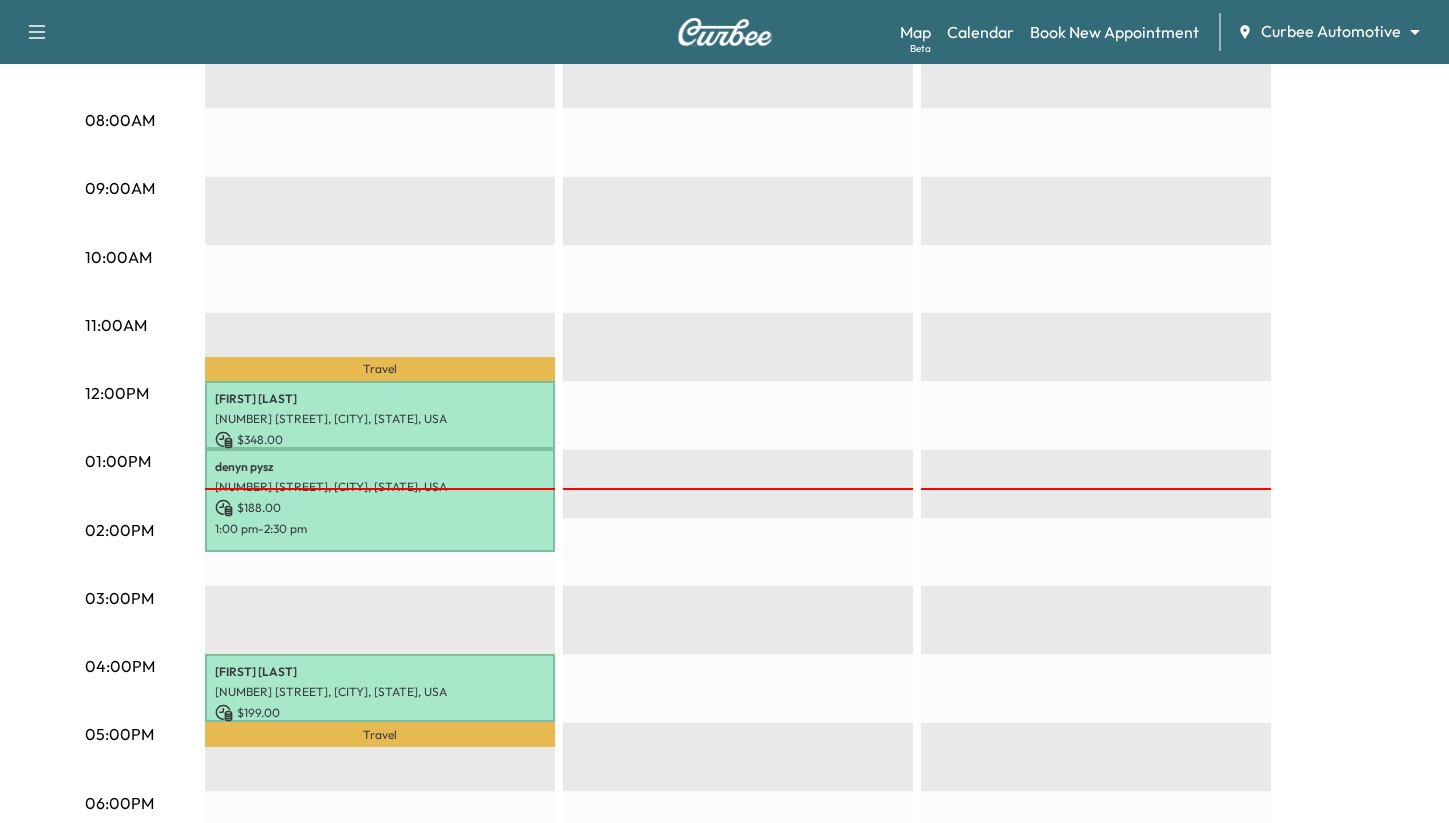 scroll, scrollTop: 499, scrollLeft: 0, axis: vertical 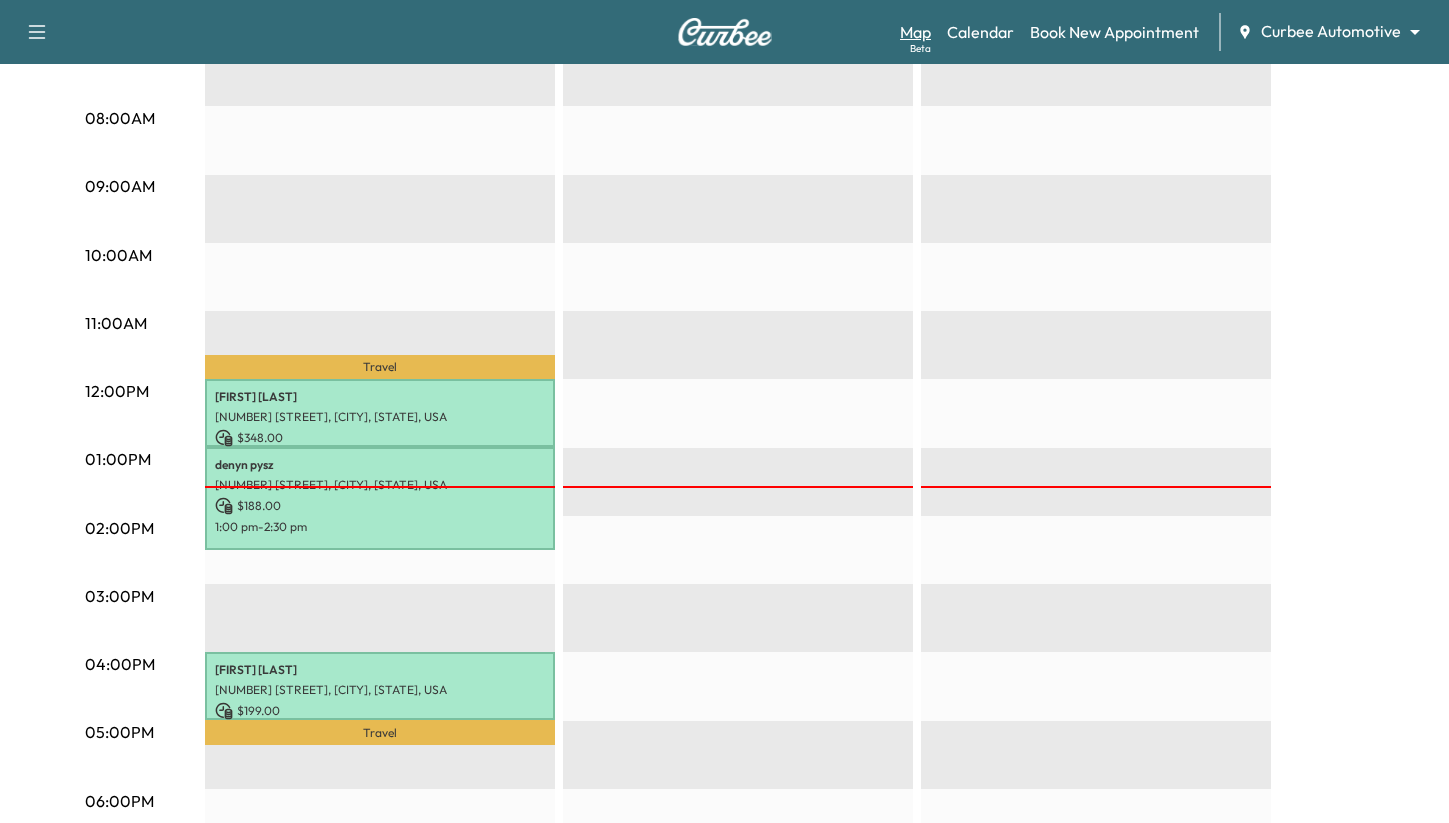 click on "Map Beta" at bounding box center [915, 32] 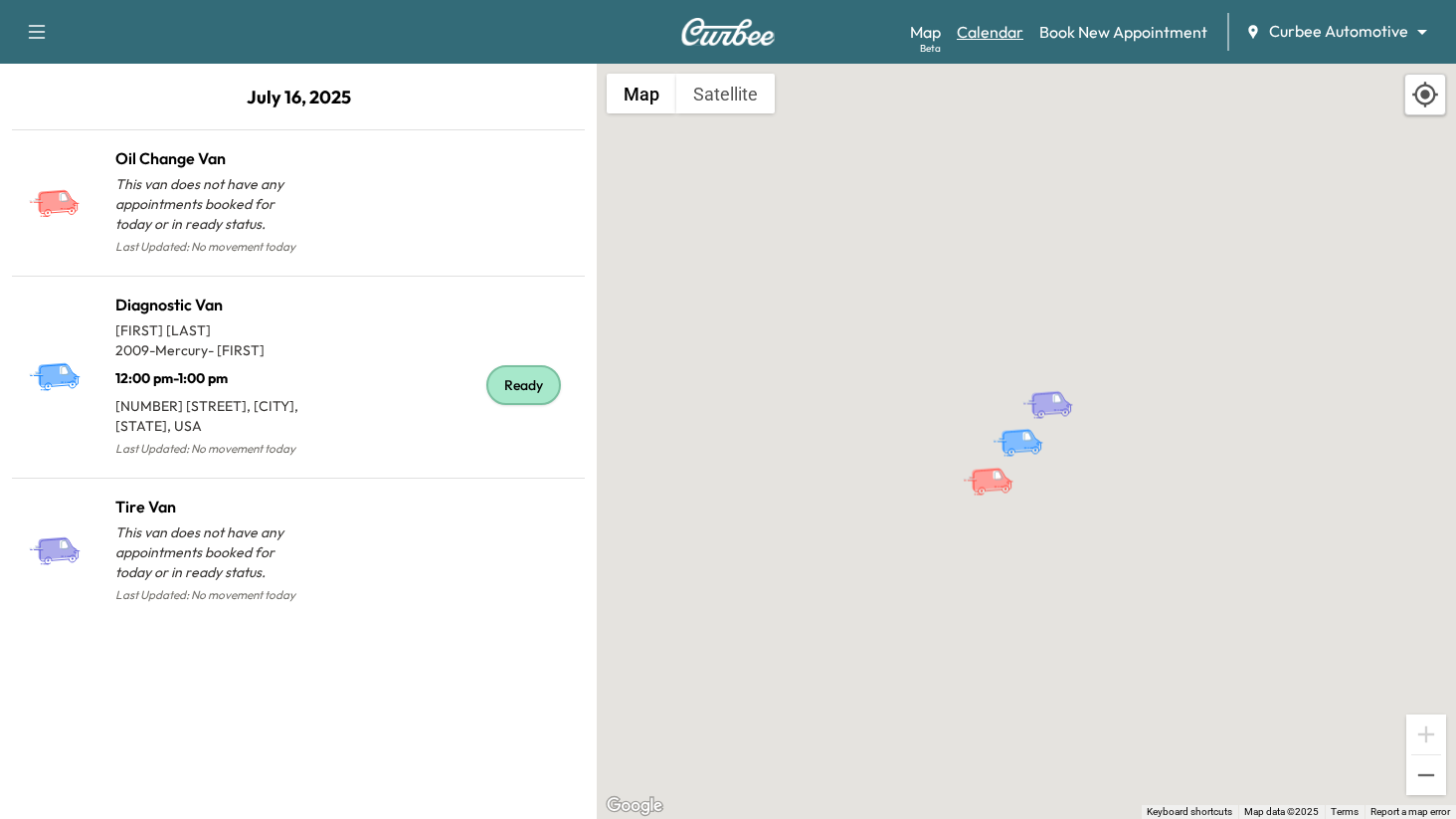 click on "Calendar" at bounding box center (990, 32) 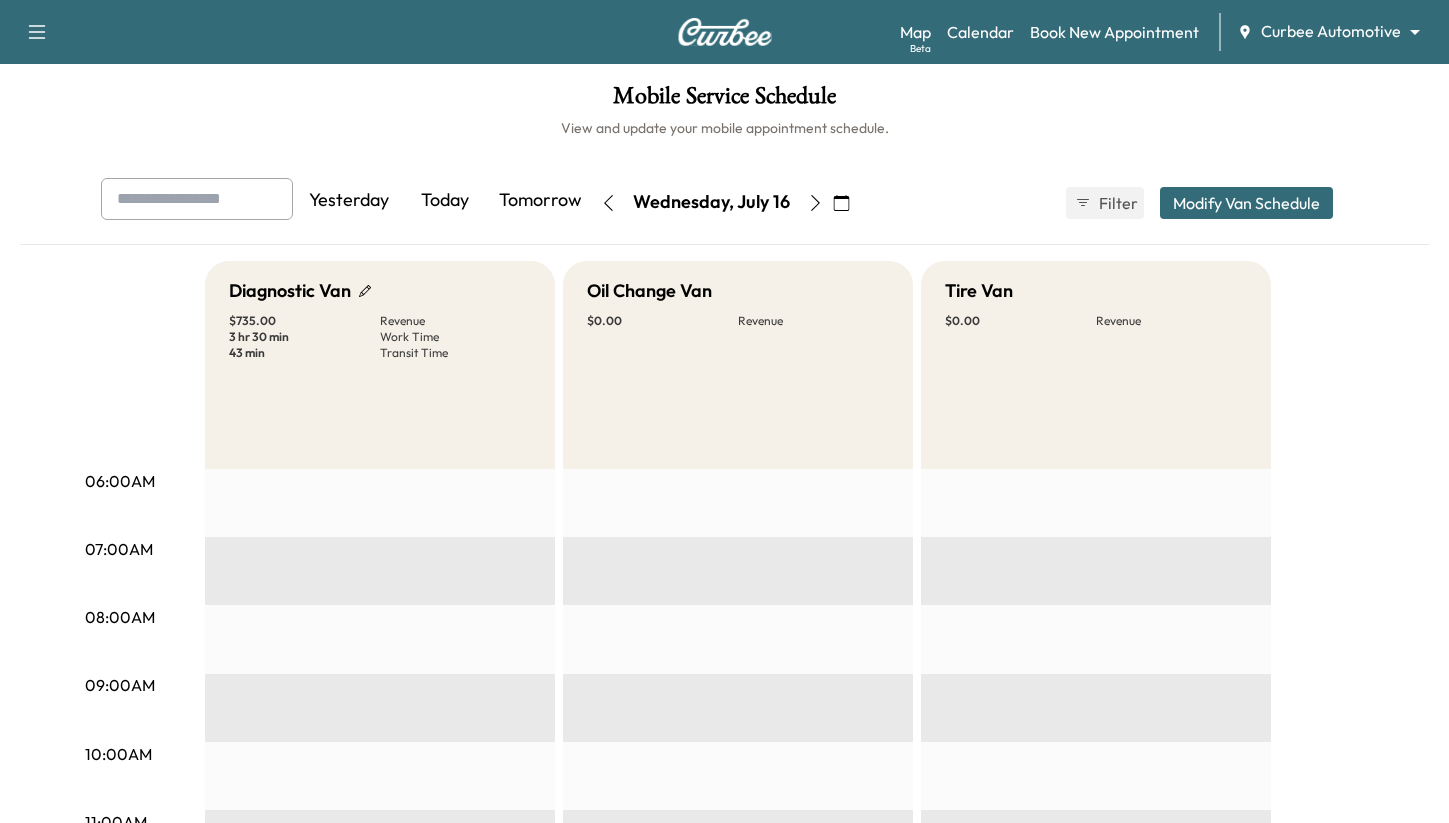 click on "Map Beta Calendar Book New Appointment Curbee Automotive ******** ​" at bounding box center [1166, 32] 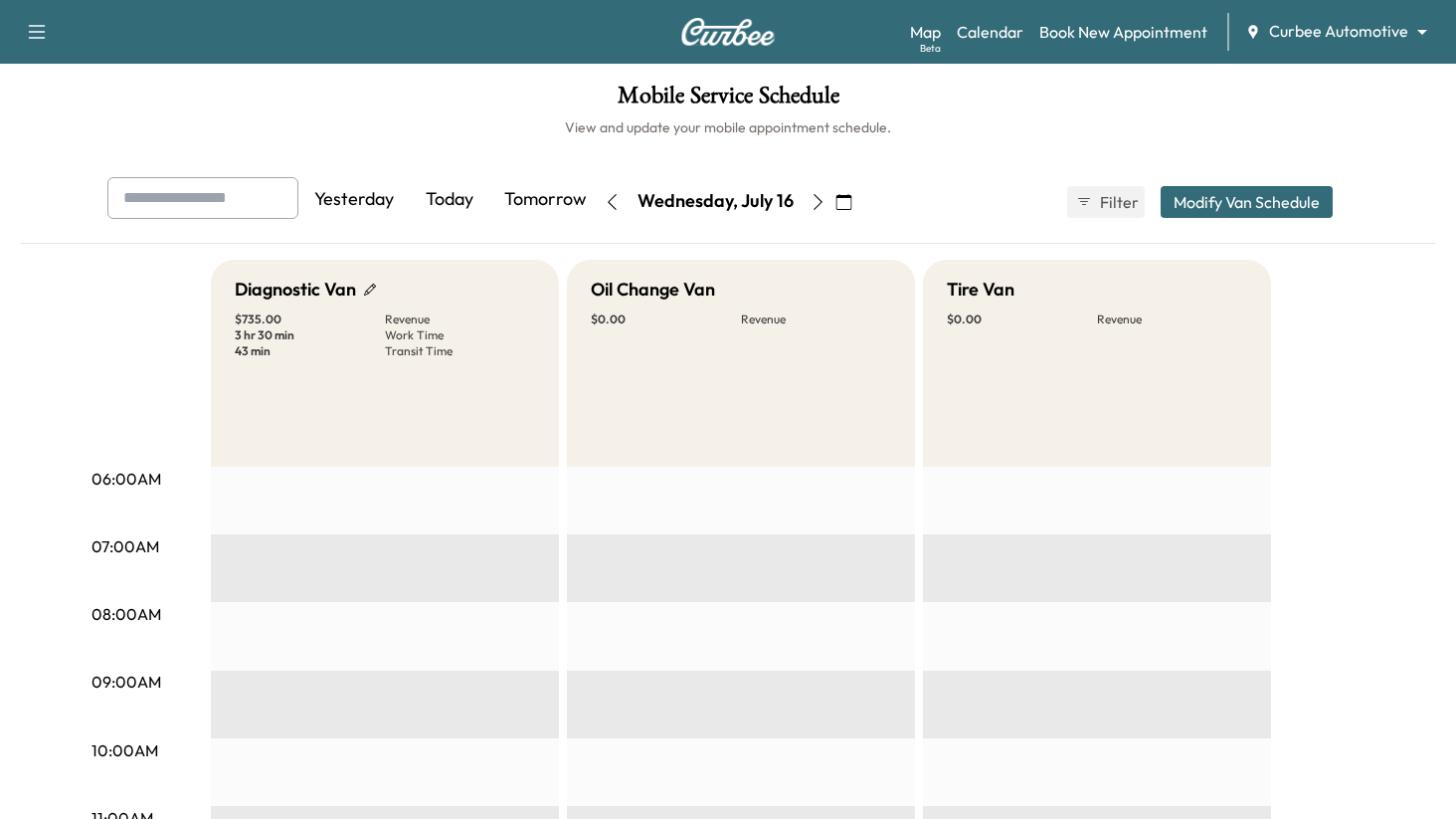 click on "Curbee Automotive ******** ​ Mobile Service Schedule View and update your mobile appointment schedule. Yesterday Today Tomorrow Wednesday, July 16 July 2025 S M T W T F S   29   30   1   2   3   4   5   6   7   8   9   10   11   12   13   14   15   16   17   18   19   20   21   22   23   24   25   26   27   28   29   30   31   1 Cancel Done Filter Modify Van Schedule Modify Van Schedule Van Schedule for  Wednesday, July 16, 2025 *  Schedule modified Shift Start Shift End Oil Change Van 6:00 am * Start 10:00 pm ** Start Inactive Diagnostic Van 6:00 am * Start 10:00 pm ** Start Inactive Tire Van 6:00 am * Start 10:00 pm ** Start Inactive Cancel Save & Close 06:00AM 07:00AM 08:00AM 09:00AM 10:00AM 11:00AM 12:00PM 01:00PM 02:00PM 03:00PM 04:00PM 05:00PM 06:00PM 07:00PM 08:00PM 09:00PM 10:00PM Diagnostic Van $ 735.00 Revenue 3 hr 30 min Work Time 43 min Transit Time Travel [FIRST]   [LAST] [NUMBER] [STREET], [CITY], [STATE], USA   $ 348.00 12:00 pm  -" at bounding box center (728, 409) 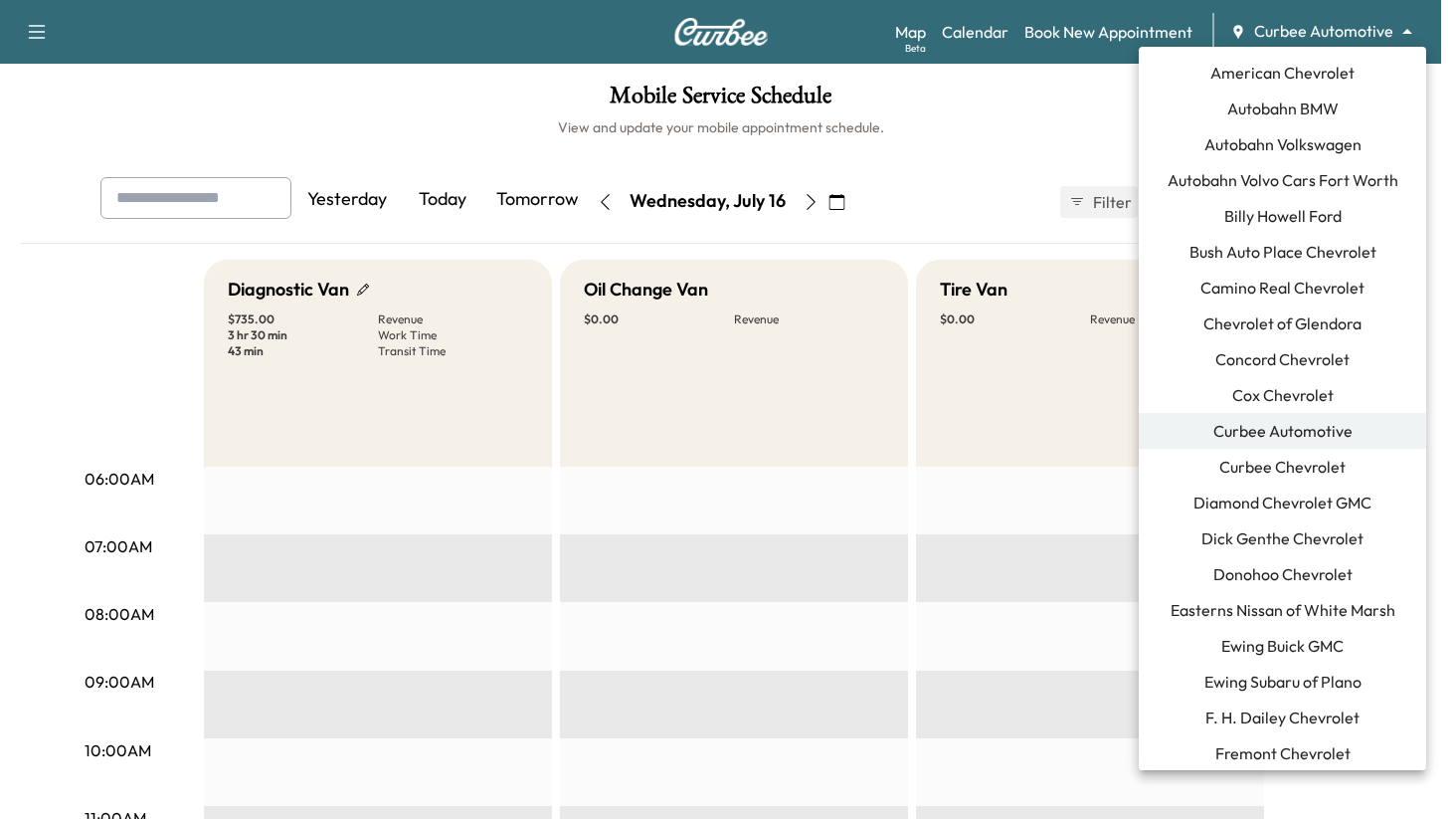 click at bounding box center (728, 409) 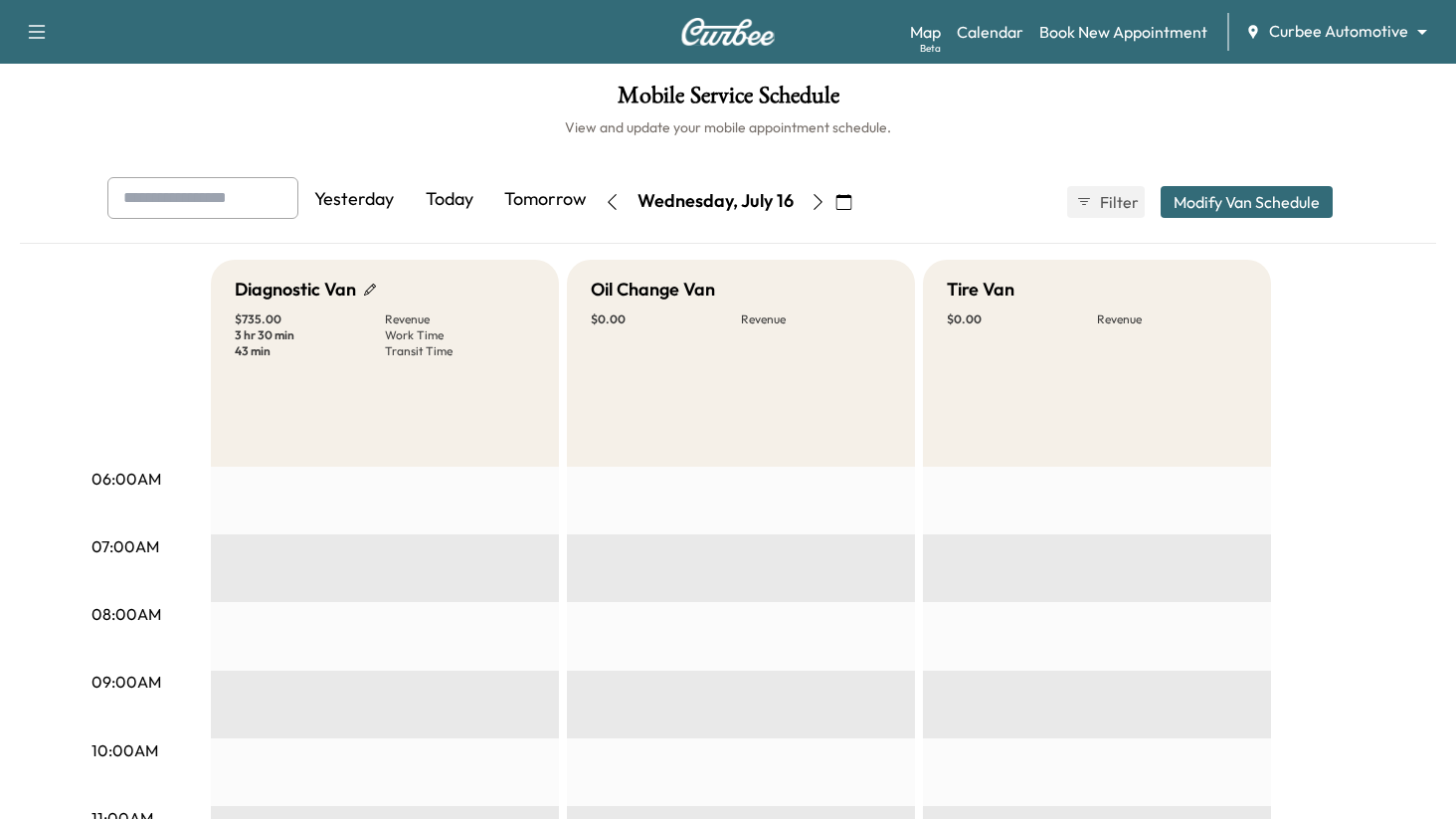 click on "Curbee Automotive ******** ​ Mobile Service Schedule View and update your mobile appointment schedule. Yesterday Today Tomorrow Wednesday, July 16 July 2025 S M T W T F S   29   30   1   2   3   4   5   6   7   8   9   10   11   12   13   14   15   16   17   18   19   20   21   22   23   24   25   26   27   28   29   30   31   1 Cancel Done Filter Modify Van Schedule Modify Van Schedule Van Schedule for  Wednesday, July 16, 2025 *  Schedule modified Shift Start Shift End Oil Change Van 6:00 am * Start 10:00 pm ** Start Inactive Diagnostic Van 6:00 am * Start 10:00 pm ** Start Inactive Tire Van 6:00 am * Start 10:00 pm ** Start Inactive Cancel Save & Close 06:00AM 07:00AM 08:00AM 09:00AM 10:00AM 11:00AM 12:00PM 01:00PM 02:00PM 03:00PM 04:00PM 05:00PM 06:00PM 07:00PM 08:00PM 09:00PM 10:00PM Diagnostic Van $ 735.00 Revenue 3 hr 30 min Work Time 43 min Transit Time Travel [FIRST]   [LAST] [NUMBER] [STREET], [CITY], [STATE], USA   $ 348.00 12:00 pm  -" at bounding box center [728, 409] 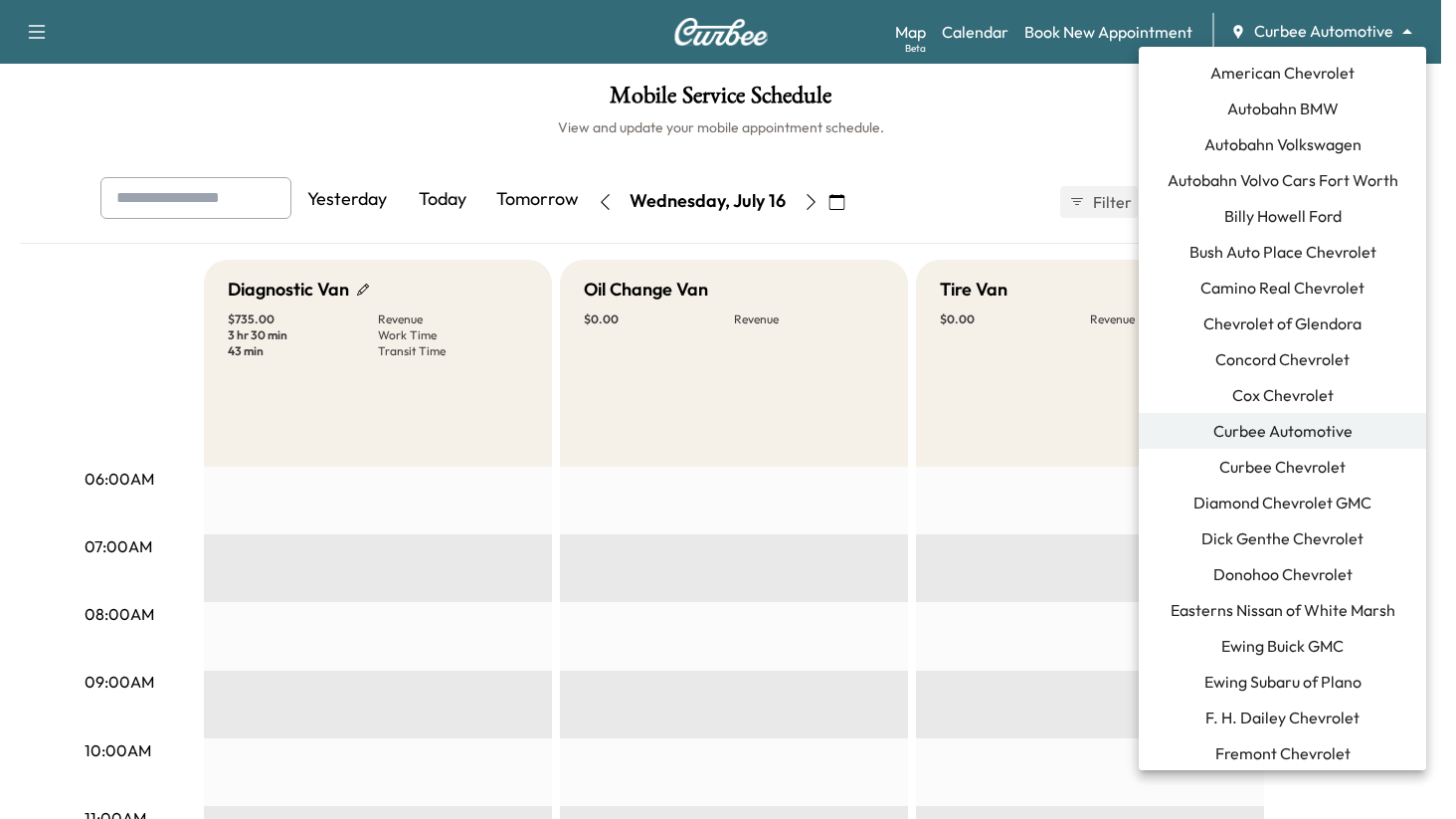 click on "Ewing Buick GMC" at bounding box center [1282, 646] 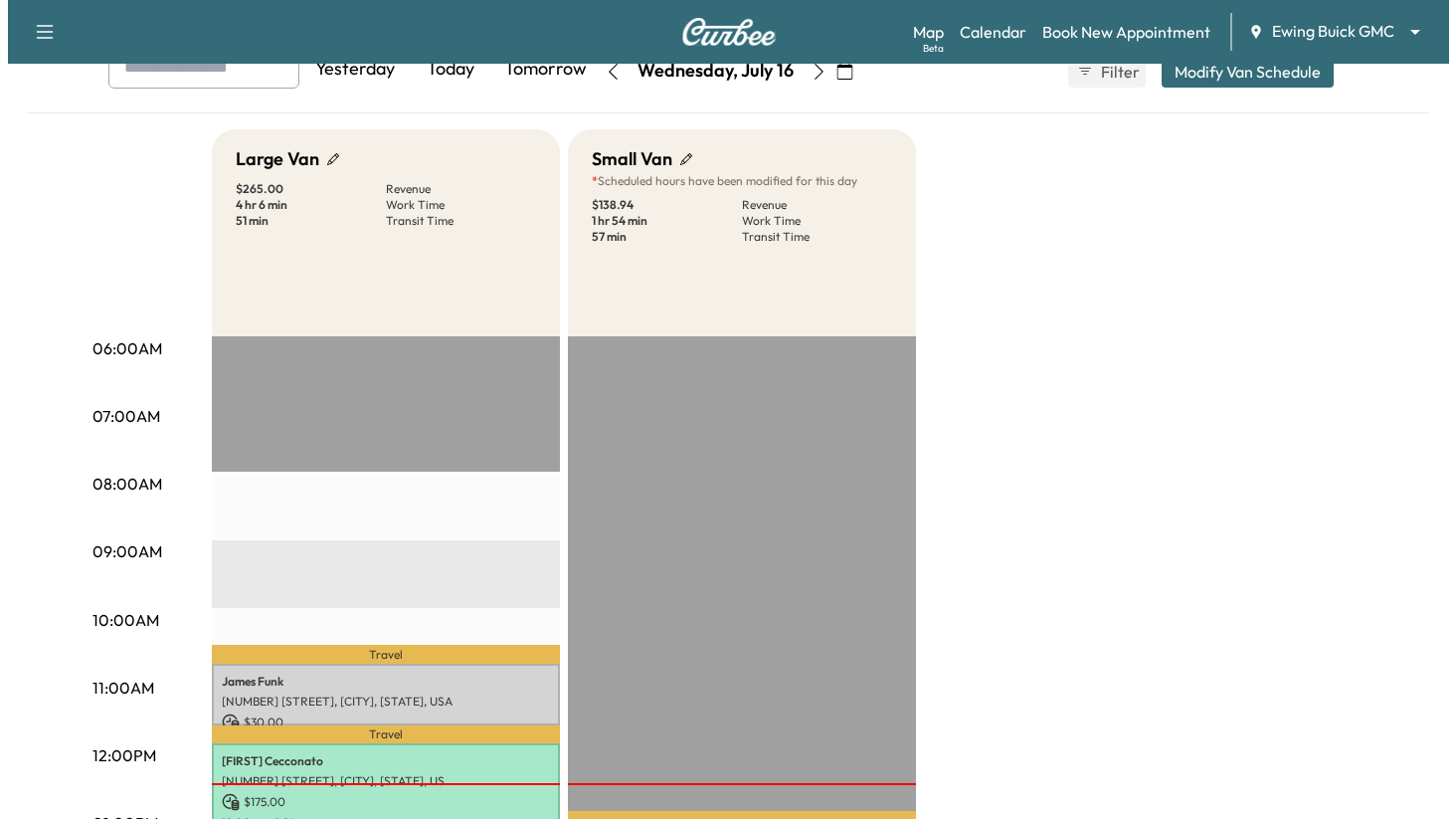 scroll, scrollTop: 0, scrollLeft: 0, axis: both 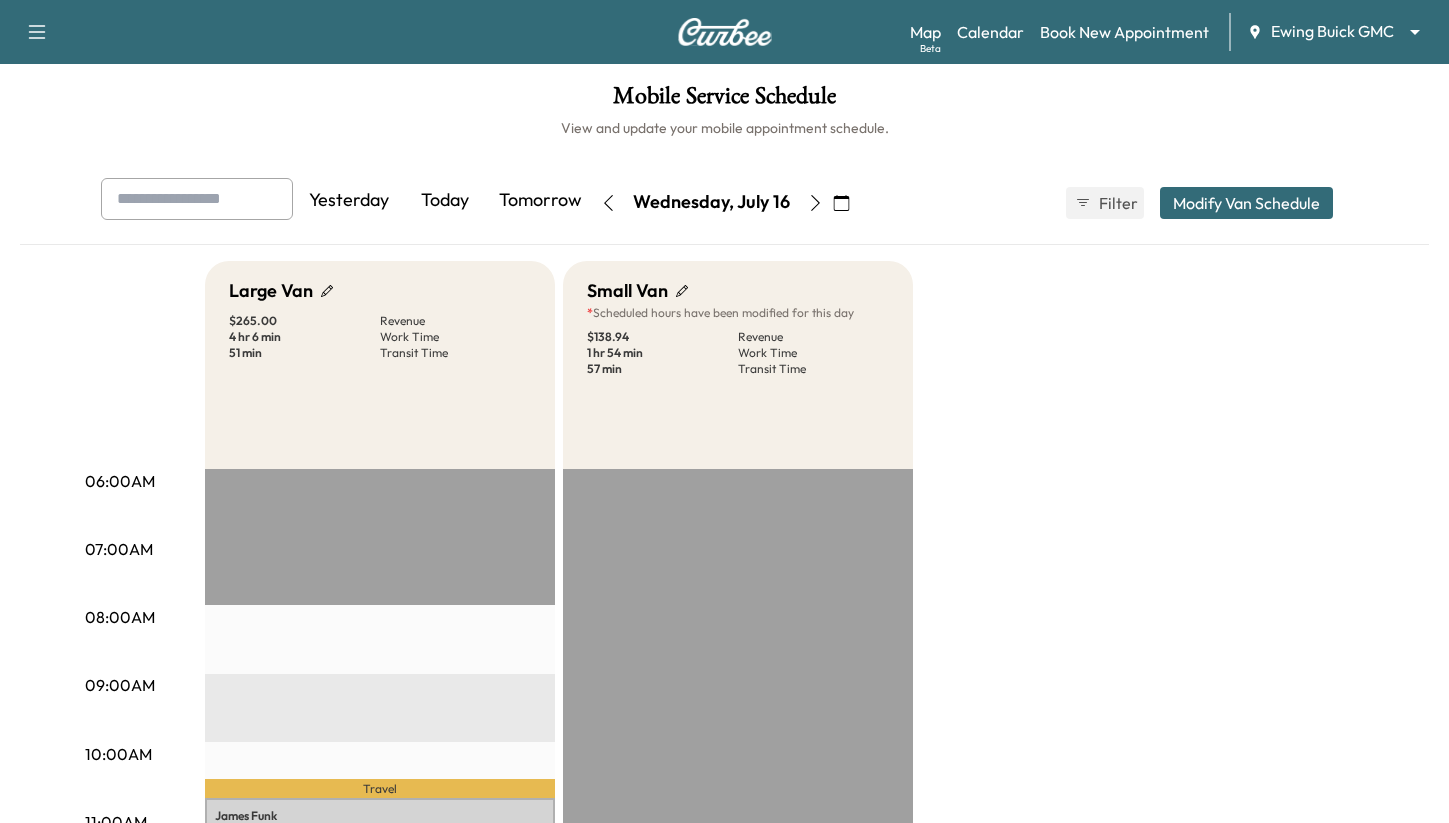 click on "Support Log Out Map Beta Calendar Book New Appointment Ewing Buick GMC ******** ​" at bounding box center [724, 32] 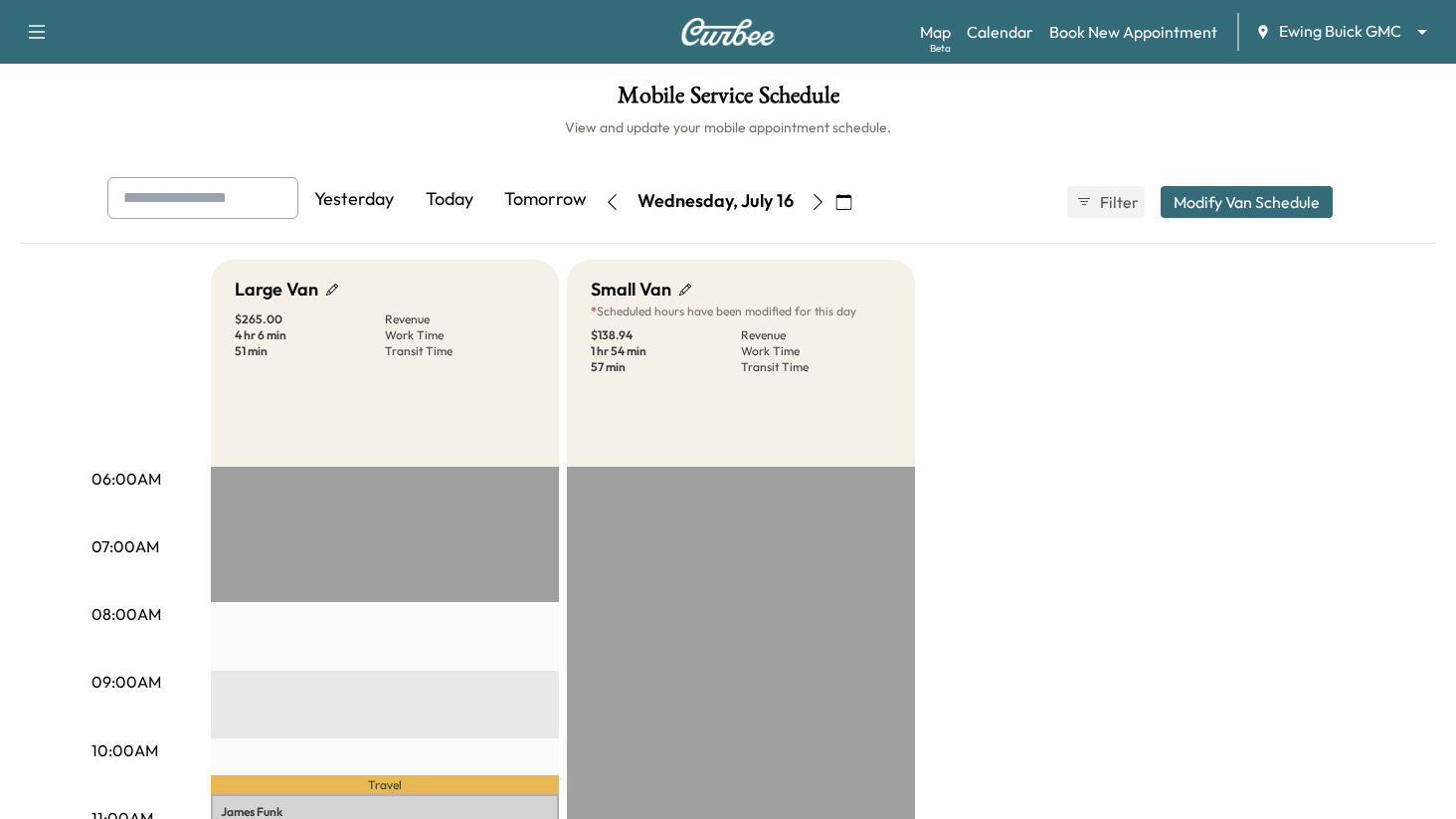 click on "Ewing Buick GMC ******** ​ Mobile Service Schedule View and update your mobile appointment schedule. Yesterday Today Tomorrow Wednesday, July 16 July 2025 S M T W T F S   29   30   1   2   3   4   5   6   7   8   9   10   11   12   13   14   15   16   17   18   19   20   21   22   23   24   25   26   27   28   29   30   31   1 Cancel Done Filter Modify Van Schedule Modify Van Schedule Van Schedule for  Wednesday, July 16, 2025 *  Schedule modified Shift Start Shift End Small Van * 1:00 pm ** Start 4:00 pm ** Start Inactive Last Modified by  [FIRST] [LAST]  @   11:13 AM  on July 15, 2025 Large Van 8:00 am * Start 4:00 pm ** Start Inactive Cancel Save & Close 06:00AM 07:00AM 08:00AM 09:00AM 10:00AM 11:00AM 12:00PM 01:00PM 02:00PM 03:00PM 04:00PM 05:00PM 06:00PM 07:00PM 08:00PM 09:00PM 10:00PM Large Van $ 265.00 Revenue 4 hr 6 min Work Time 51 min Transit Time Travel [FIRST]   [LAST] [NUMBER] [STREET], [CITY], [STATE], USA   $ 30.00 10:50 am  -" at bounding box center (728, 409) 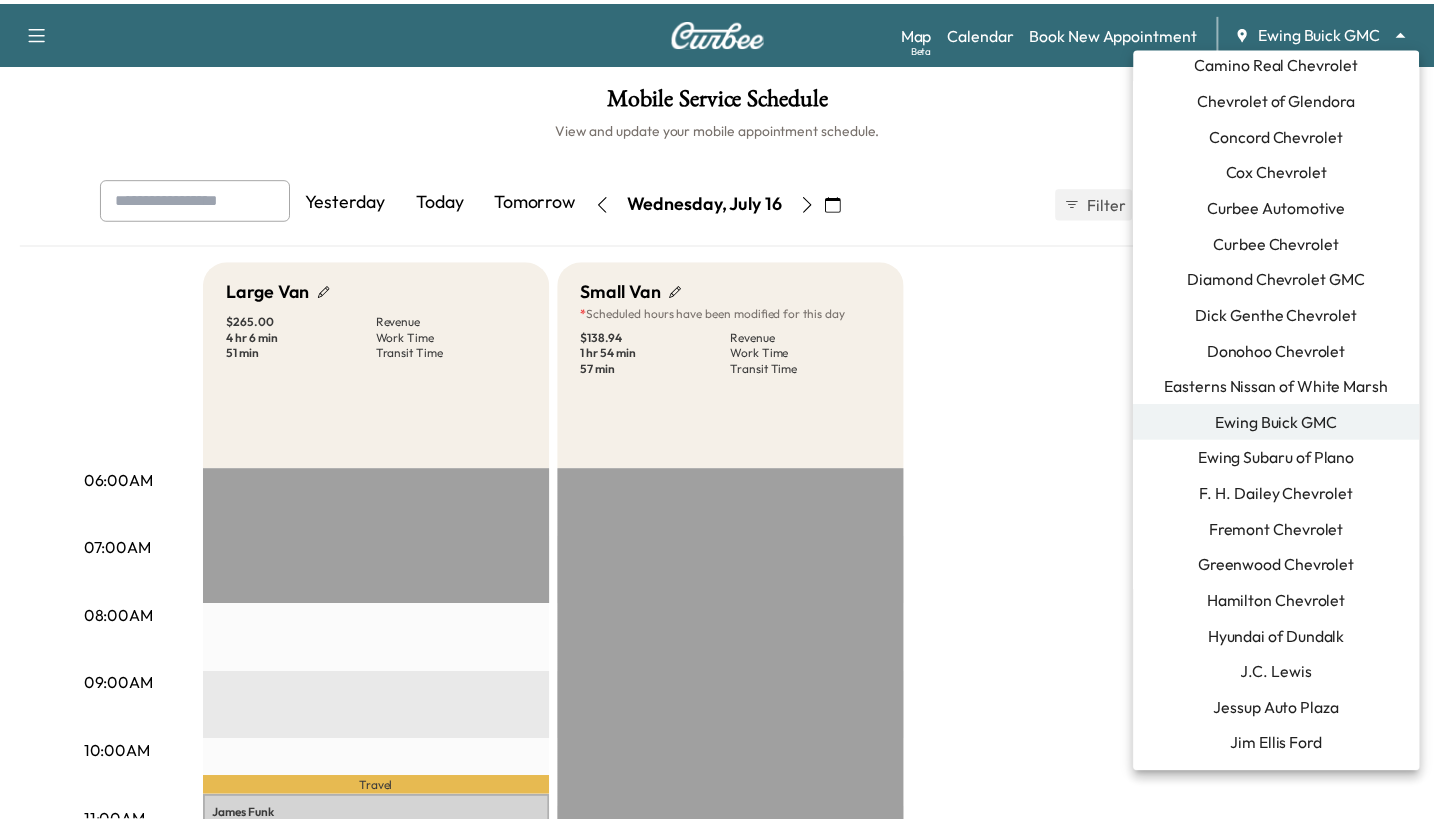 scroll, scrollTop: 0, scrollLeft: 0, axis: both 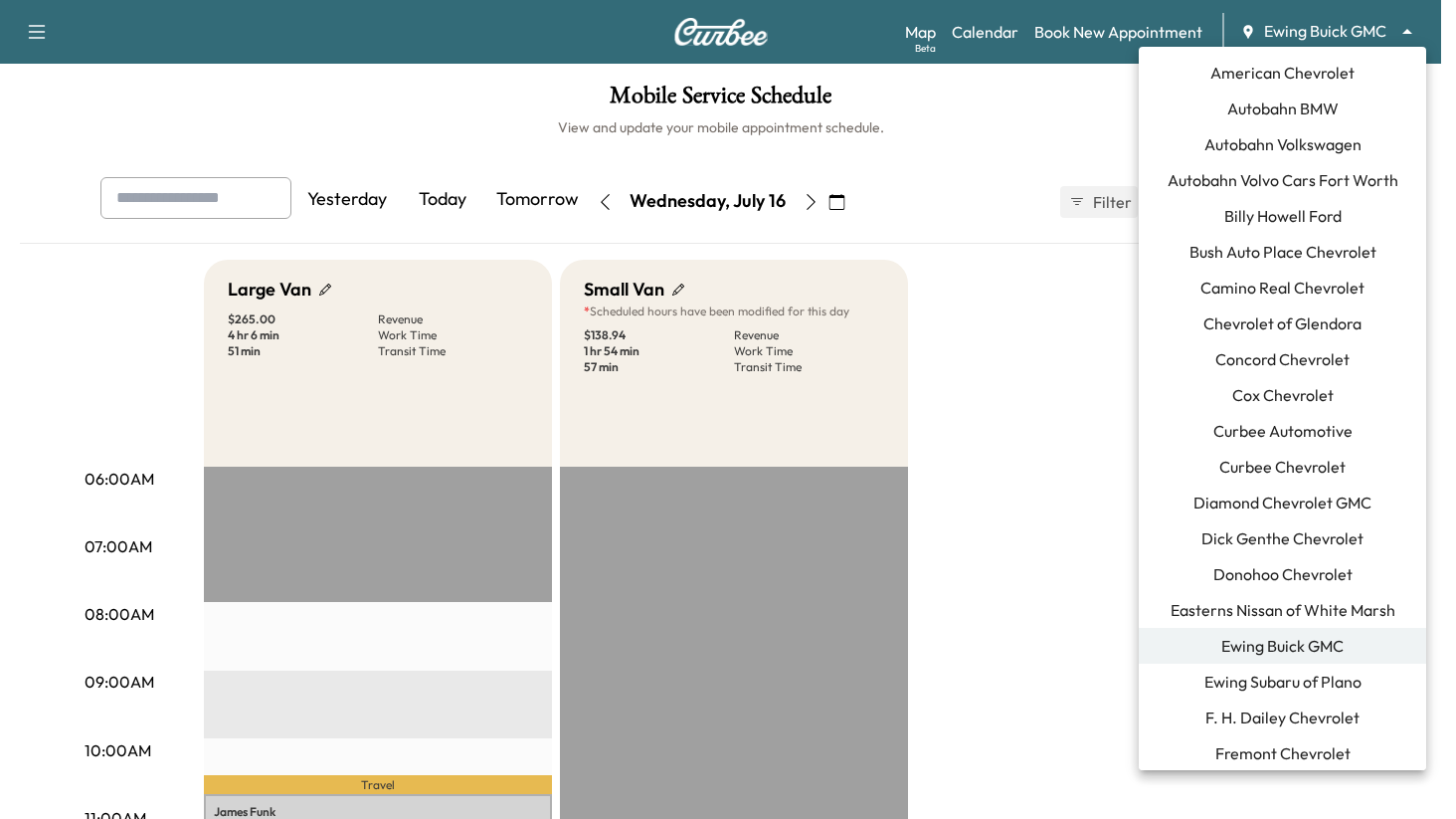 click on "Curbee Chevrolet" at bounding box center [1282, 467] 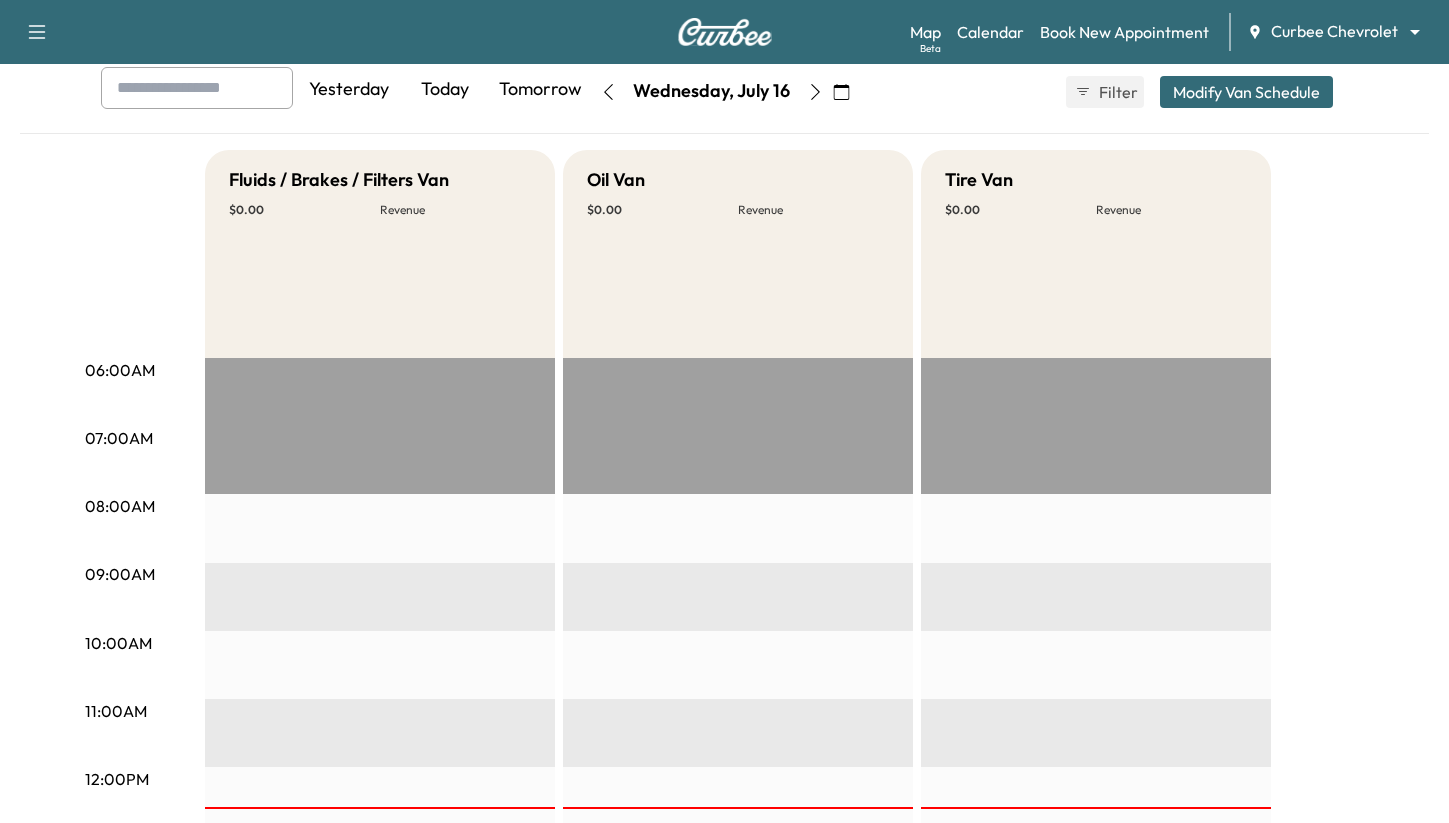 scroll, scrollTop: 0, scrollLeft: 0, axis: both 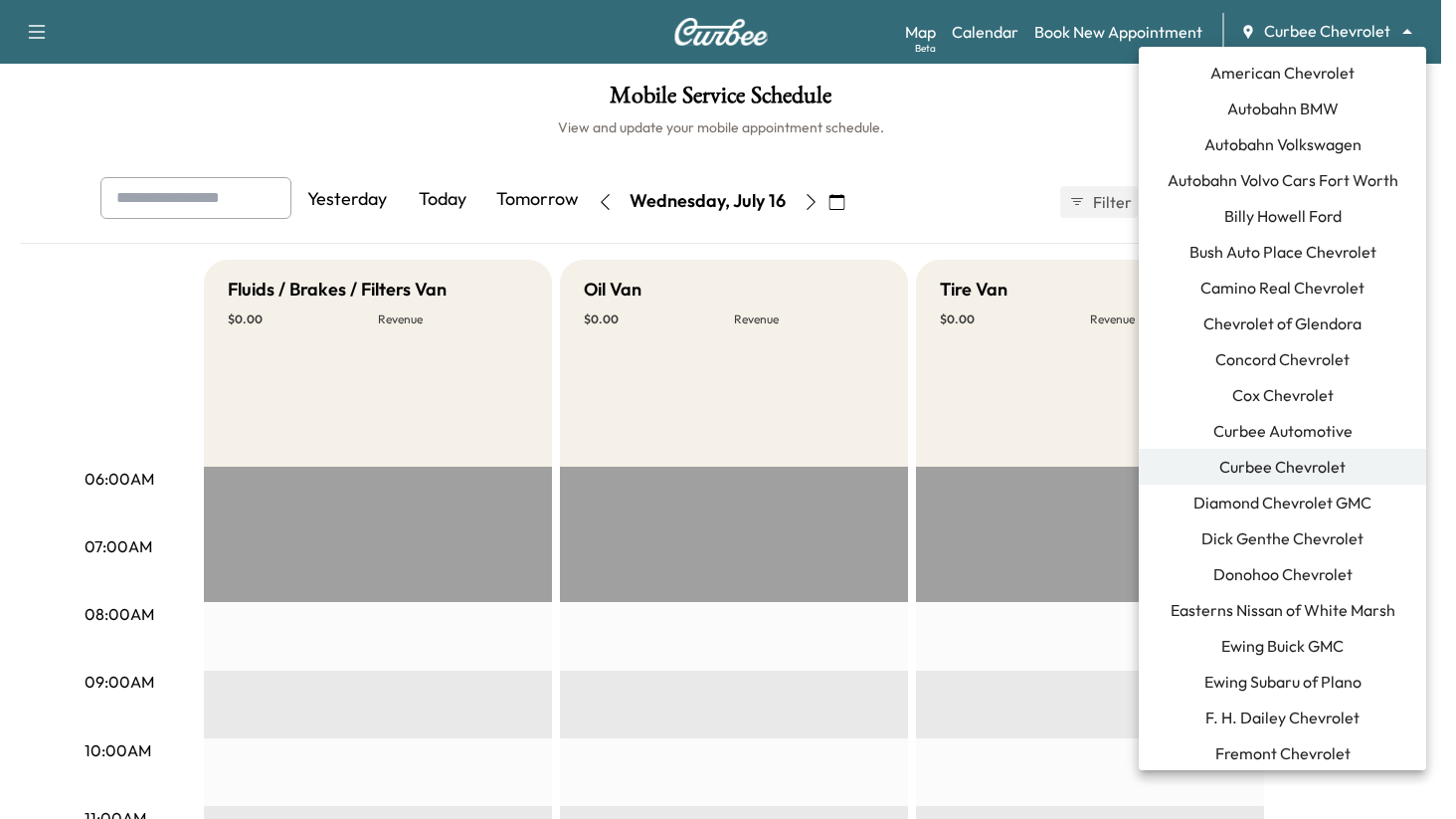 click on "Curbee Chevrolet ******** ​ Mobile Service Schedule View and update your mobile appointment schedule. Yesterday Today Tomorrow Wednesday, July 16 July 2025 S M T W T F S   29   30   1   2   3   4   5   6   7   8   9   10   11   12   13   14   15   16   17   18   19   20   21   22   23   24   25   26   27   28   29   30   31   1 Cancel Done Filter Modify Van Schedule Modify Van Schedule Van Schedule for  Wednesday, July 16, 2025 *  Schedule modified Shift Start Shift End Tire Van 8:00 am * Start 4:00 pm ** Start Inactive Oil Van 8:00 am * Start 4:00 pm ** Start Inactive Fluids / Brakes / Filters Van 8:00 am * Start 4:00 pm ** Start Inactive Cancel Save & Close 06:00AM 07:00AM 08:00AM 09:00AM 10:00AM 11:00AM 12:00PM 01:00PM 02:00PM 03:00PM 04:00PM 05:00PM 06:00PM 07:00PM 08:00PM 09:00PM 10:00PM Fluids / Brakes / Filters Van $ 0.00 Revenue EST Start   Oil Van $ 0.00 Revenue EST Start   Tire Van $ 0.00 Revenue EST Start
American Chevrolet" at bounding box center (728, 409) 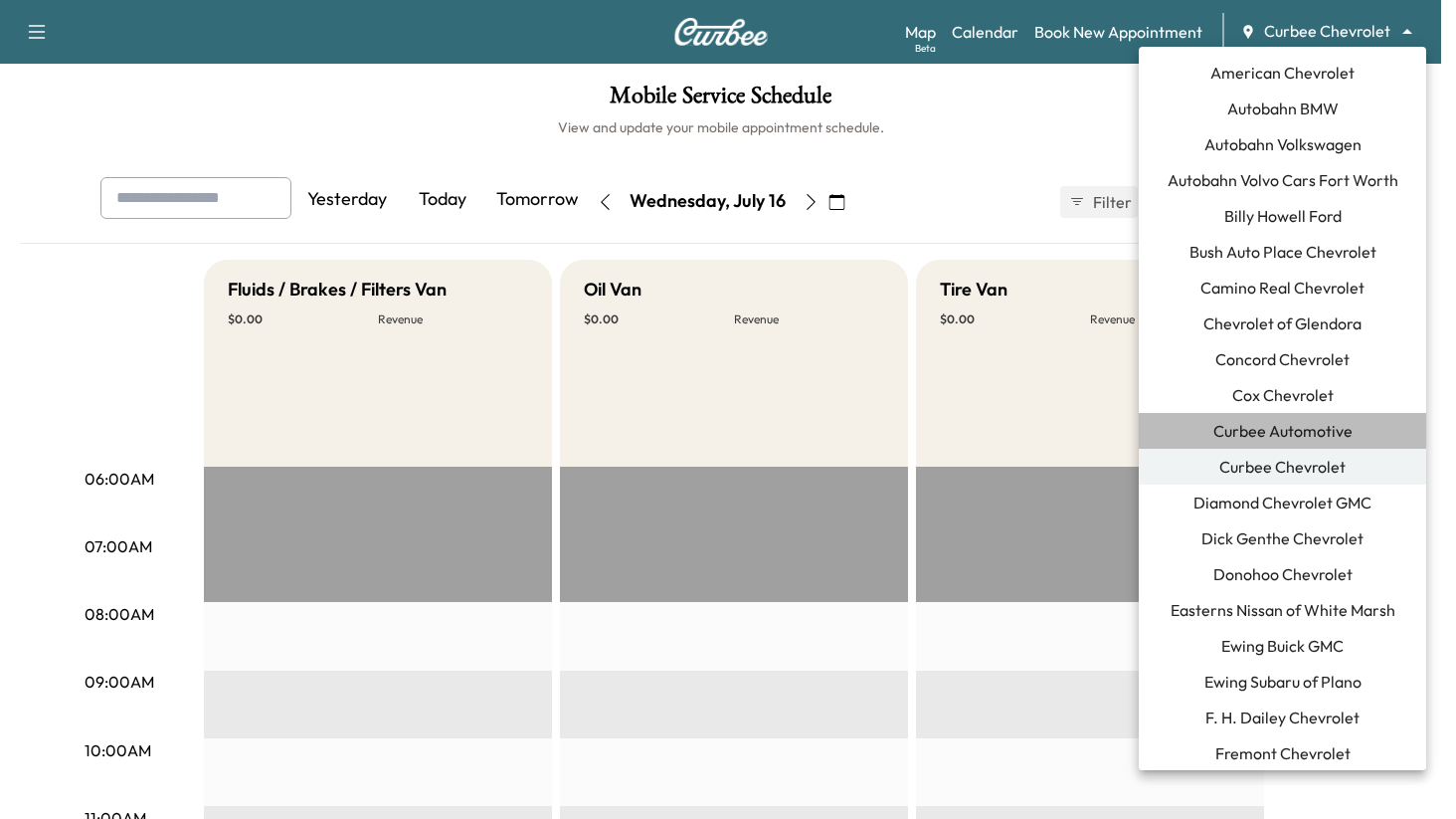 click on "Curbee Automotive" at bounding box center [1282, 431] 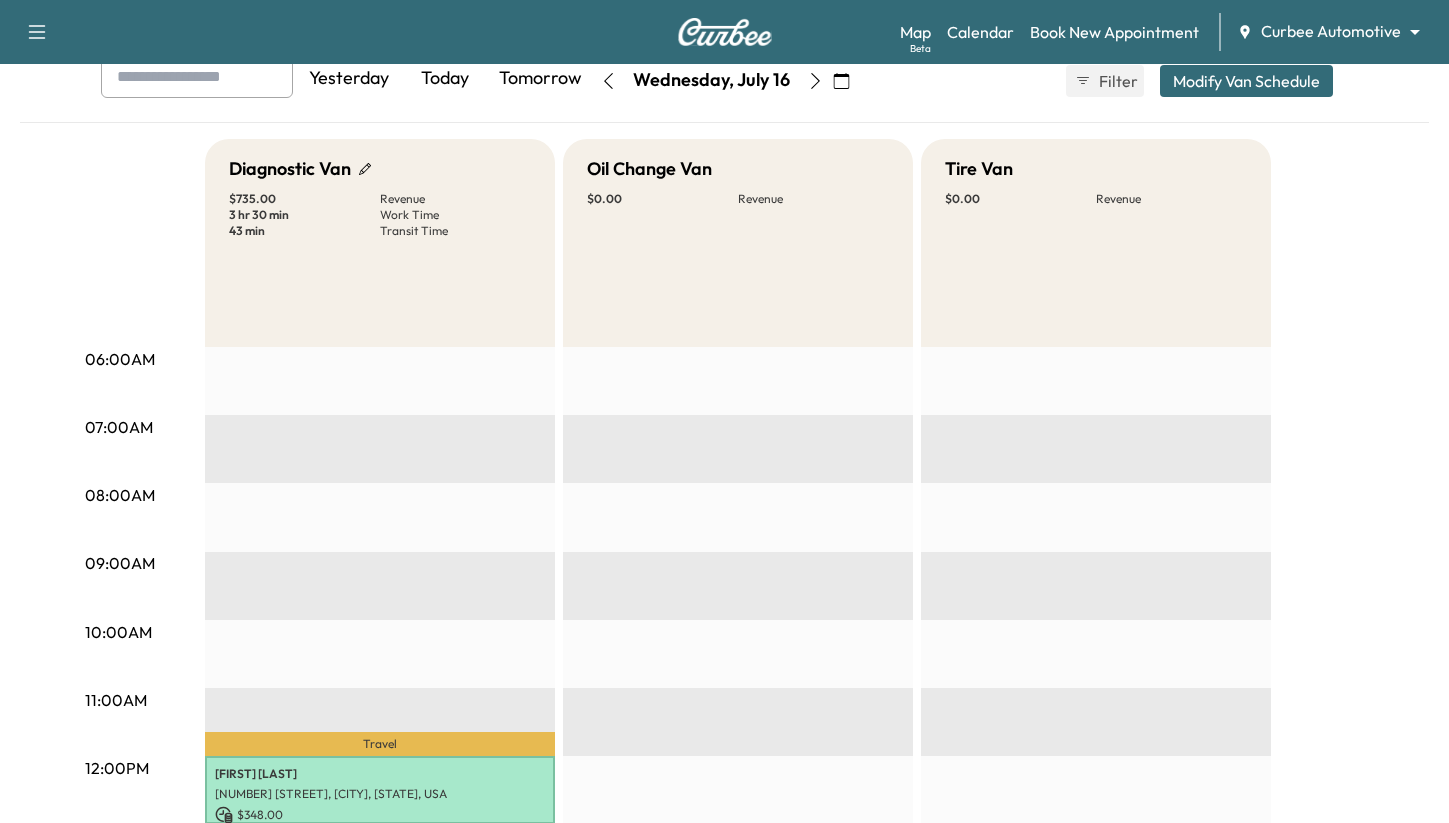 scroll, scrollTop: 408, scrollLeft: 0, axis: vertical 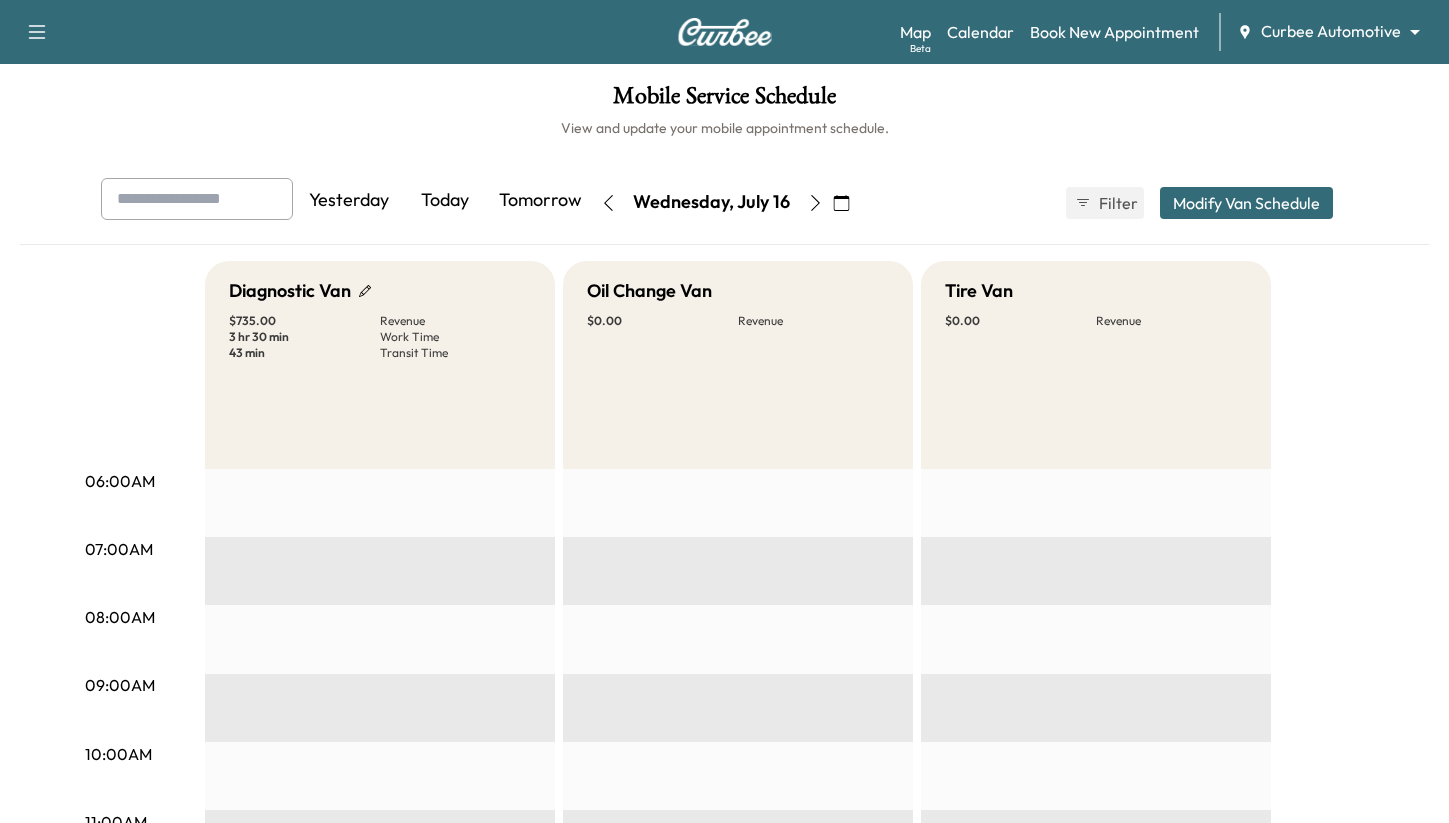 click on "Map Beta Calendar Book New Appointment Curbee Automotive ******** ​" at bounding box center [1166, 32] 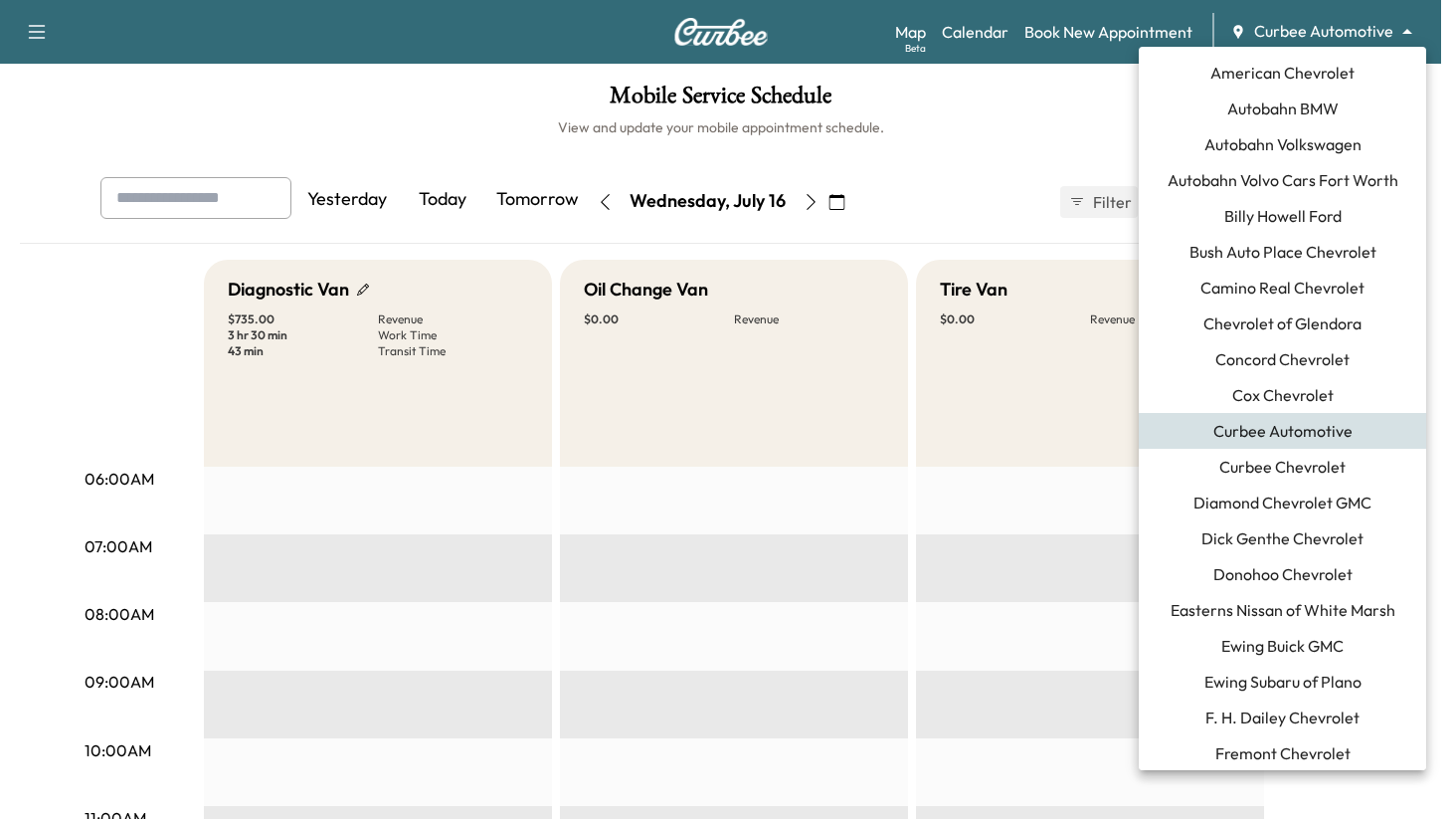 click on "Support Log Out Map Beta Calendar Book New Appointment Curbee Automotive ******** ​ Mobile Service Schedule View and update your mobile appointment schedule. Yesterday Today Tomorrow Wednesday, July 16 July 2025 S M T W T F S   29   30   1   2   3   4   5   6   7   8   9   10   11   12   13   14   15   16   17   18   19   20   21   22   23   24   25   26   27   28   29   30   31   1 Cancel Done Filter Modify Van Schedule Modify Van Schedule Van Schedule for  Wednesday, July 16, 2025 *  Schedule modified Shift Start Shift End Oil Change Van 6:00 am * Start 10:00 pm ** Start Inactive Diagnostic Van 6:00 am * Start 10:00 pm ** Start Inactive Tire Van 6:00 am * Start 10:00 pm ** Start Inactive Cancel Save & Close 06:00AM 07:00AM 08:00AM 09:00AM 10:00AM 11:00AM 12:00PM 01:00PM 02:00PM 03:00PM 04:00PM 05:00PM 06:00PM 07:00PM 08:00PM 09:00PM 10:00PM Diagnostic Van $ 735.00 Revenue 3 hr 30 min Work Time 43 min Transit Time Travel Steve   Surman 333 W Camden St, Baltimore, MD 21201, USA   $ 348.00 12:00 pm  -" at bounding box center (728, 409) 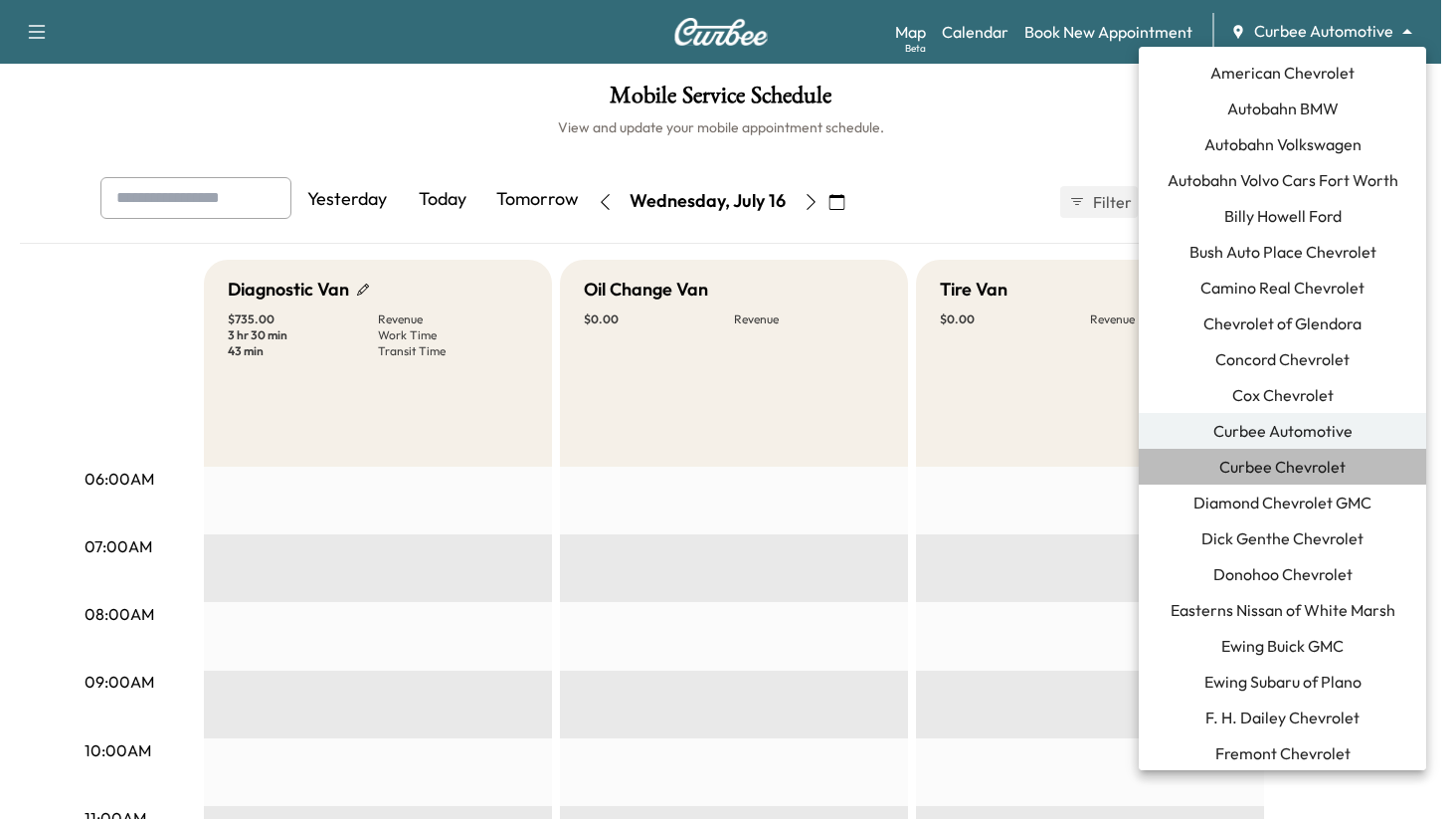 click on "Curbee Chevrolet" at bounding box center [1282, 467] 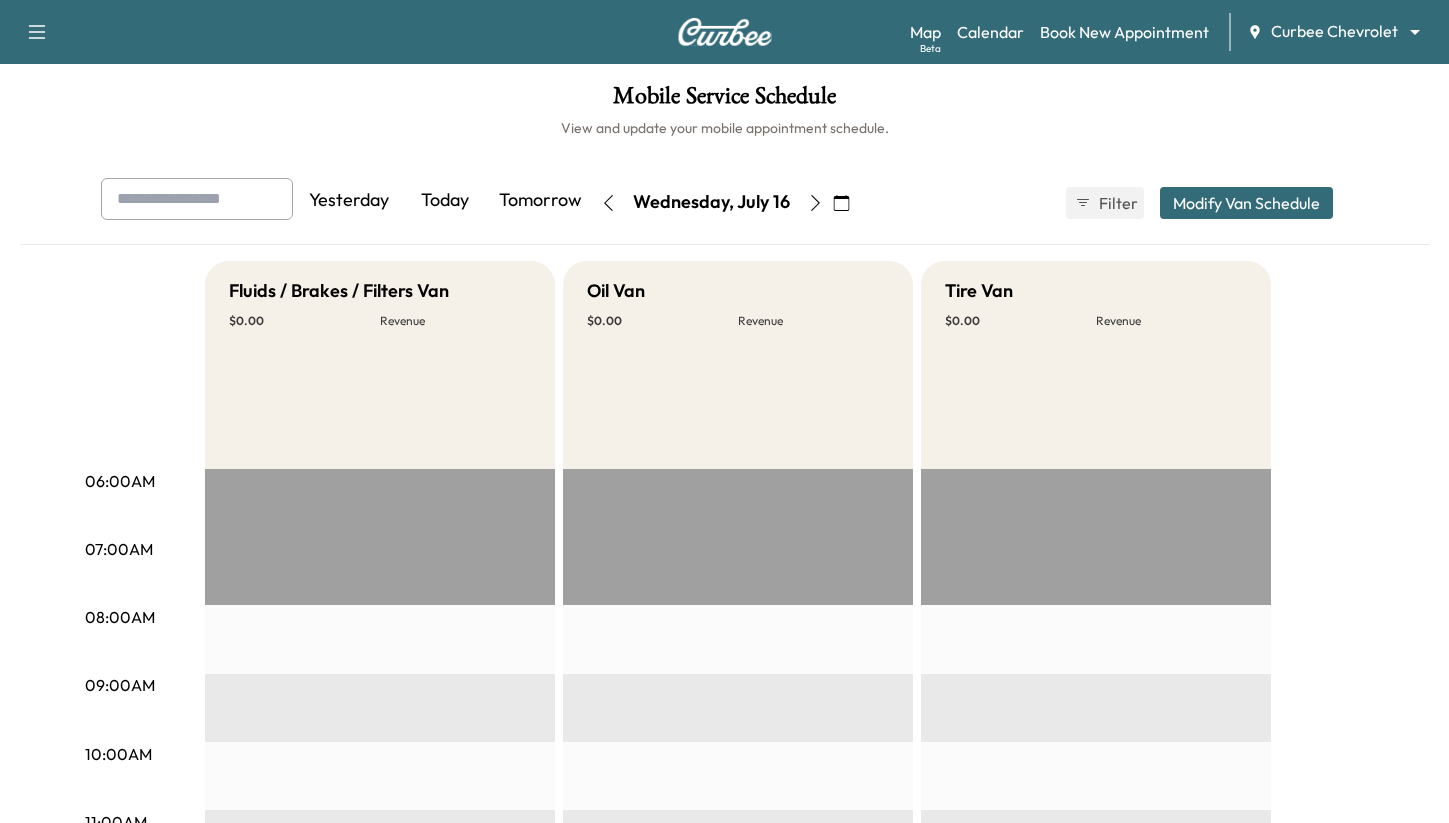click 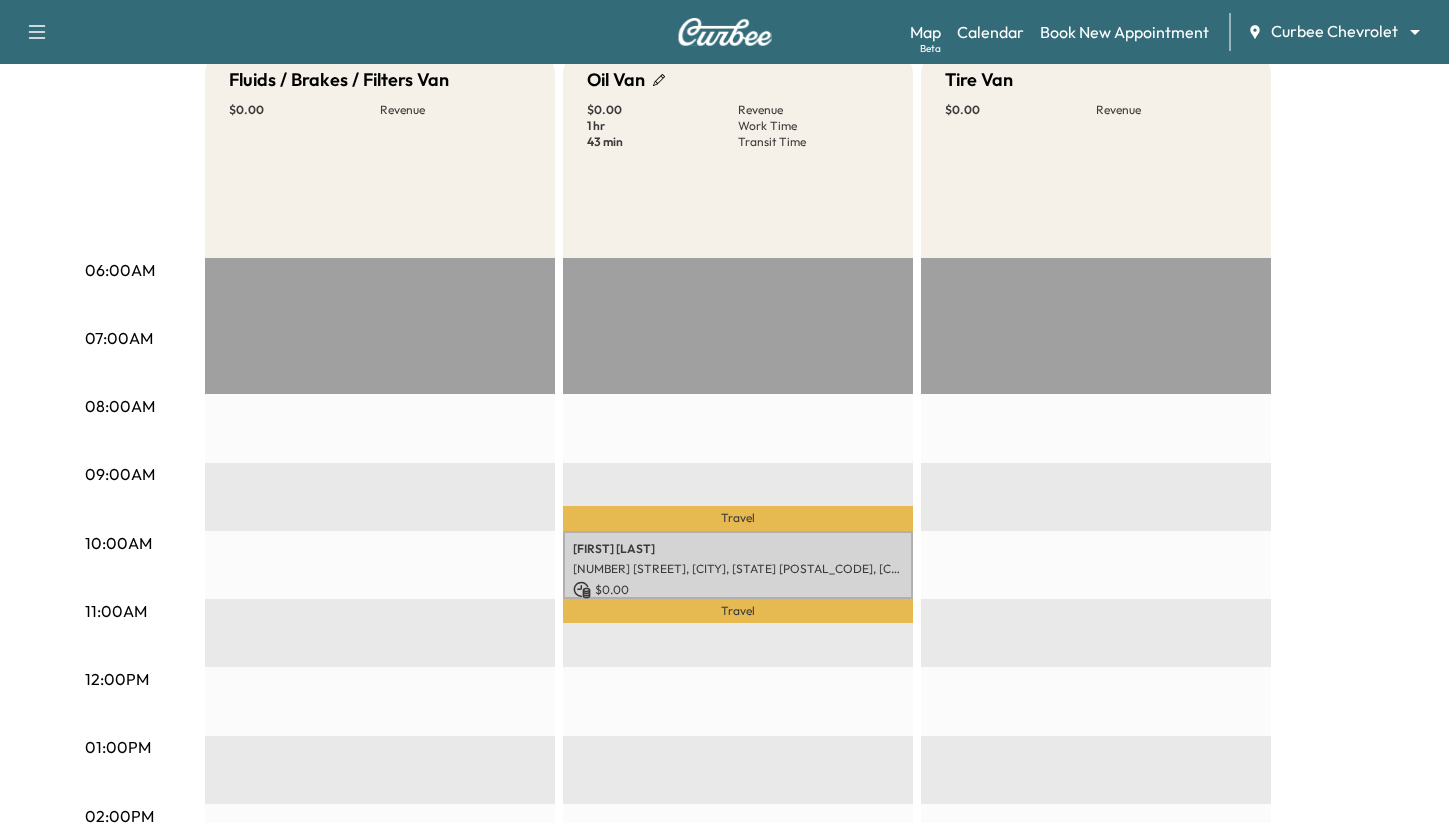 scroll, scrollTop: 215, scrollLeft: 0, axis: vertical 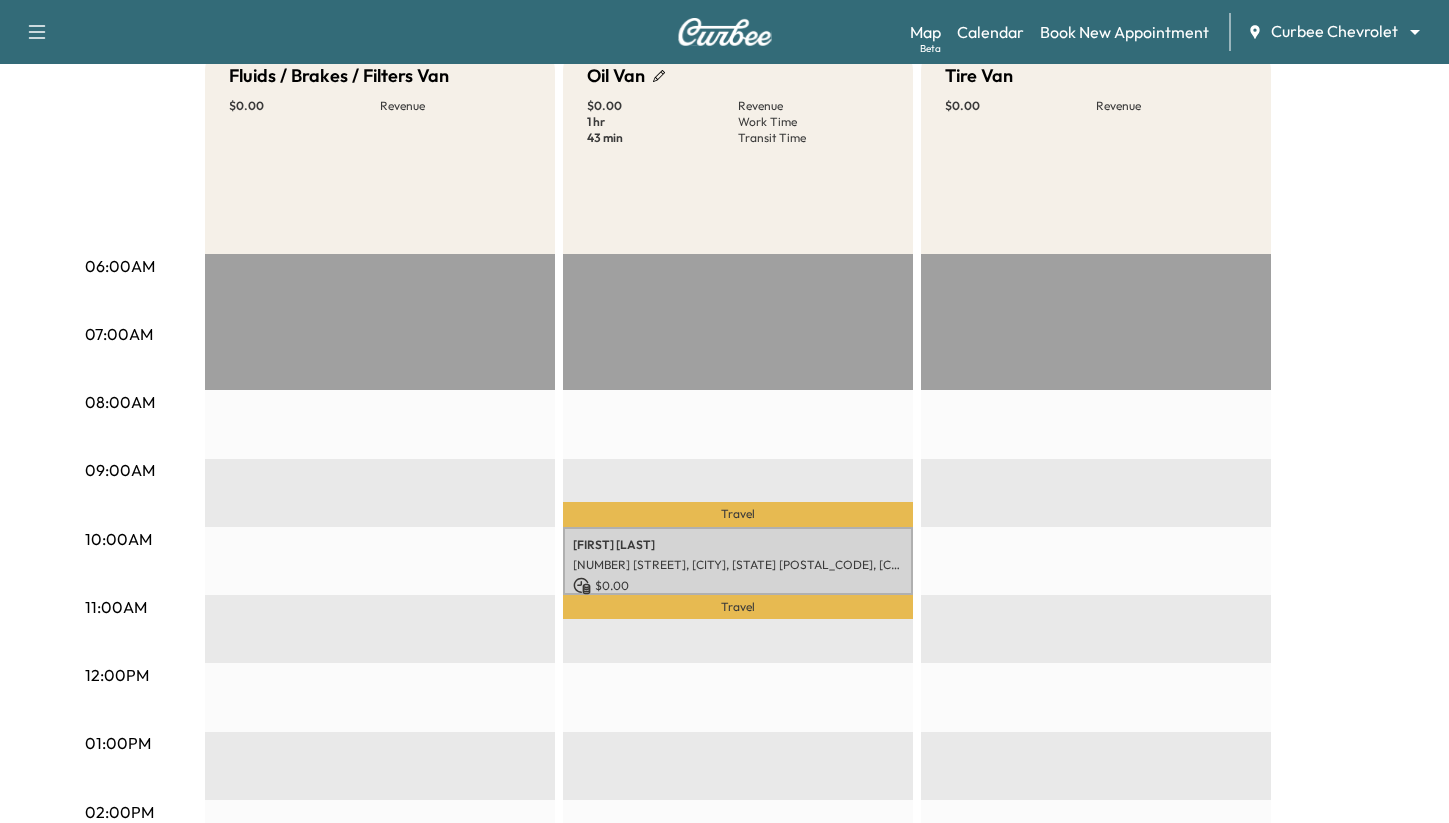 type 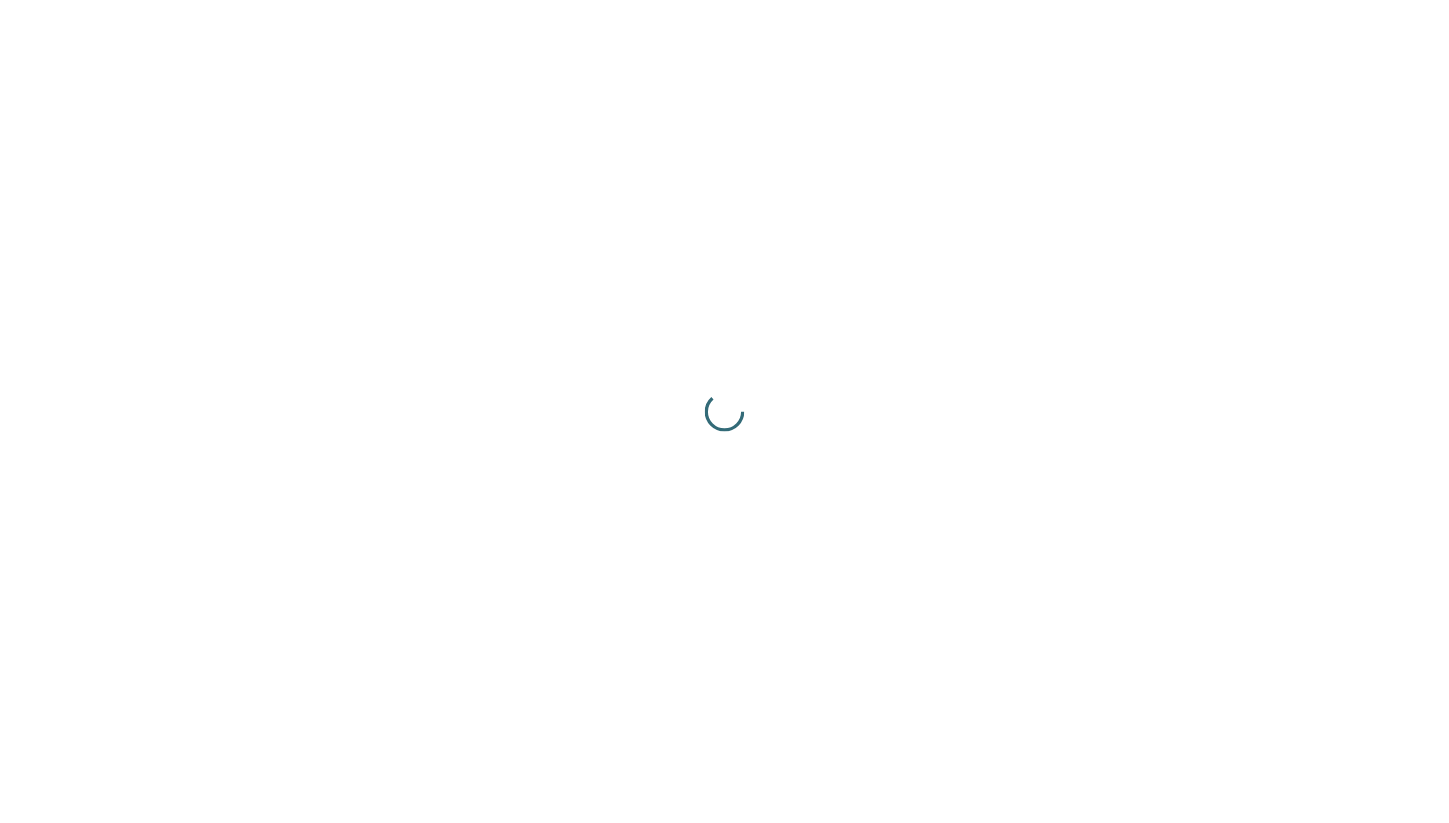scroll, scrollTop: 0, scrollLeft: 0, axis: both 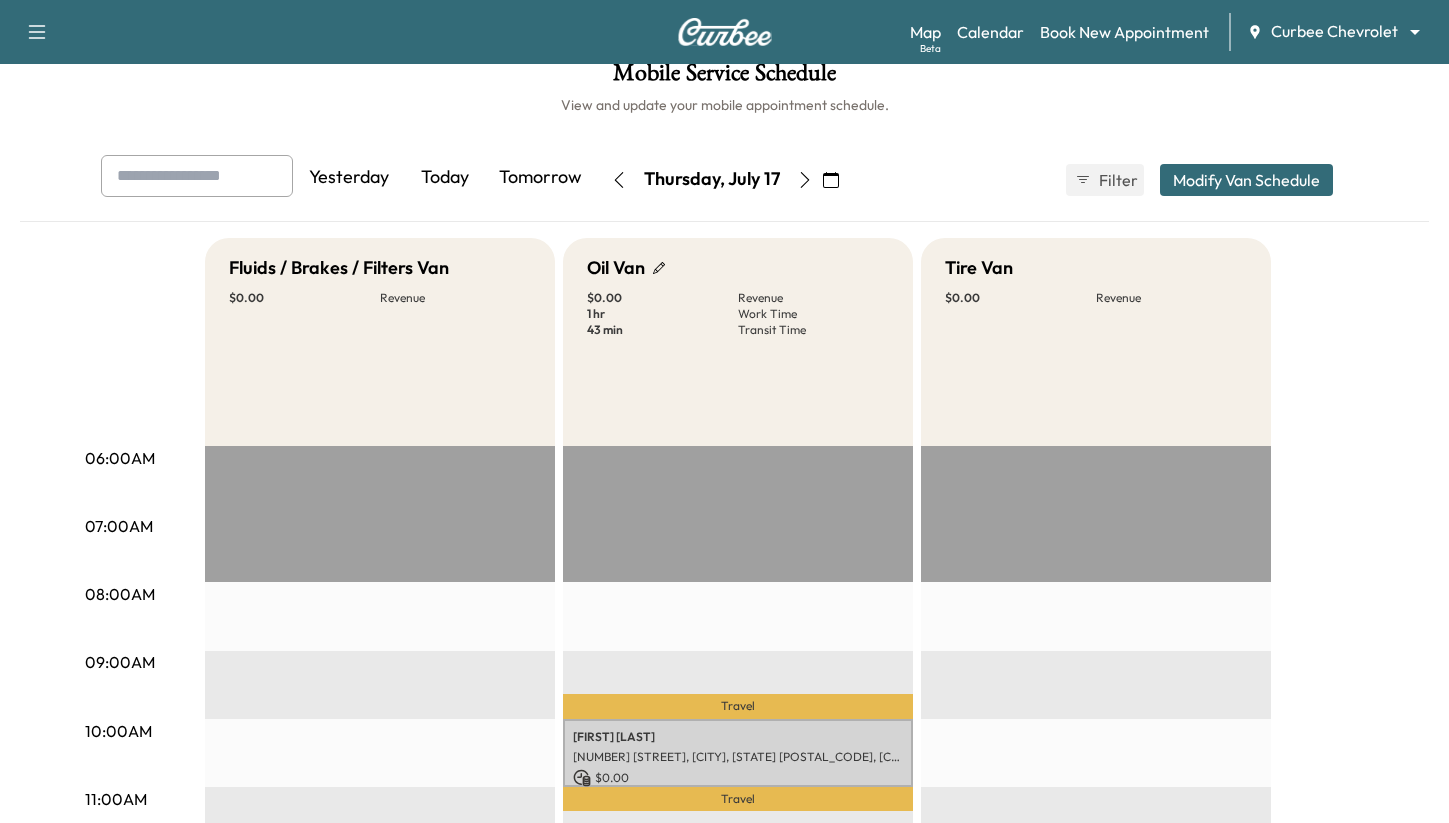 click 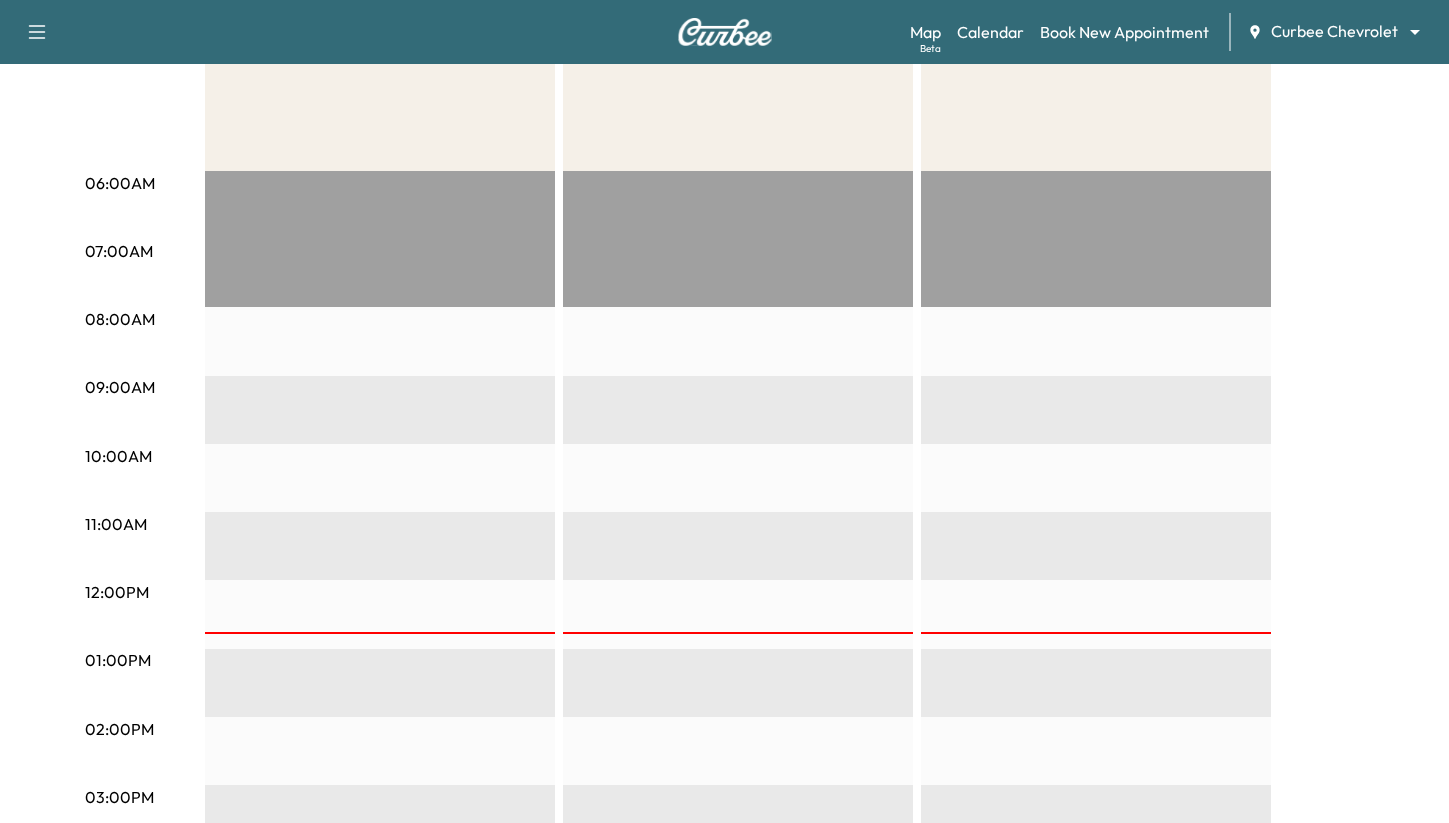scroll, scrollTop: 294, scrollLeft: 0, axis: vertical 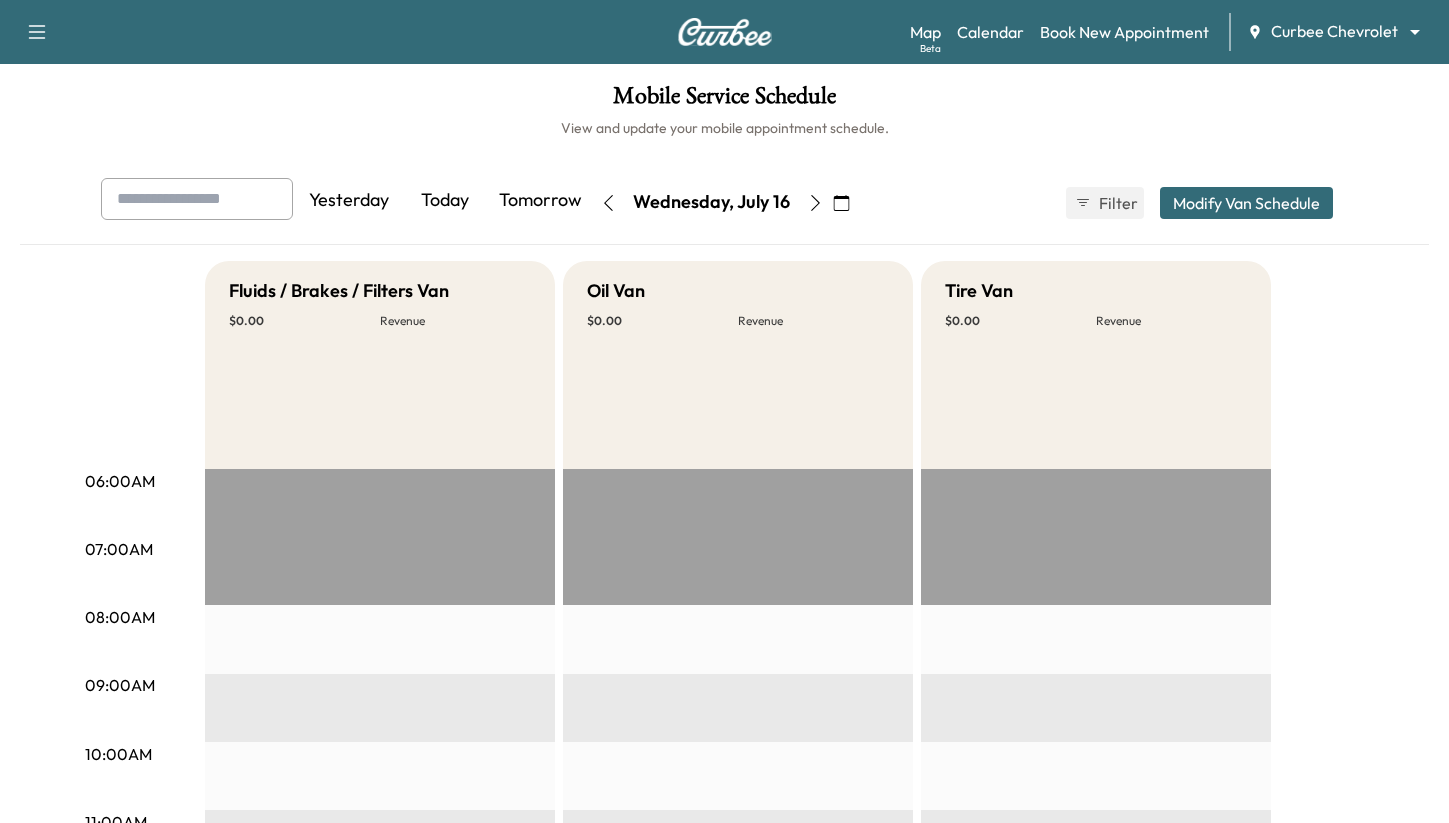 type 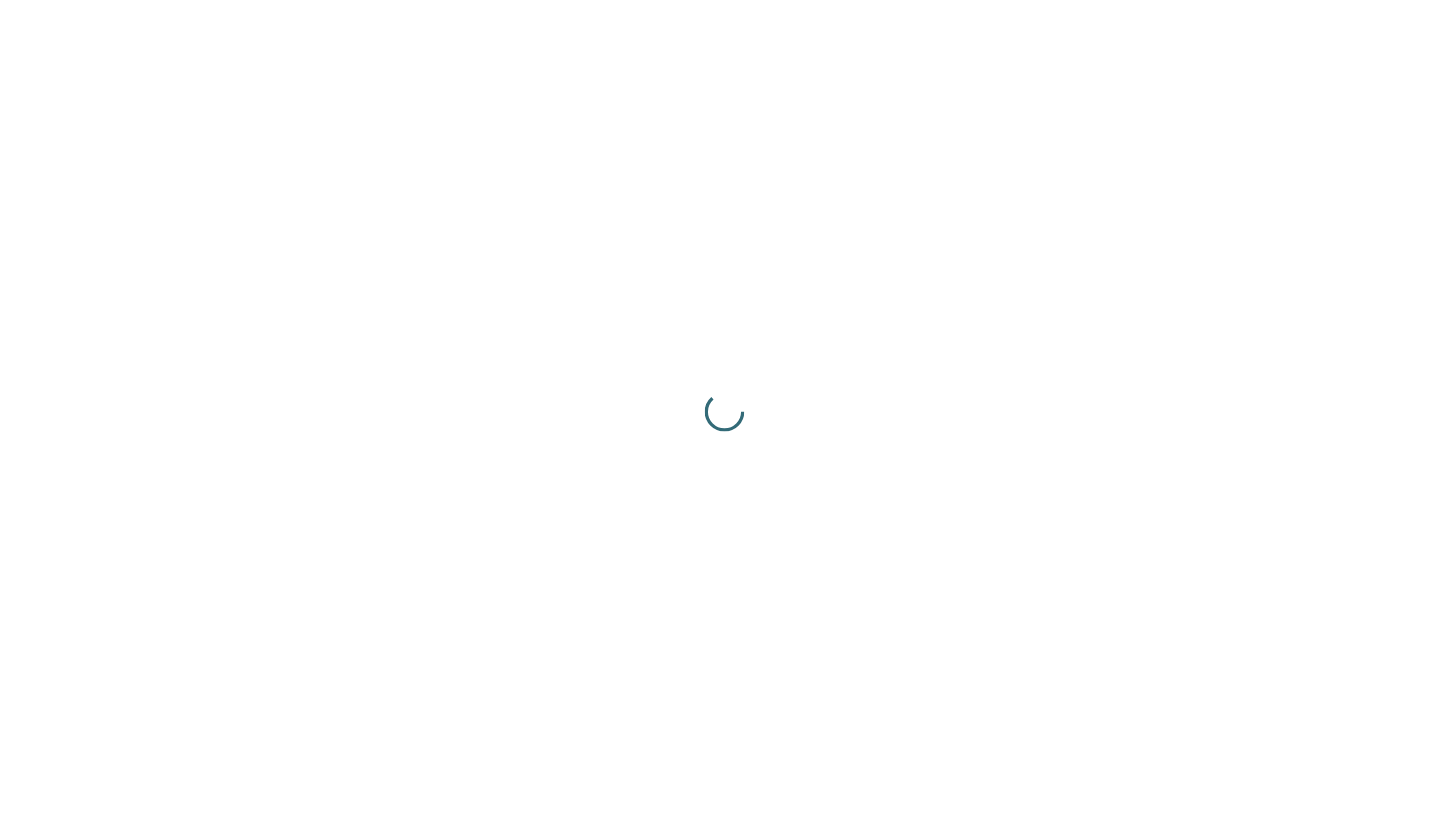 scroll, scrollTop: 0, scrollLeft: 0, axis: both 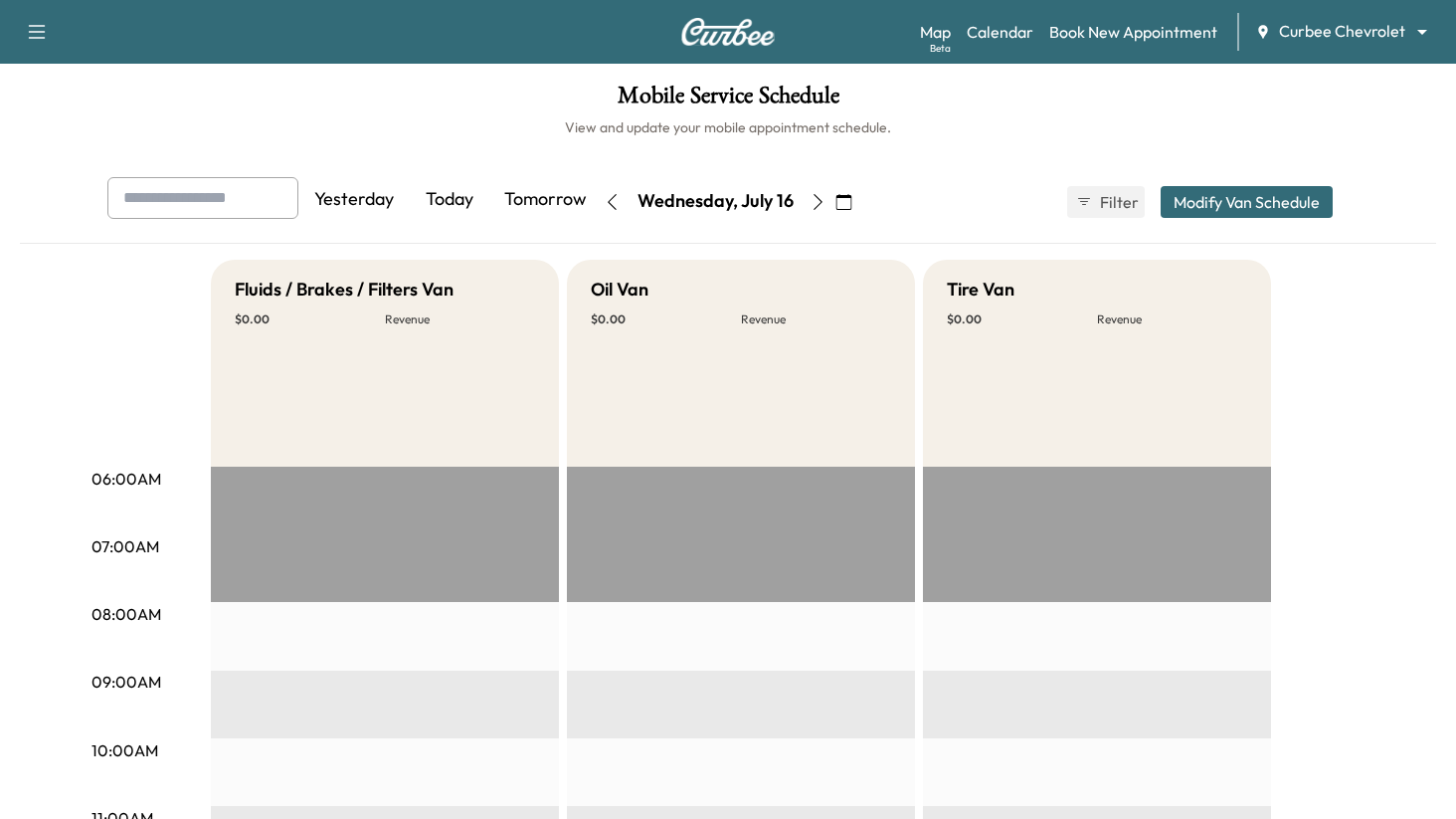 click on "Support Log Out Map Beta Calendar Book New Appointment Curbee Chevrolet ******** ​ Mobile Service Schedule View and update your mobile appointment schedule. Yesterday Today Tomorrow Wednesday, [MONTH] 16 [YEAR] S M T W T F S   29   30   1   2   3   4   5   6   7   8   9   10   11   12   13   14   15   16   17   18   19   20   21   22   23   24   25   26   27   28   29   30   31   1 Cancel Done Filter Modify Van Schedule Modify Van Schedule Van Schedule for  Wednesday, [MONTH] 16, [YEAR] *  Schedule modified Shift Start Shift End Tire Van 8:00 am * Start 4:00 pm ** Start Inactive Oil Van 8:00 am * Start 4:00 pm ** Start Inactive Fluids / Brakes / Filters Van 8:00 am * Start 4:00 pm ** Start Inactive Cancel Save & Close 06:00AM 07:00AM 08:00AM 09:00AM 10:00AM 11:00AM 12:00PM 01:00PM 02:00PM 03:00PM 04:00PM 05:00PM 06:00PM 07:00PM 08:00PM 09:00PM 10:00PM Fluids / Brakes / Filters Van $ 0.00 Revenue EST Start   Oil Van $ 0.00 Revenue EST Start   Tire Van $ 0.00 Revenue EST Start" at bounding box center [728, 409] 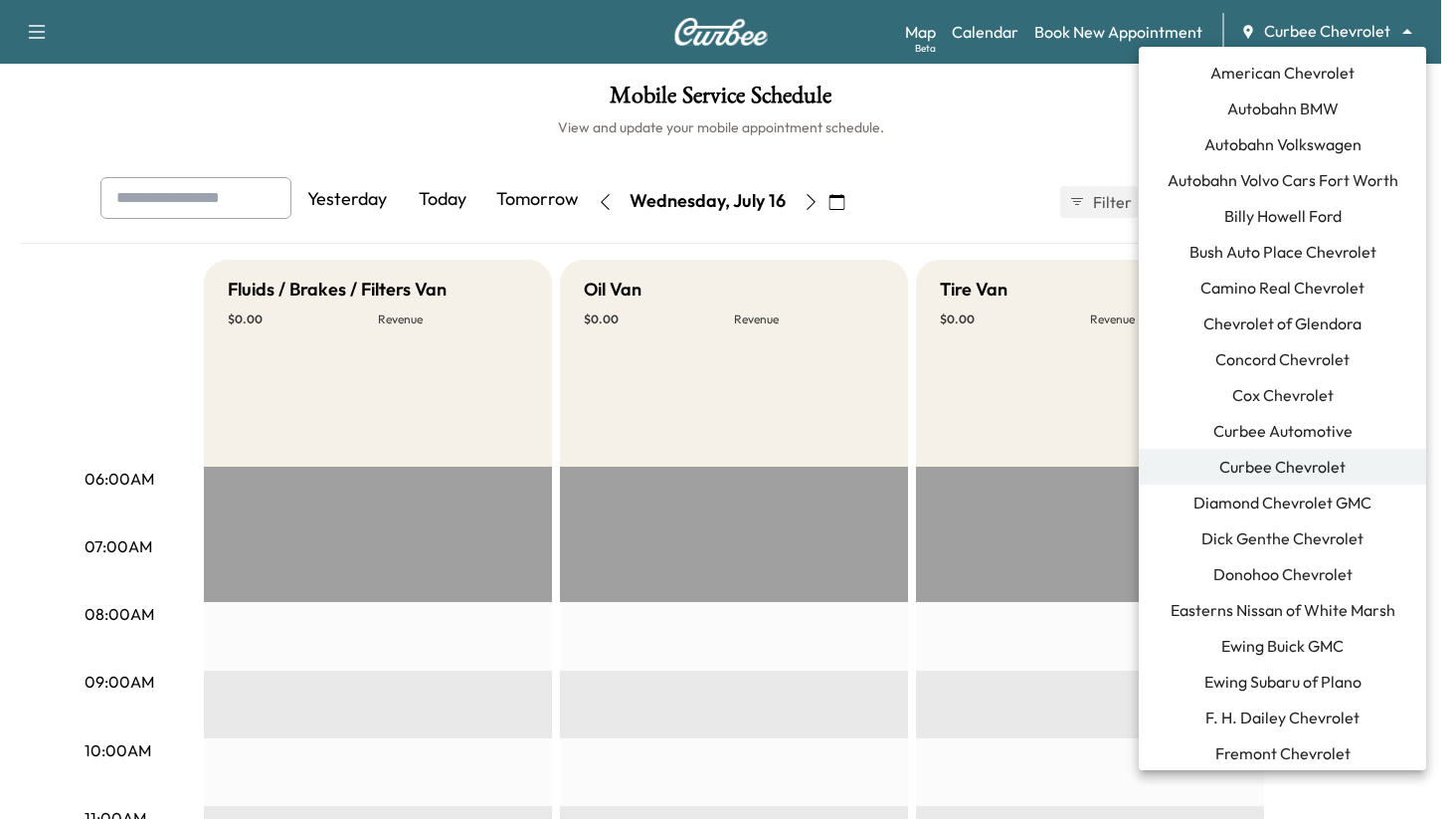 click on "Curbee Chevrolet" at bounding box center (1282, 467) 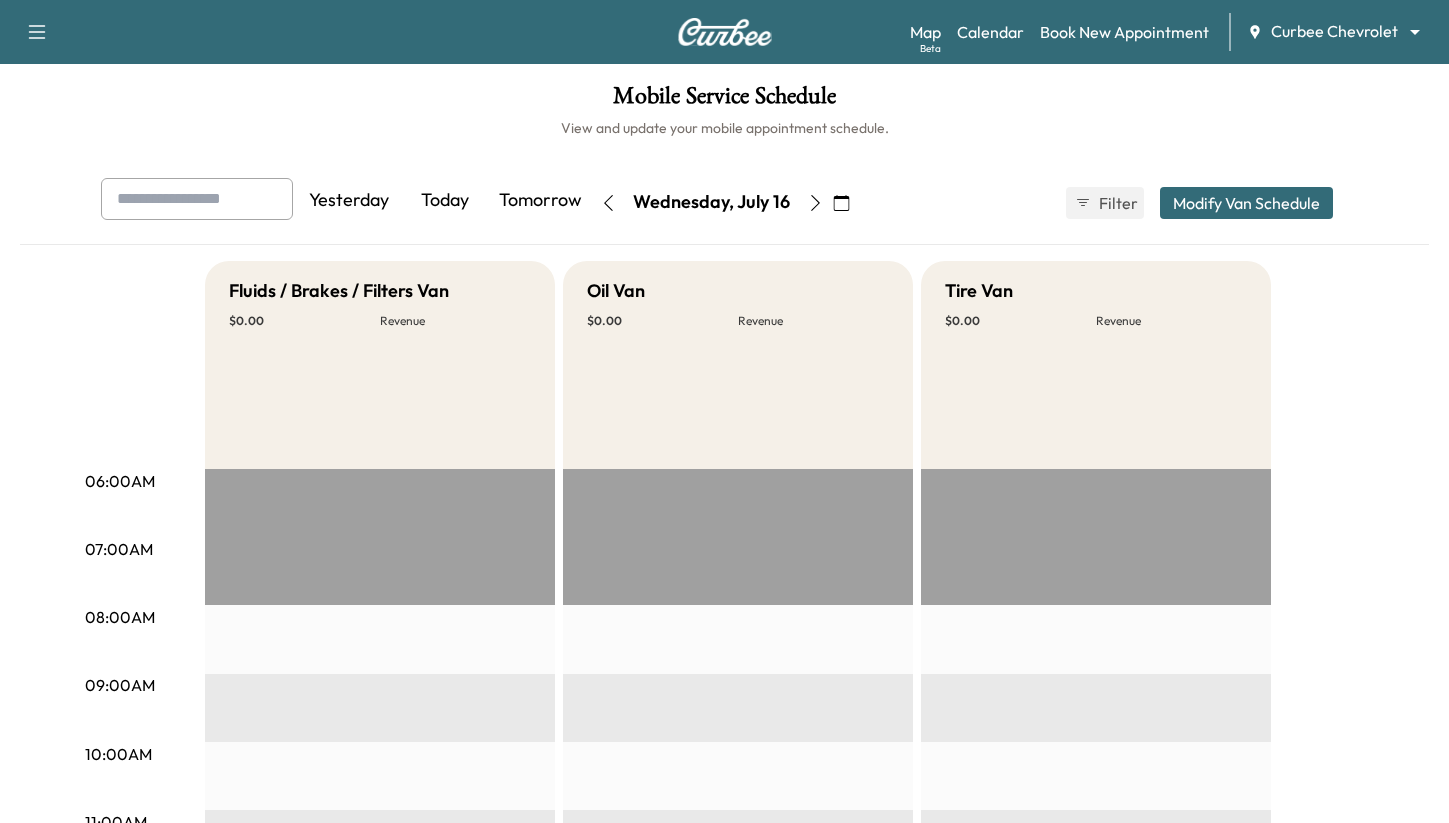 click 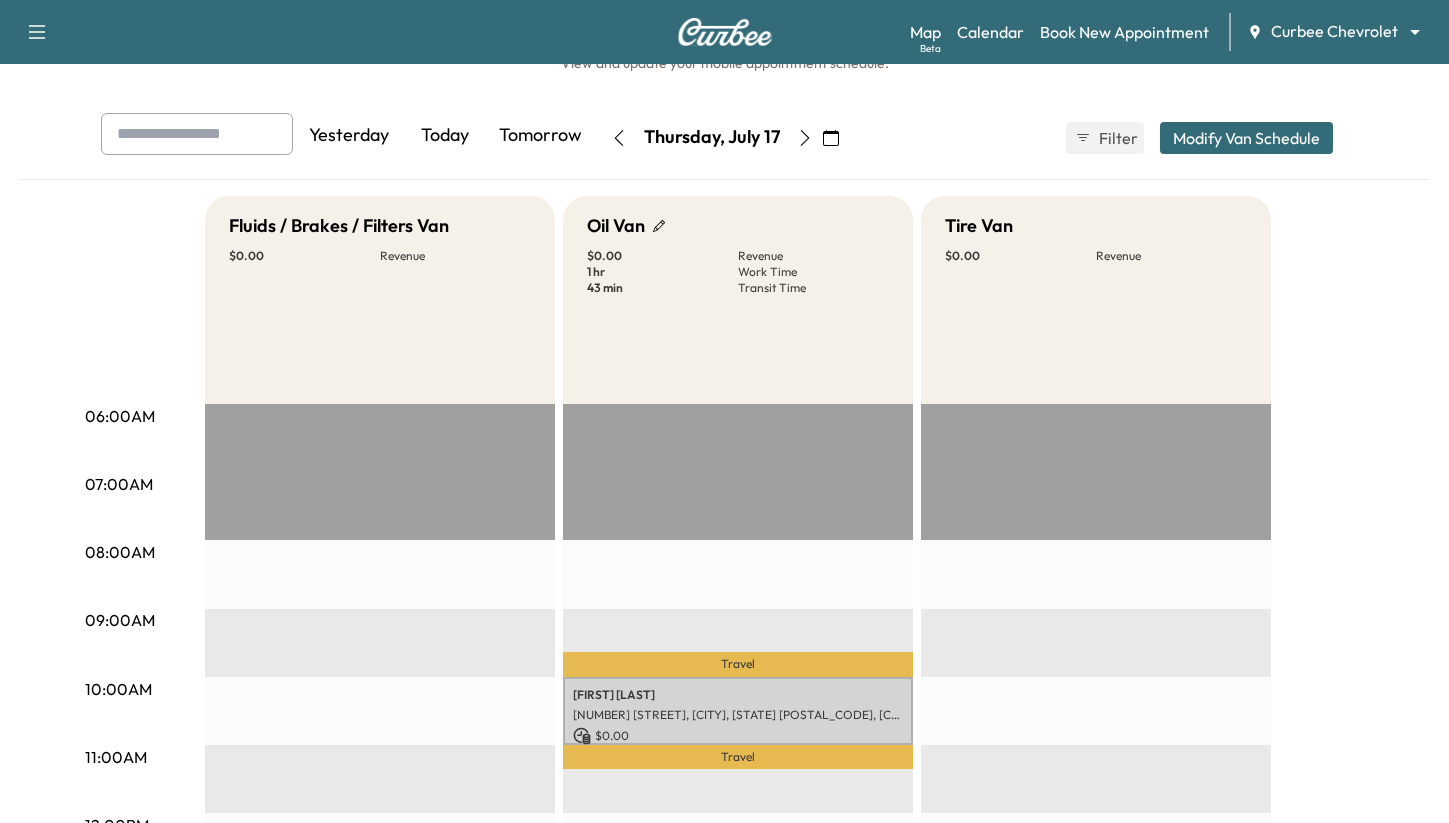scroll, scrollTop: 0, scrollLeft: 0, axis: both 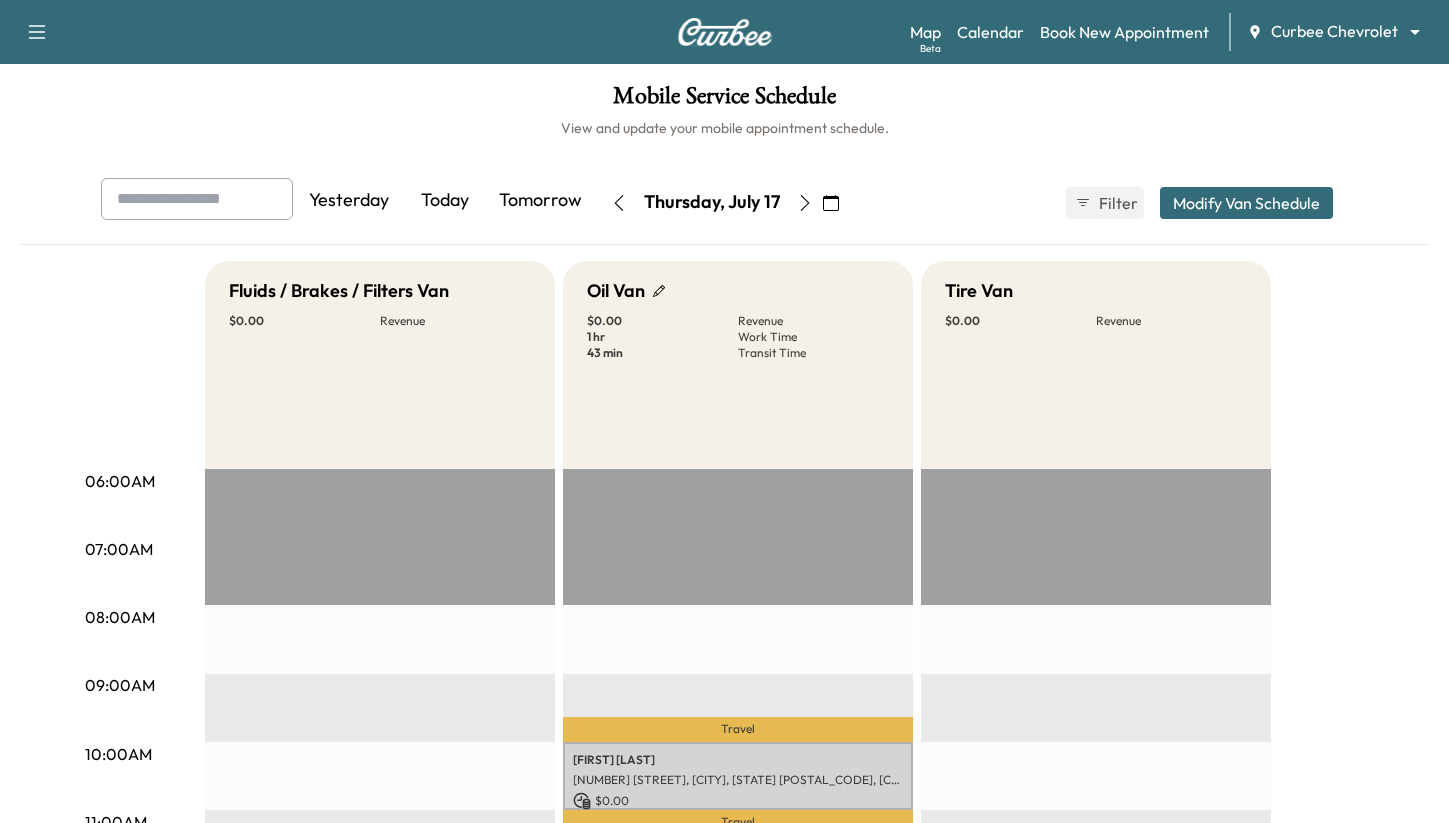 type 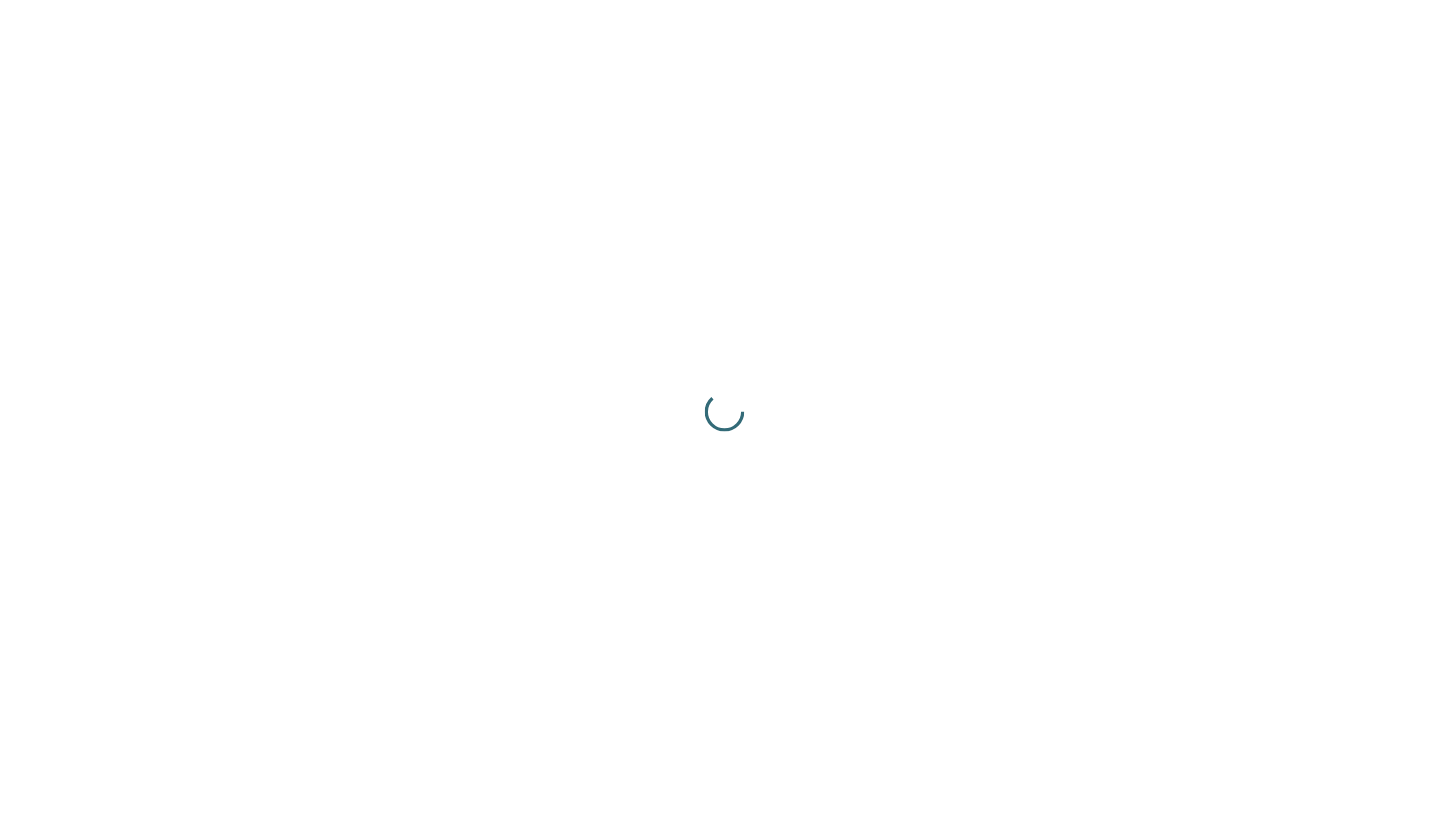 scroll, scrollTop: 0, scrollLeft: 0, axis: both 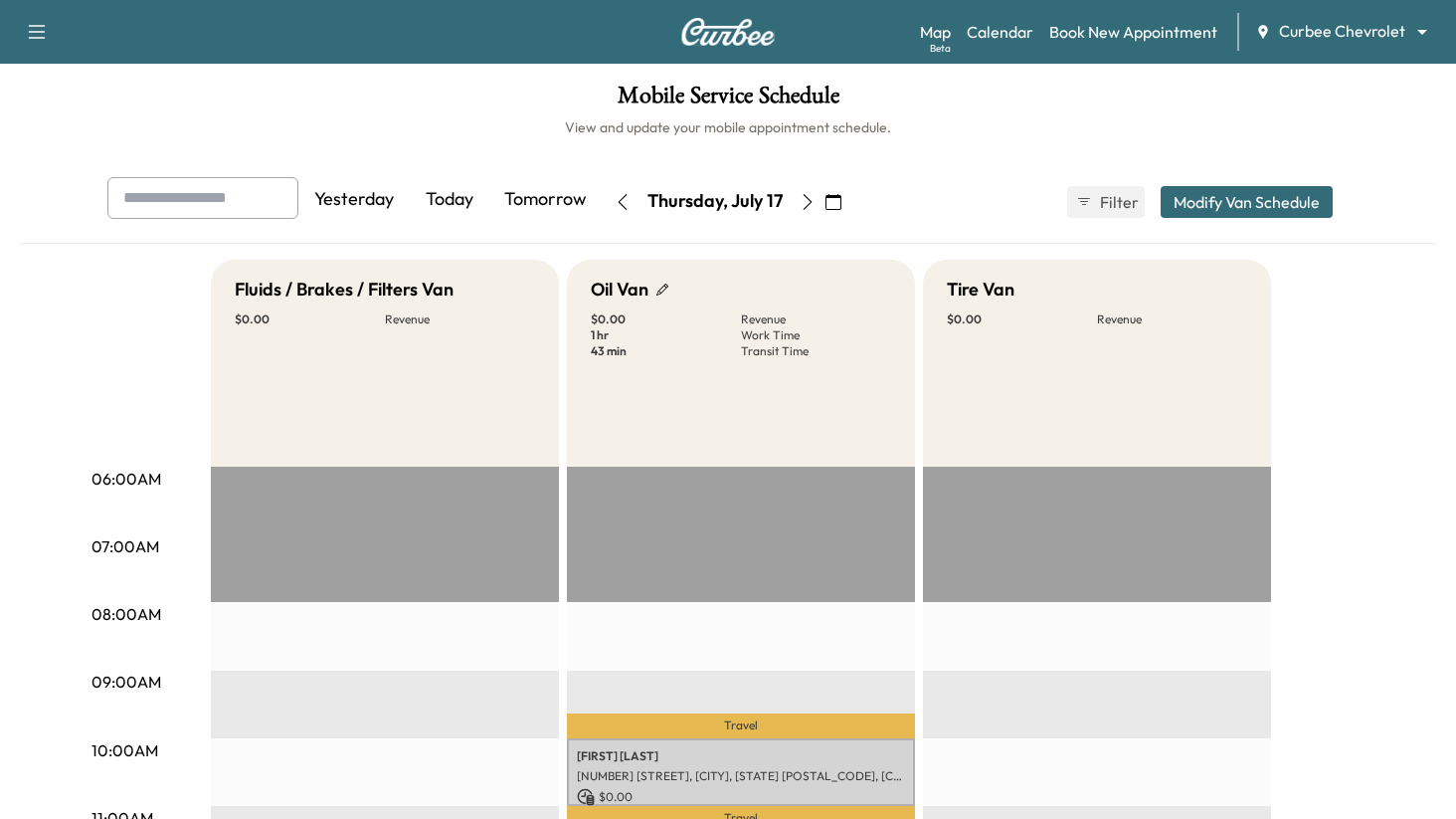 click on "Support Log Out Map Beta Calendar Book New Appointment Curbee Chevrolet ******** ​ Mobile Service Schedule View and update your mobile appointment schedule. Yesterday Today Tomorrow Thursday, [MONTH] [DAY], [YEAR] S M T W T F S   29   30   1   2   3   4   5   6   7   8   9   10   11   12   13   14   15   16   17   18   19   20   21   22   23   24   25   26   27   28   29   30   31   1 Cancel Done Filter Modify Van Schedule Modify Van Schedule Van Schedule for  Thursday, [MONTH] [DAY], [YEAR] *  Schedule modified Shift Start Shift End Tire Van 8:00 am * Start 4:00 pm ** Start Inactive Oil Van 8:00 am * Start 4:00 pm ** Start Inactive Fluids / Brakes / Filters Van 8:00 am * Start 4:00 pm ** Start Inactive Cancel Save & Close 06:00AM 07:00AM 08:00AM 09:00AM 10:00AM 11:00AM 12:00PM 01:00PM 02:00PM 03:00PM 04:00PM 05:00PM 06:00PM 07:00PM 08:00PM 09:00PM 10:00PM Fluids / Brakes / Filters Van $ 0.00 Revenue EST Start   Oil Van $ 0.00 Revenue 1 hr Work Time 43 min Transit Time Travel [LAST]   [LAST]   $ 0.00 10:00 am  -" at bounding box center (728, 409) 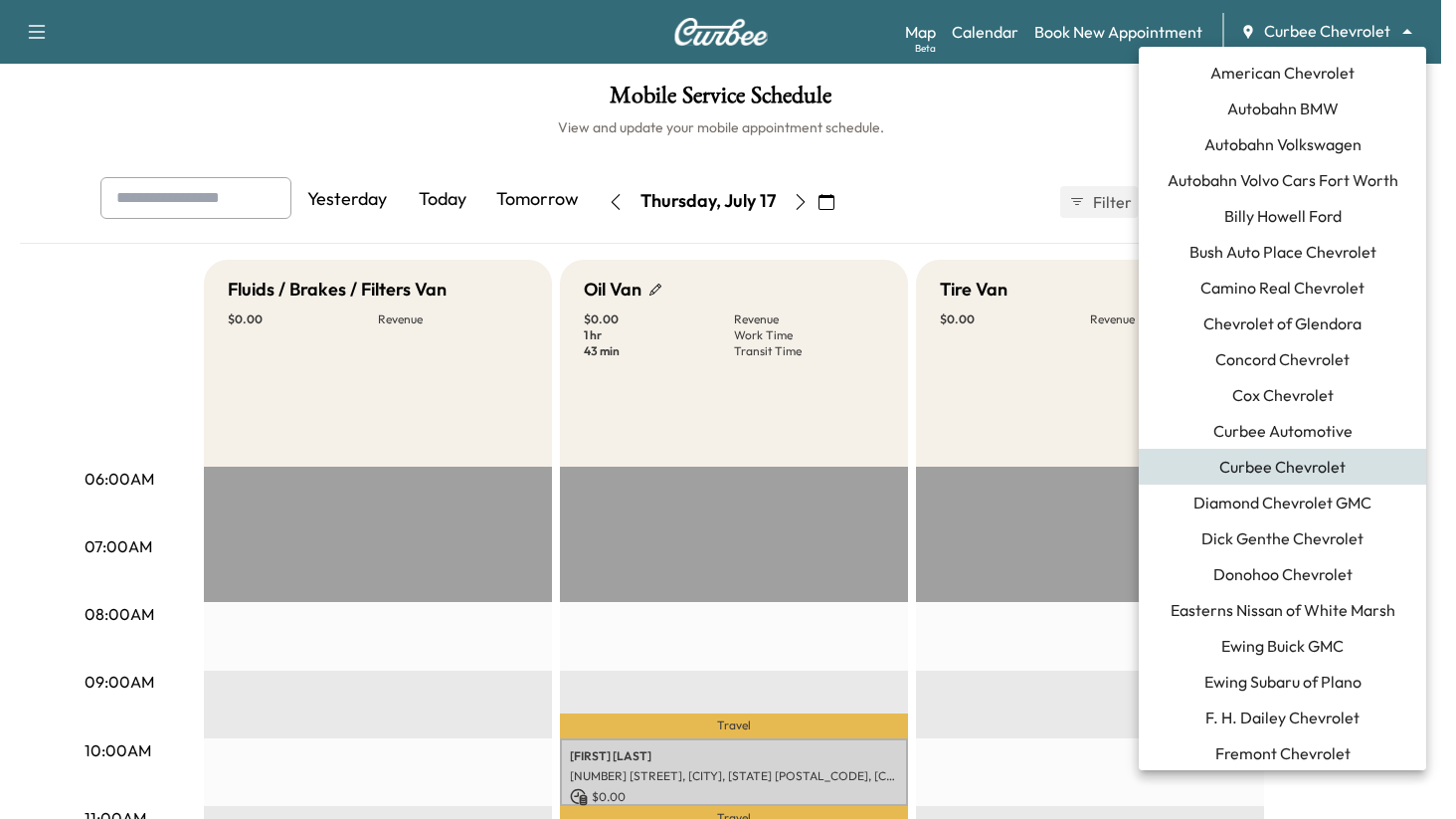 click at bounding box center (728, 409) 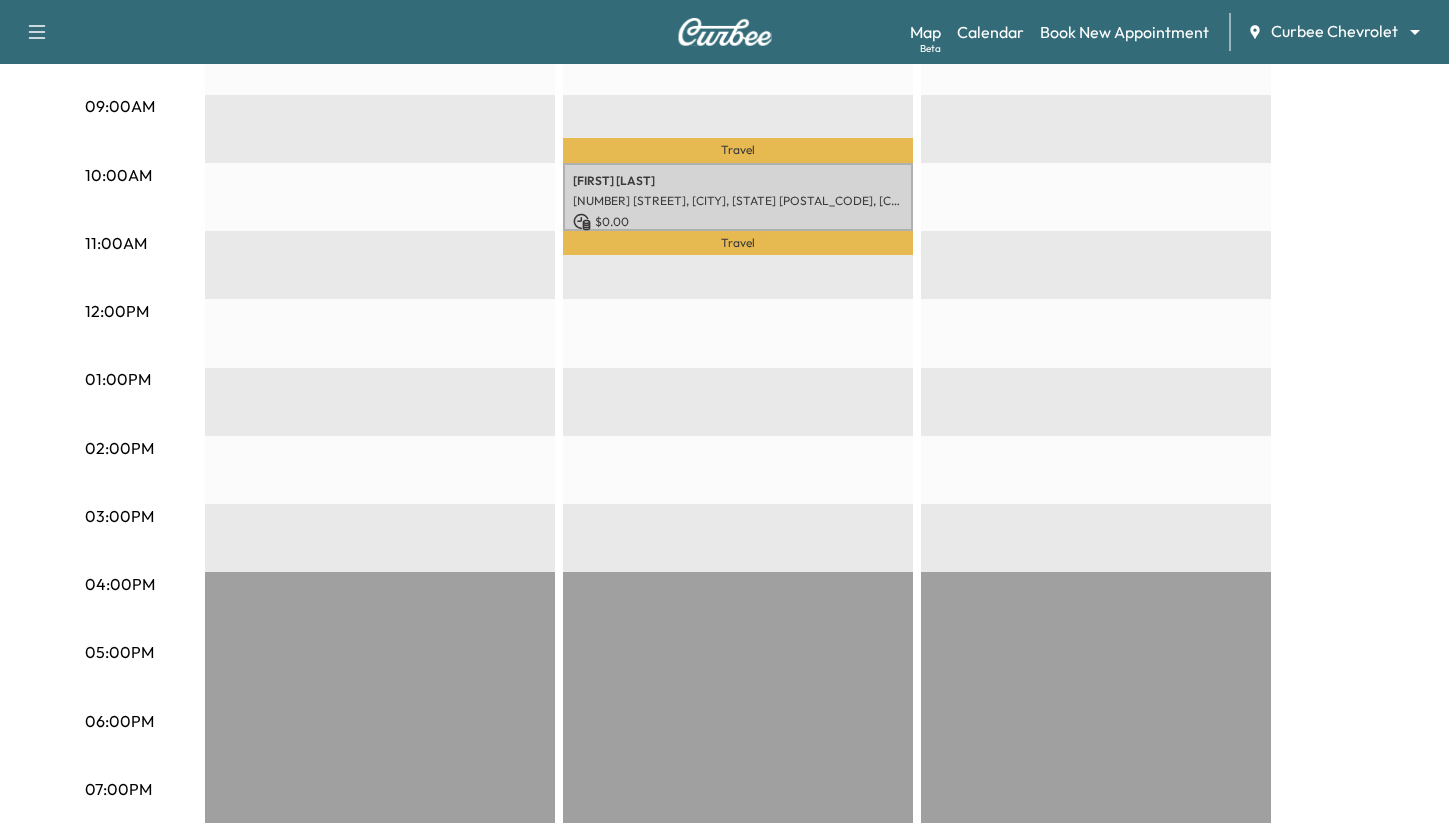 scroll, scrollTop: 583, scrollLeft: 0, axis: vertical 